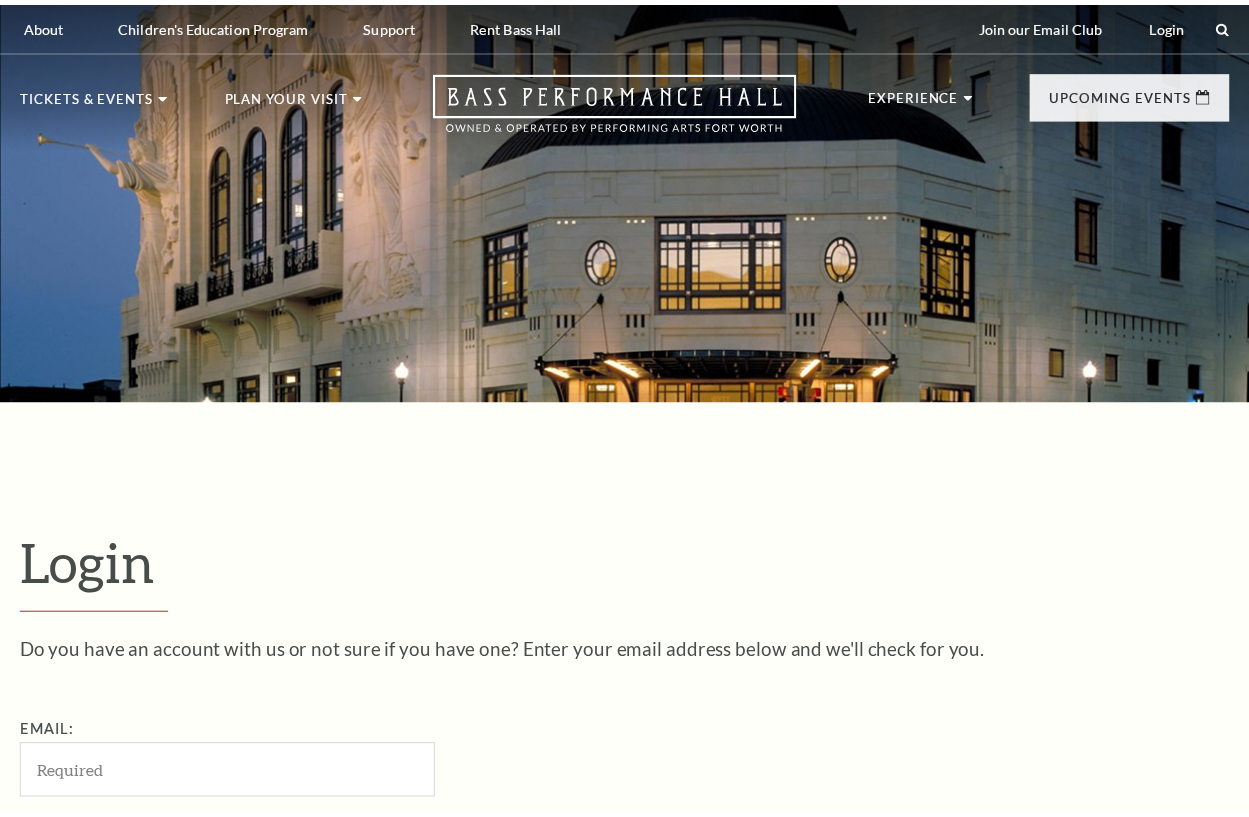 scroll, scrollTop: 0, scrollLeft: 0, axis: both 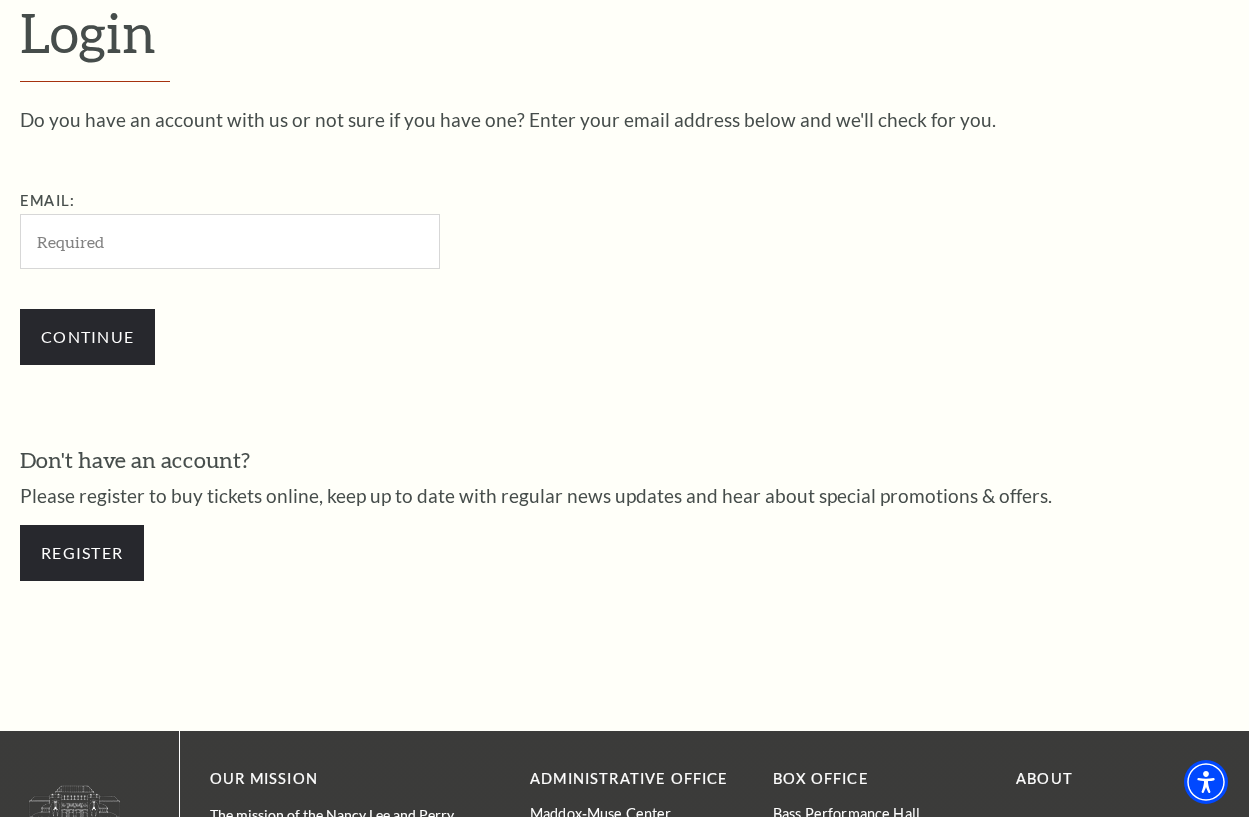 click on "Email:" at bounding box center (230, 241) 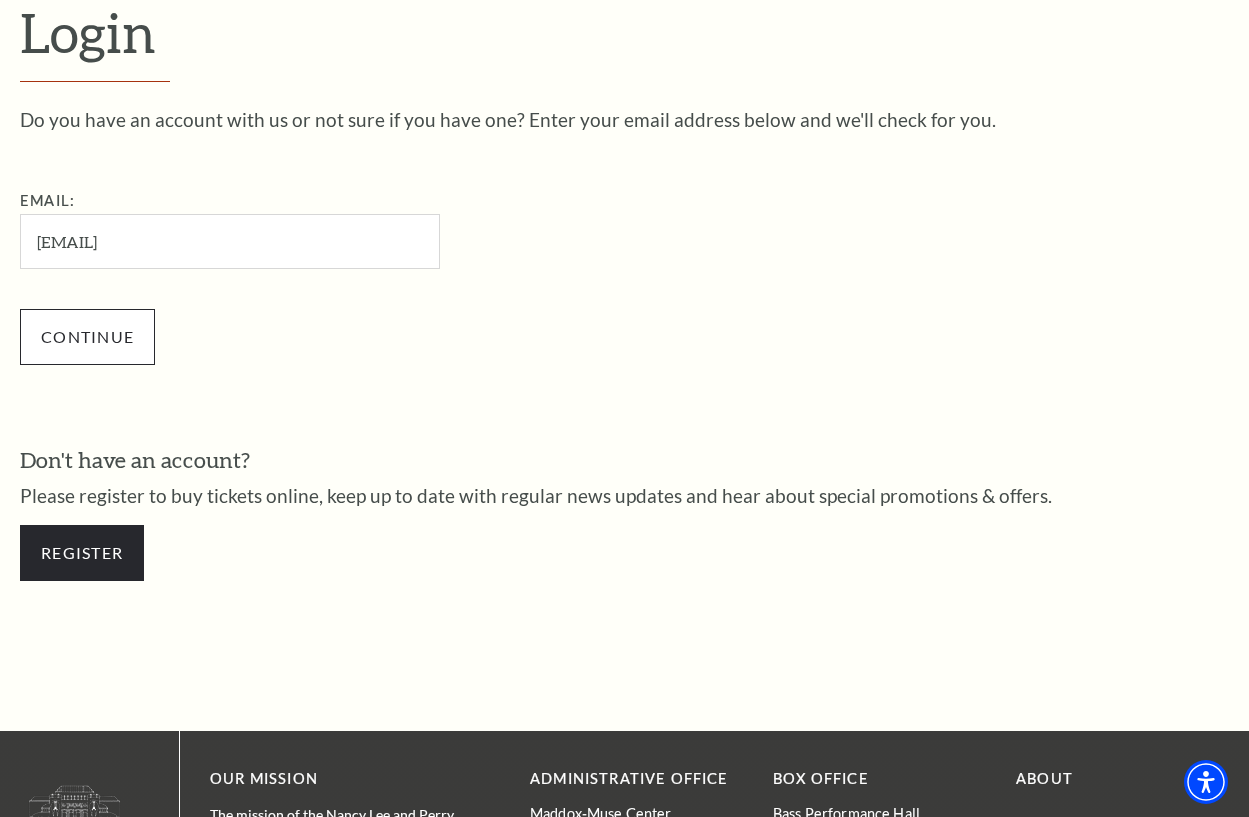 type on "chasingpaper545@gmail.com" 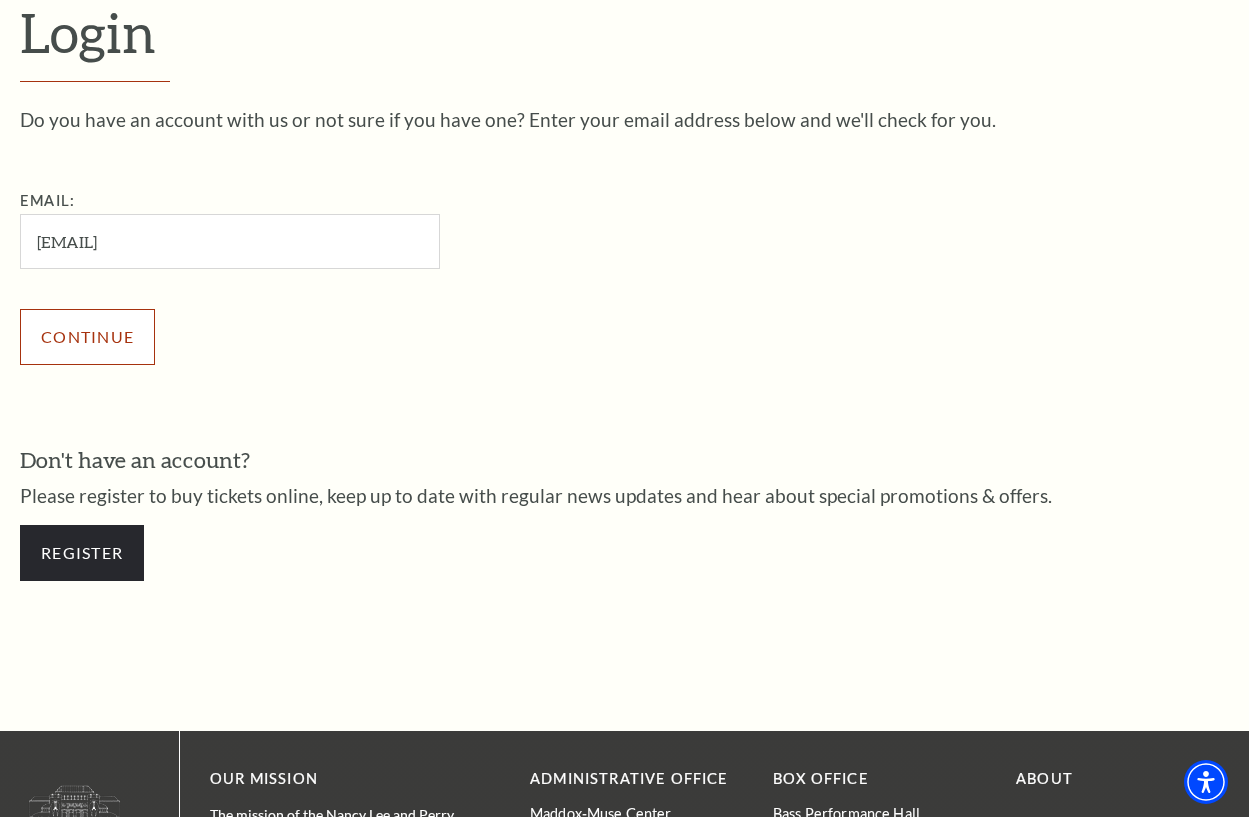 click on "Continue" at bounding box center (87, 337) 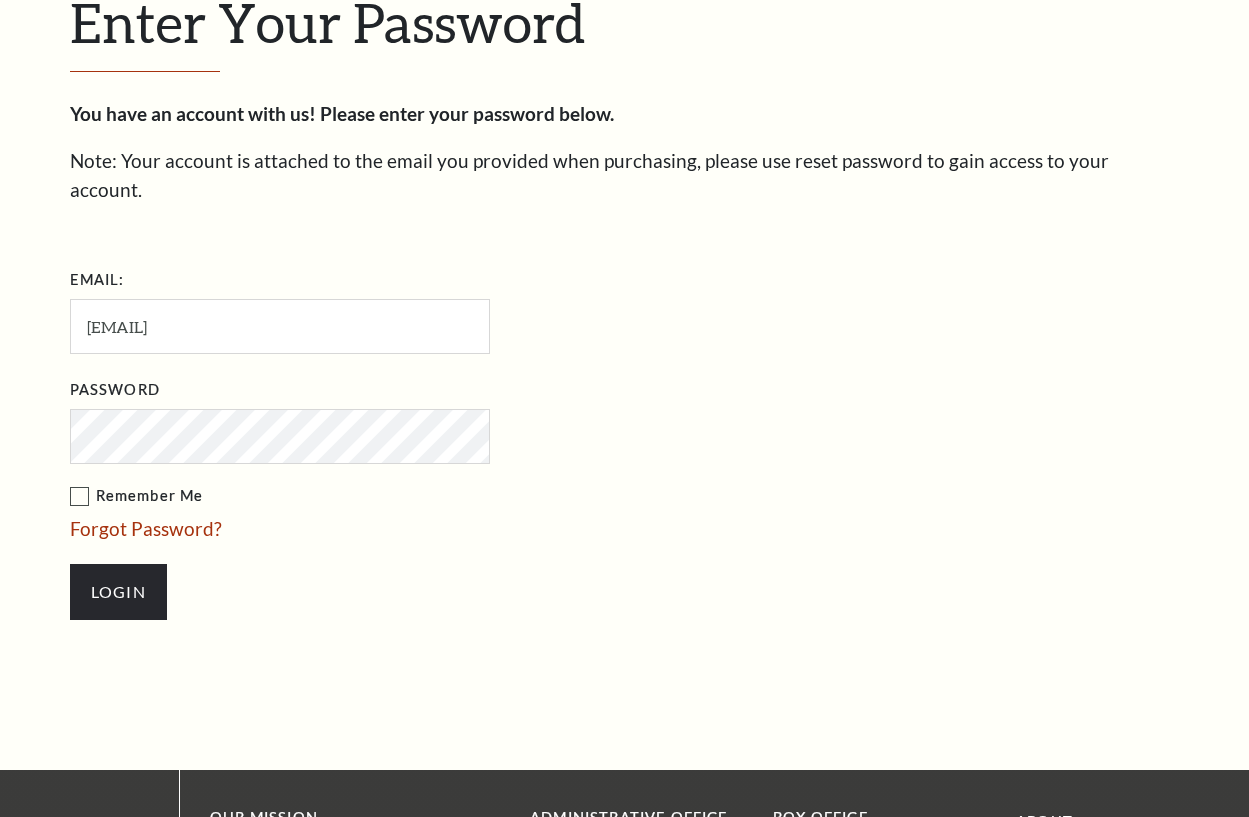 scroll, scrollTop: 556, scrollLeft: 0, axis: vertical 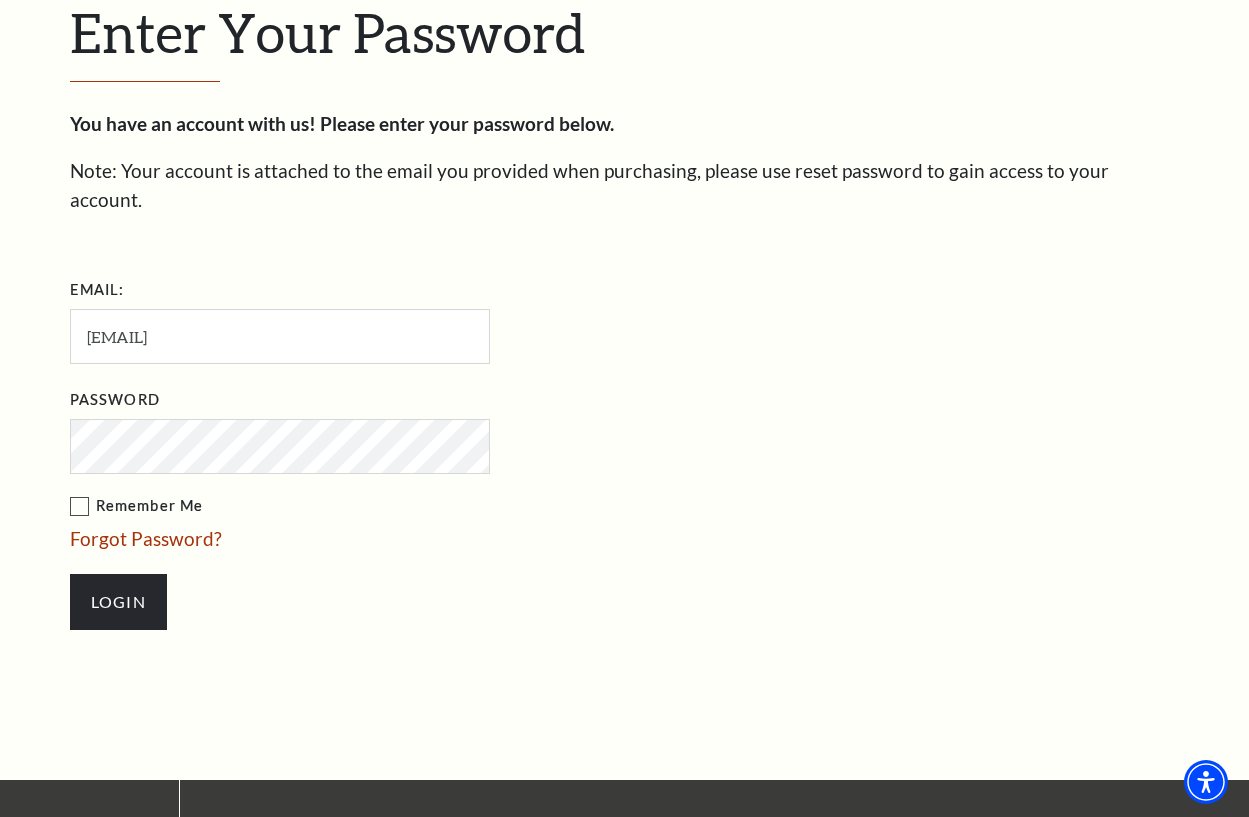 click on "Login" at bounding box center [118, 602] 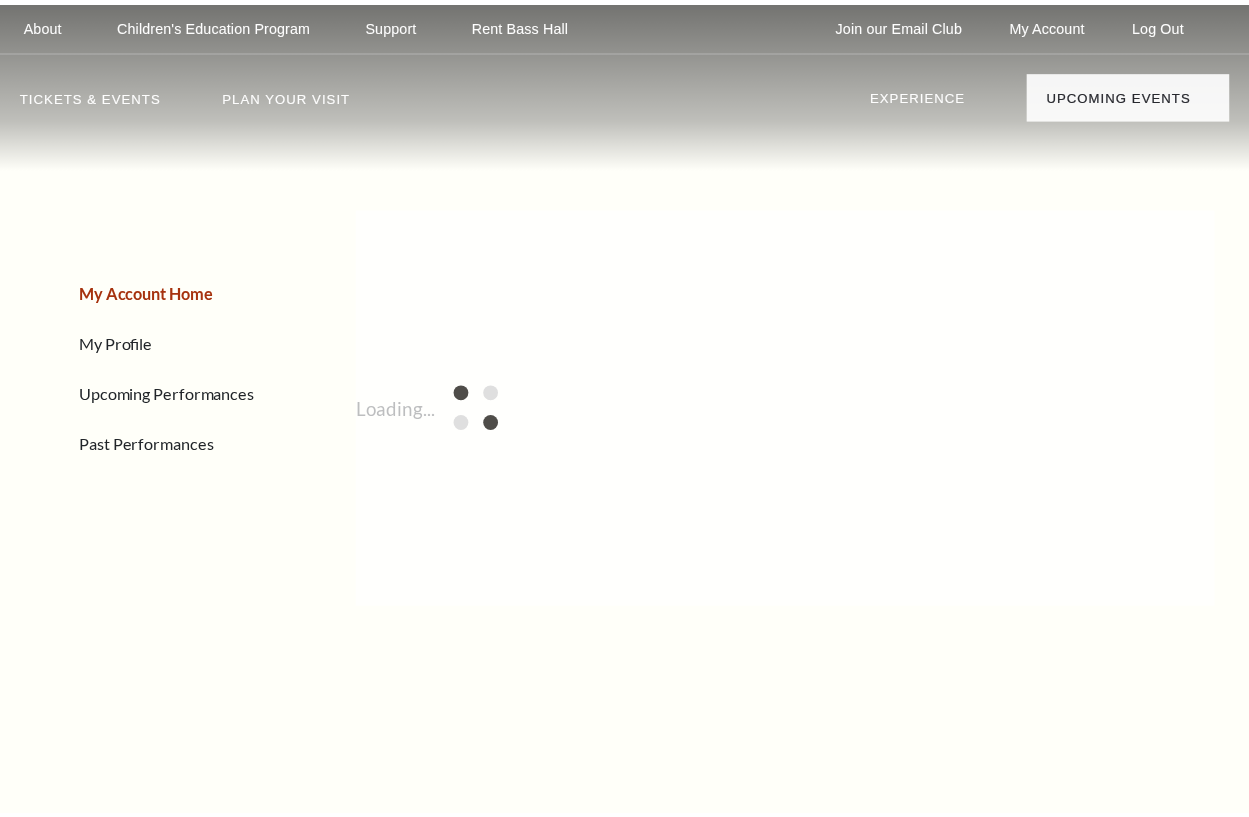 scroll, scrollTop: 0, scrollLeft: 0, axis: both 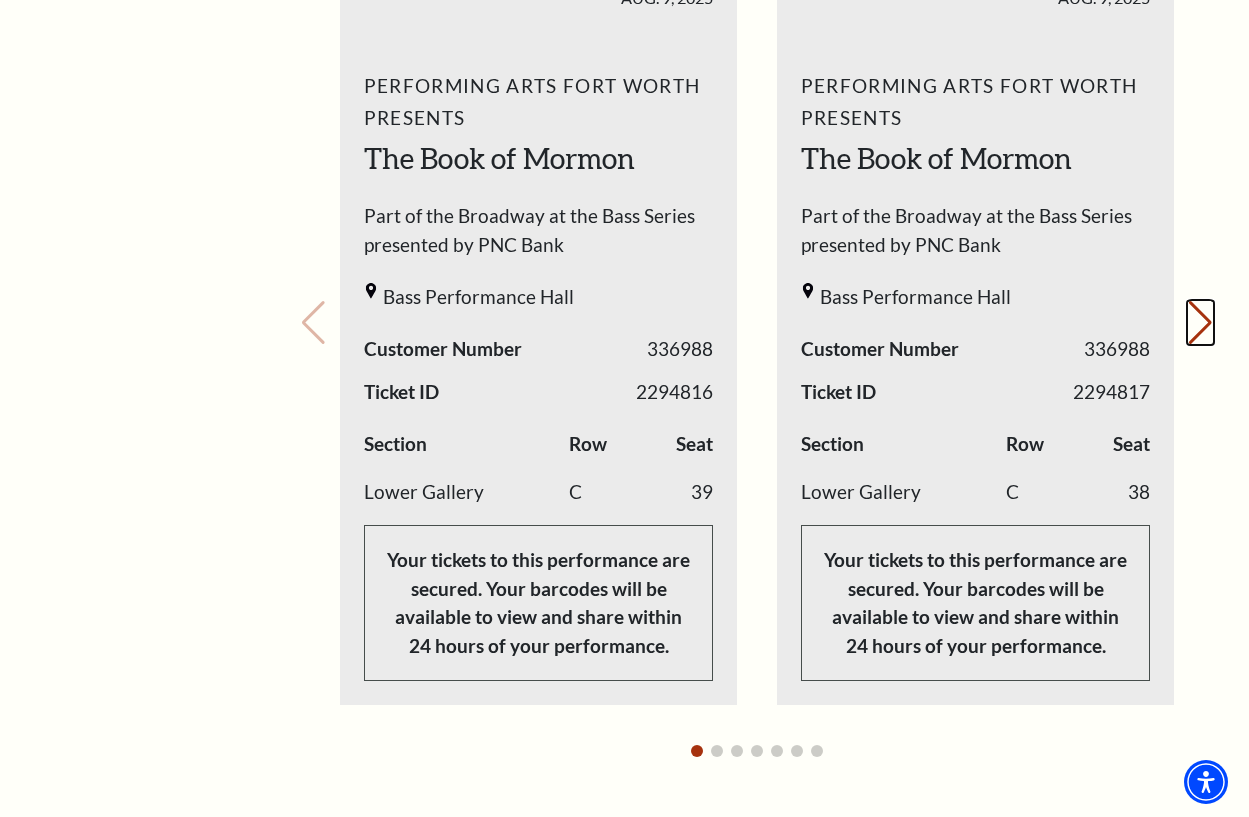 click on "Next slide." at bounding box center [1200, 323] 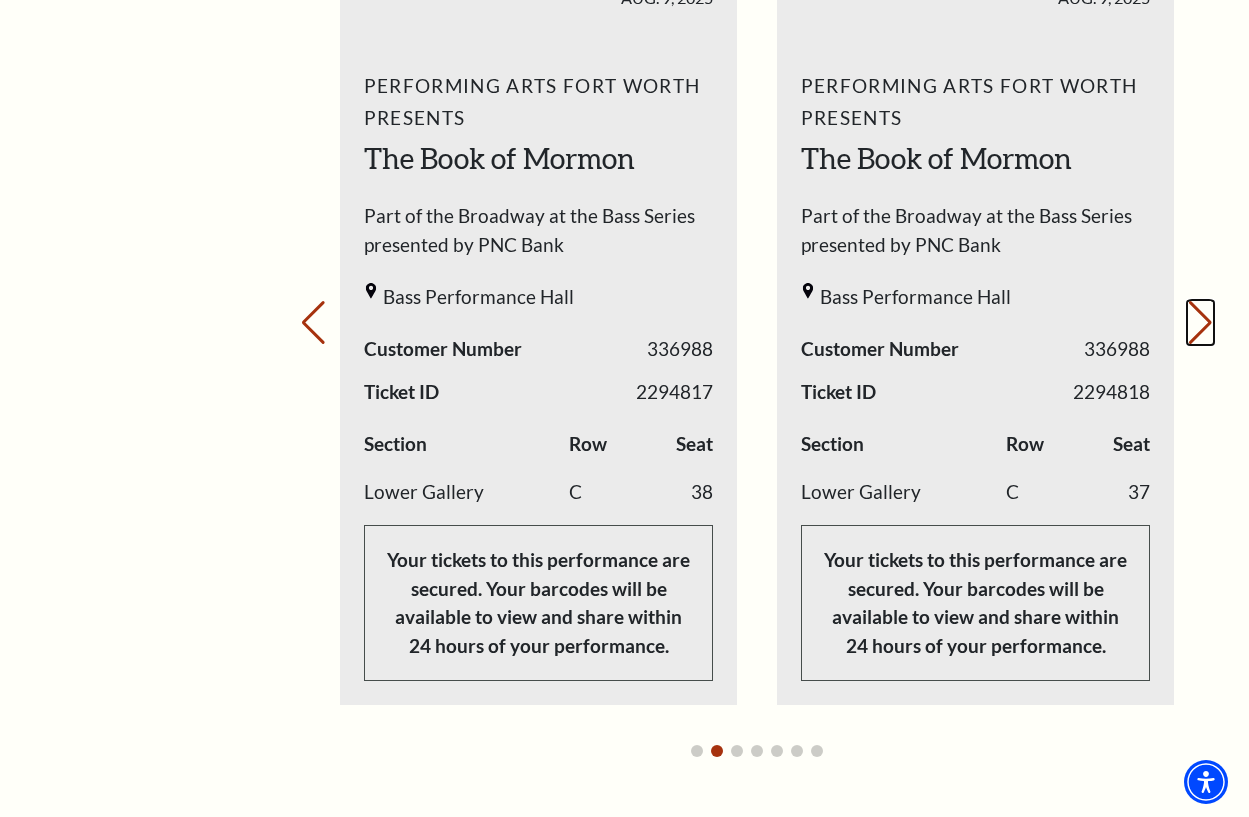 click on "Next slide." at bounding box center (1200, 323) 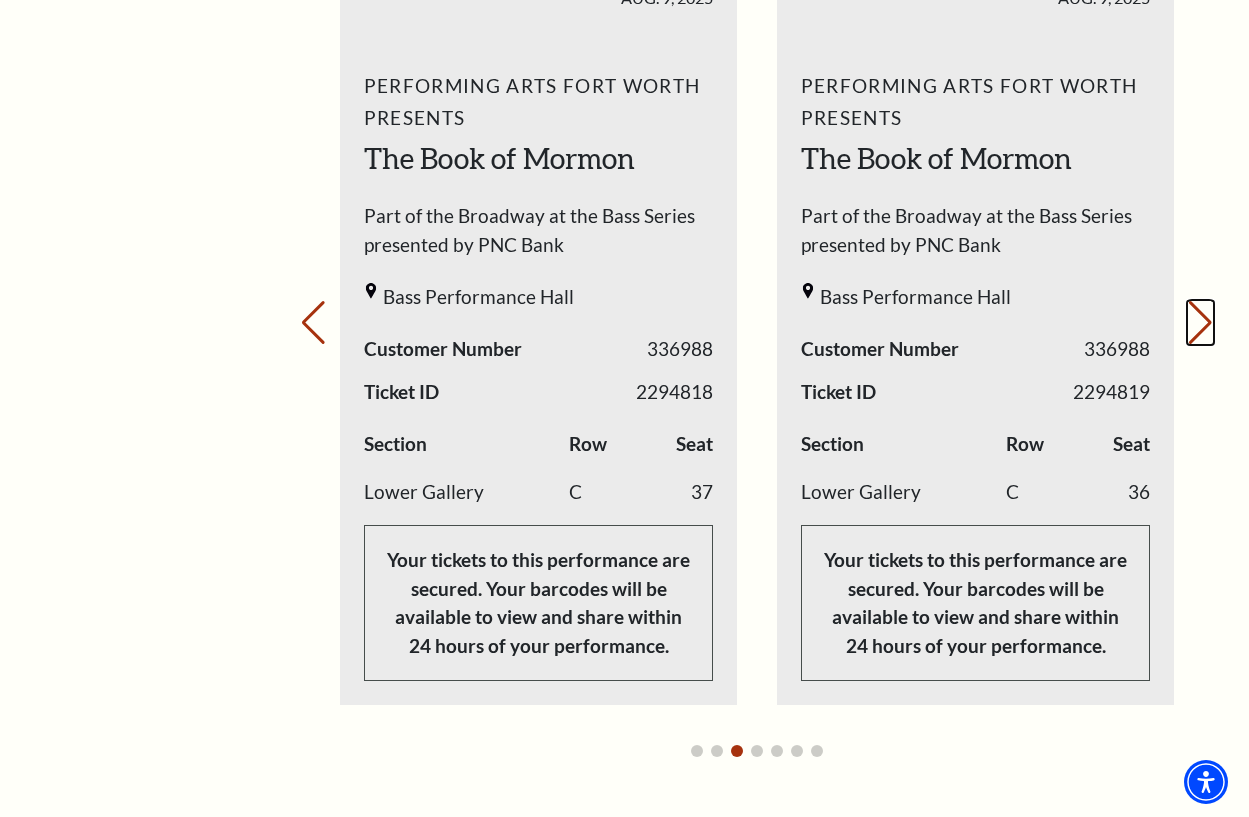click on "Next slide." at bounding box center [1200, 323] 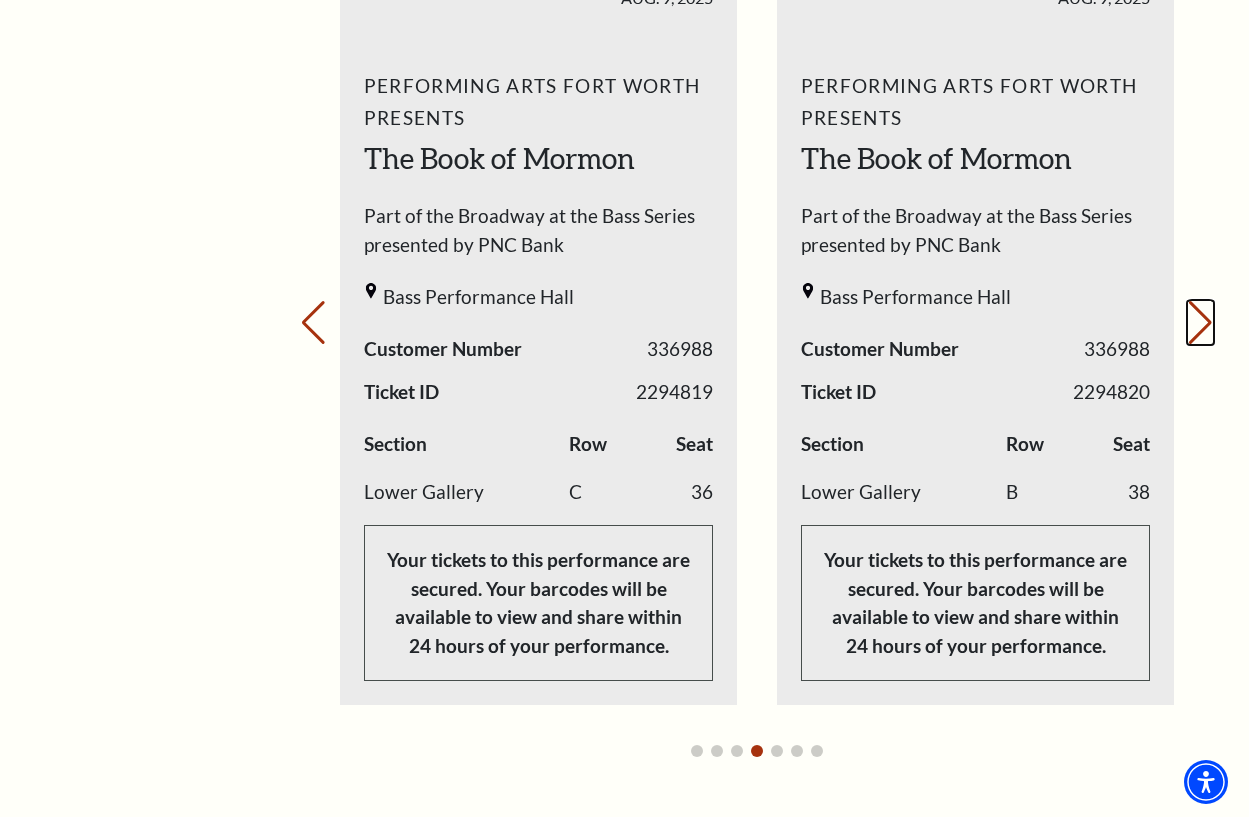 click on "Next slide." at bounding box center [1200, 323] 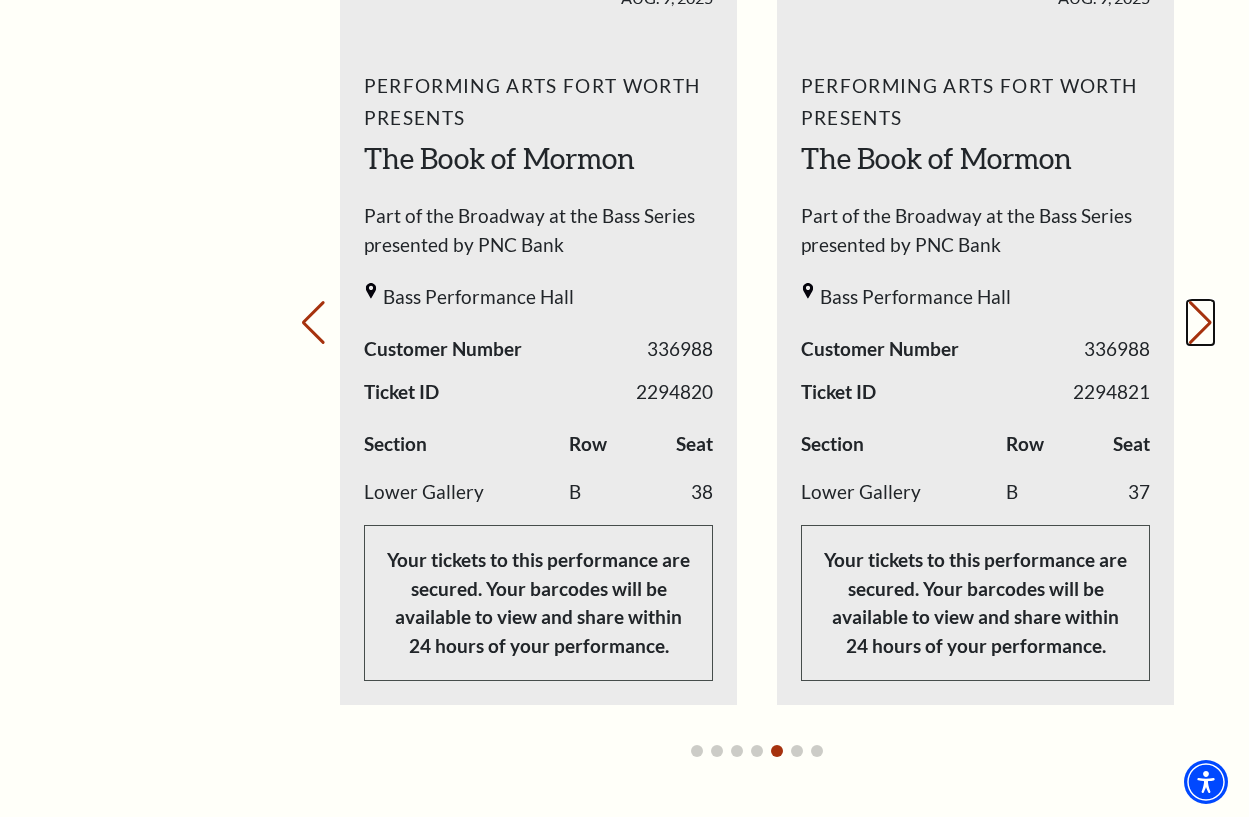 click on "Next slide." at bounding box center [1200, 323] 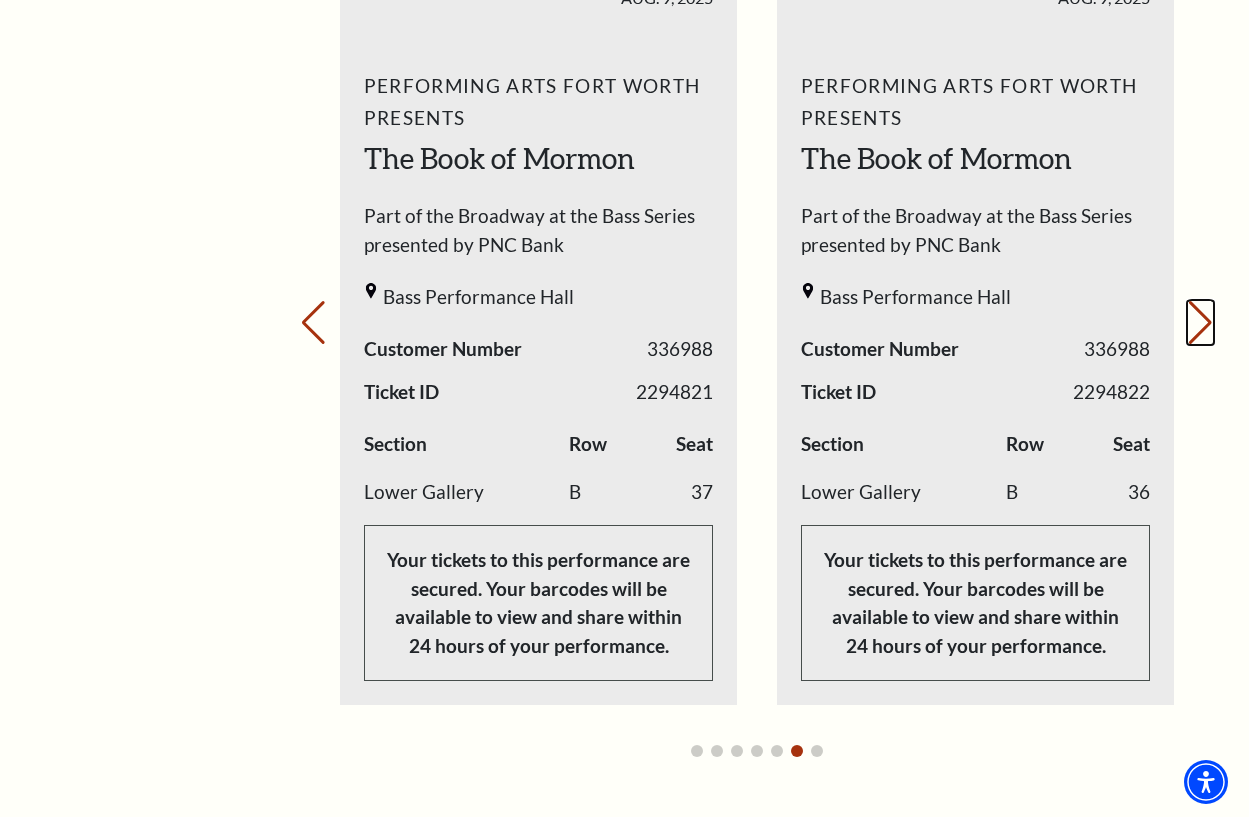 click on "Next slide." at bounding box center [1200, 323] 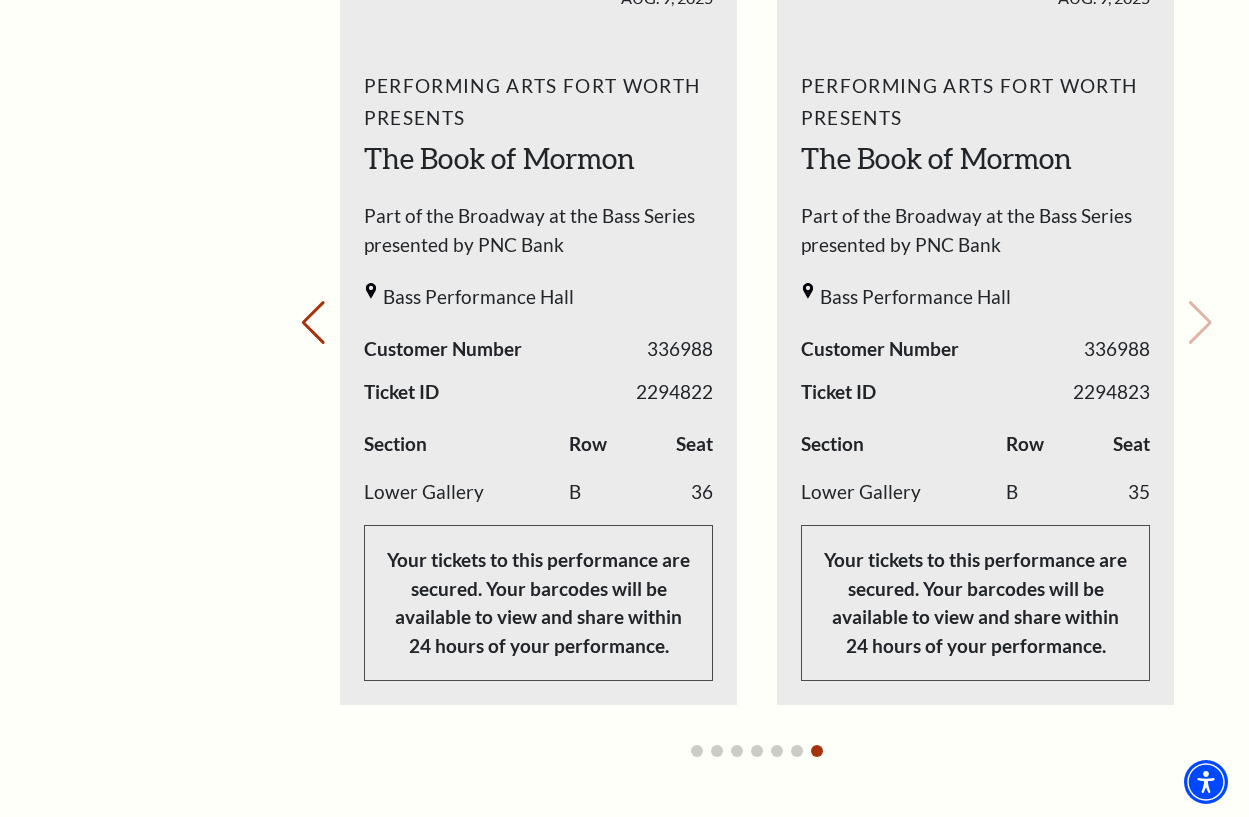 click on "Your next show
Previous slide.
Next slide." at bounding box center [757, 295] 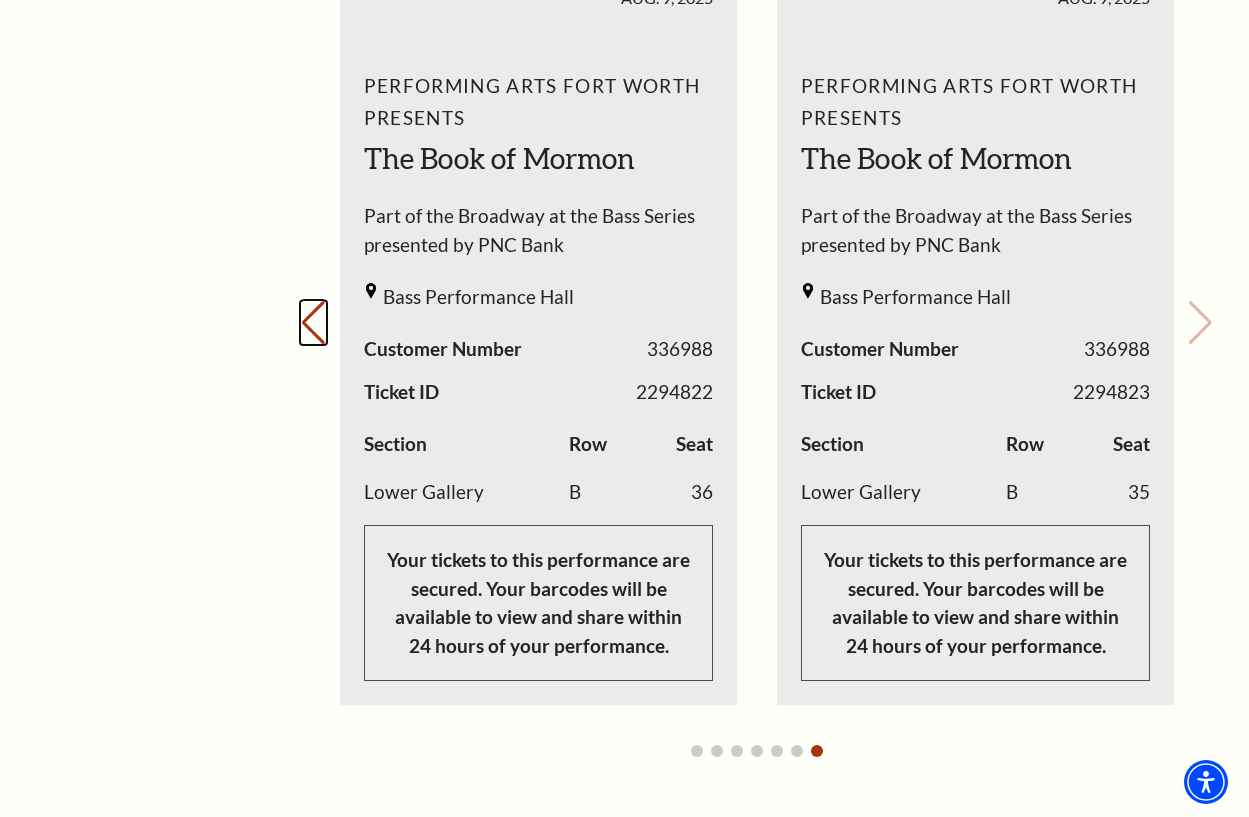 click on "Previous slide." at bounding box center (313, 323) 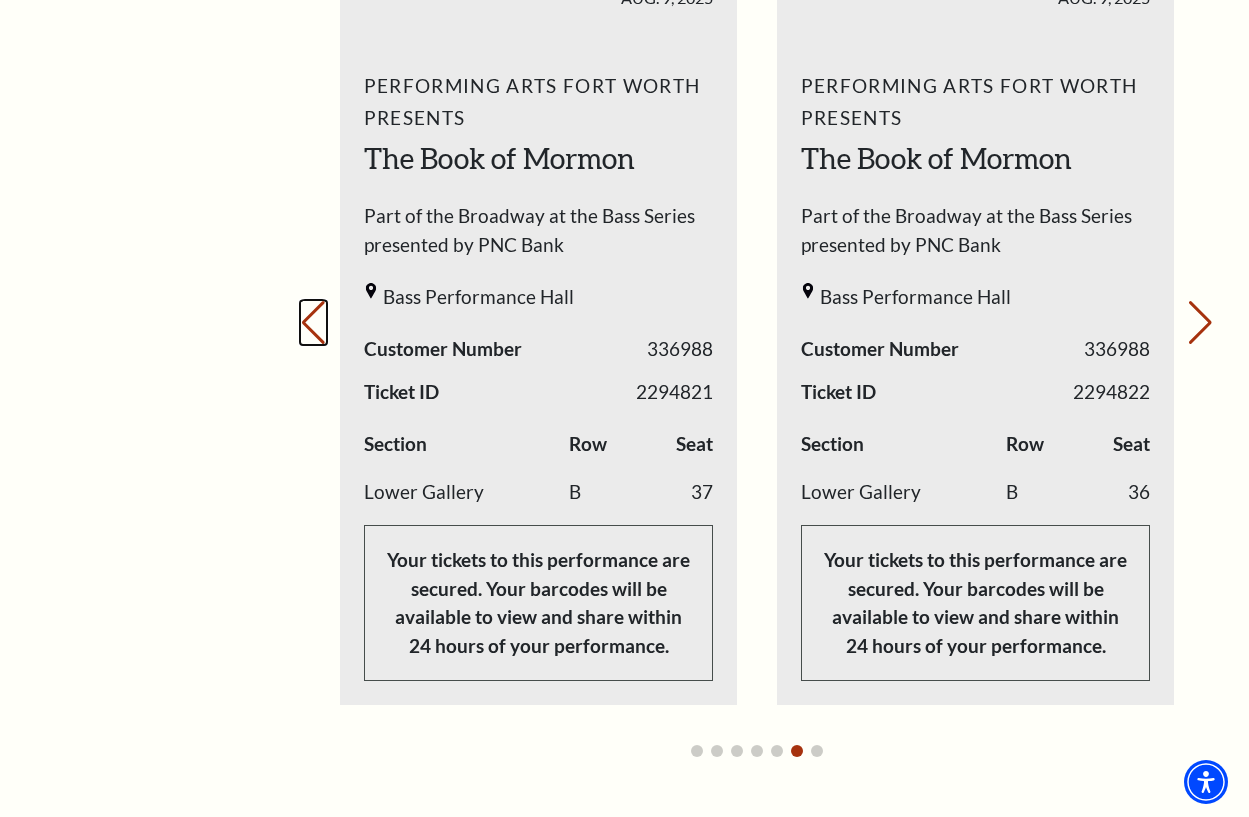 click on "Previous slide." at bounding box center [313, 323] 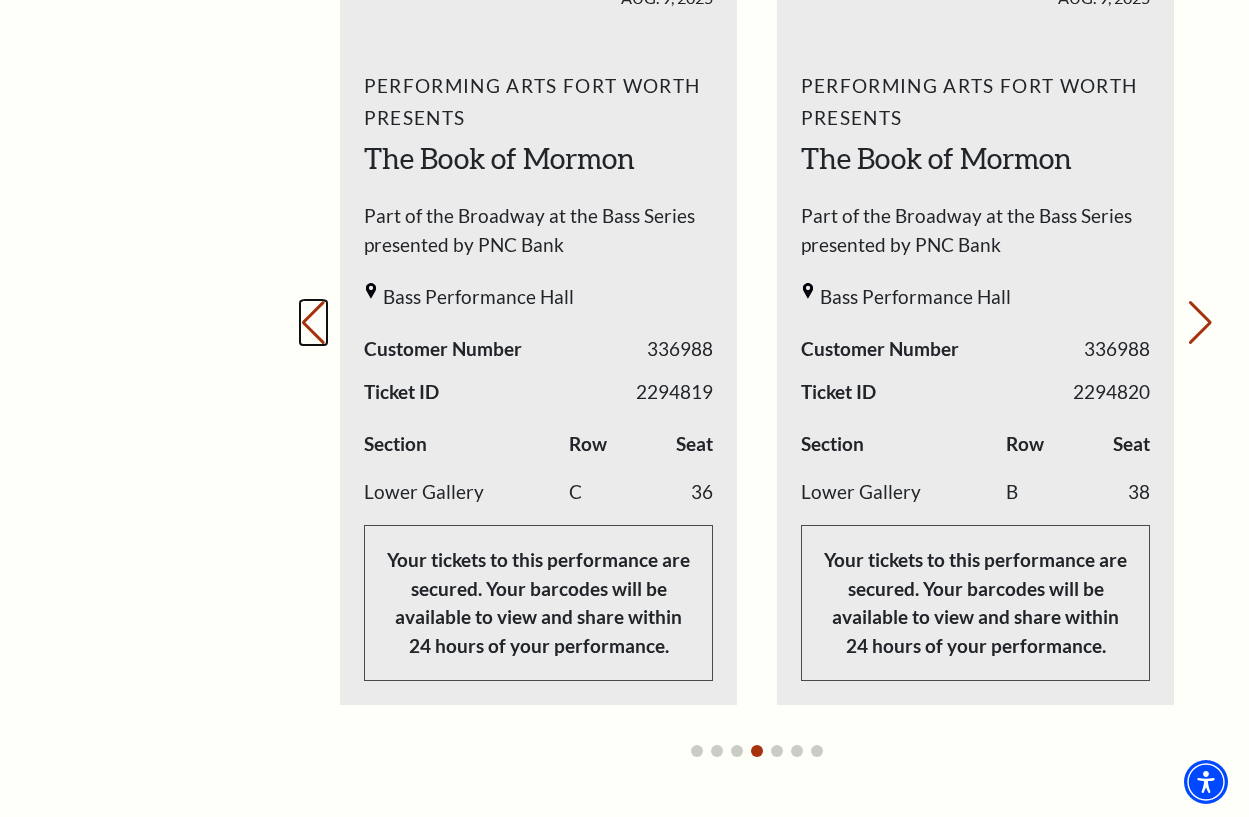 click on "Previous slide." at bounding box center [313, 323] 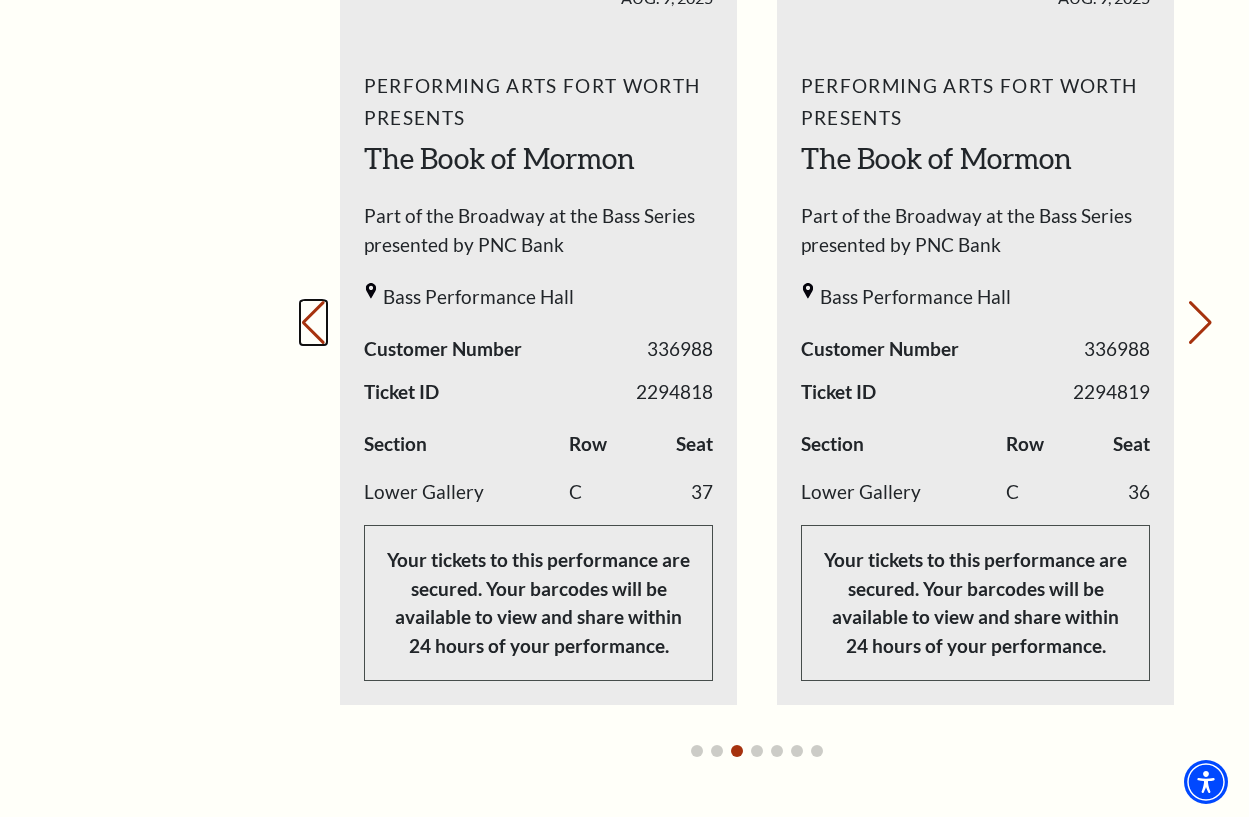 click on "Previous slide." at bounding box center (313, 323) 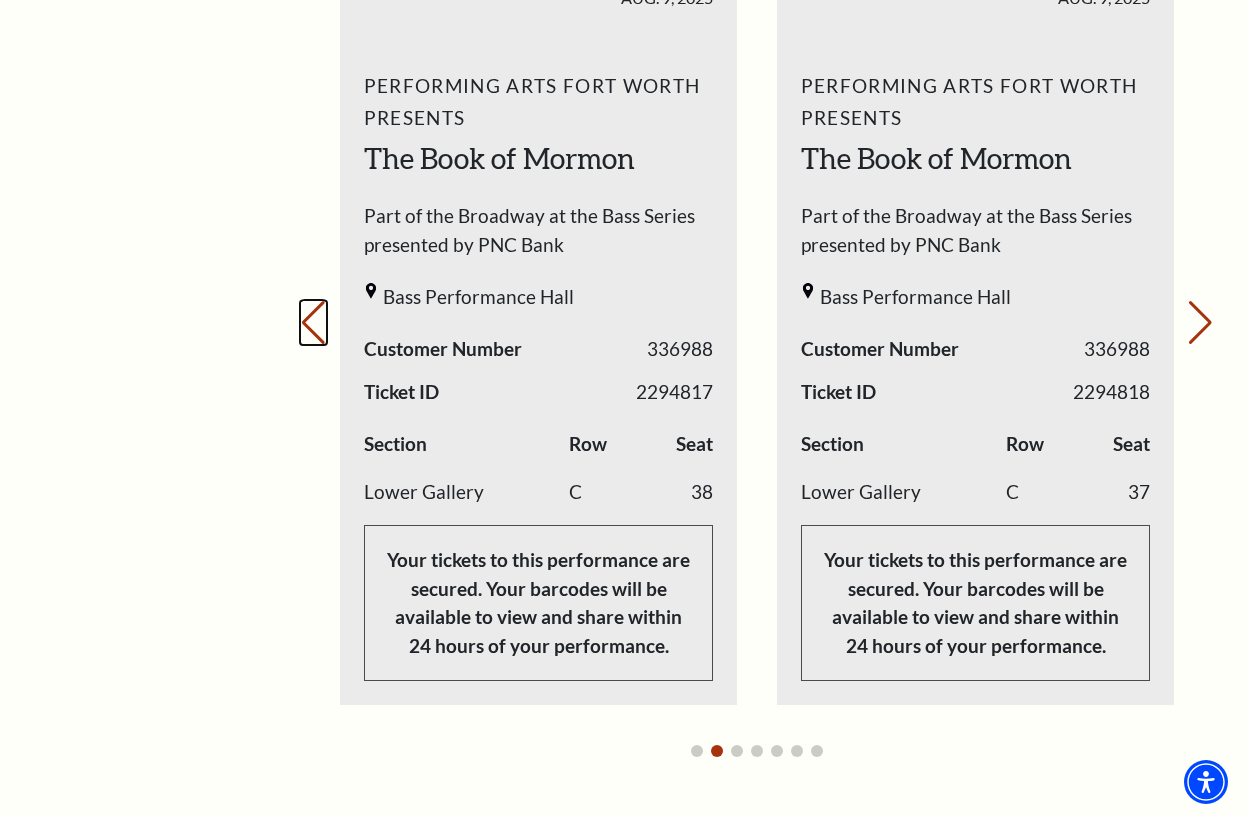 click on "Previous slide." at bounding box center [313, 323] 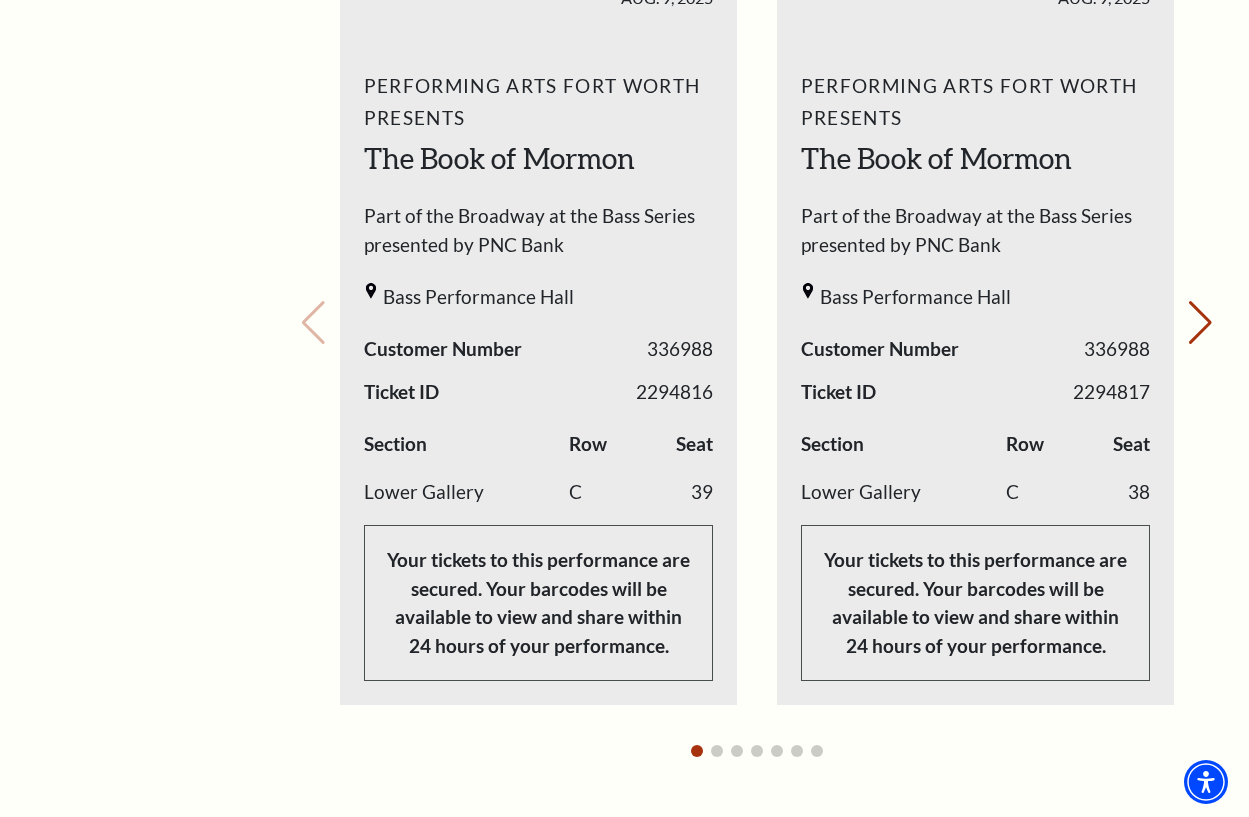 click on "Your next show
Previous slide.
Next slide." at bounding box center [757, 295] 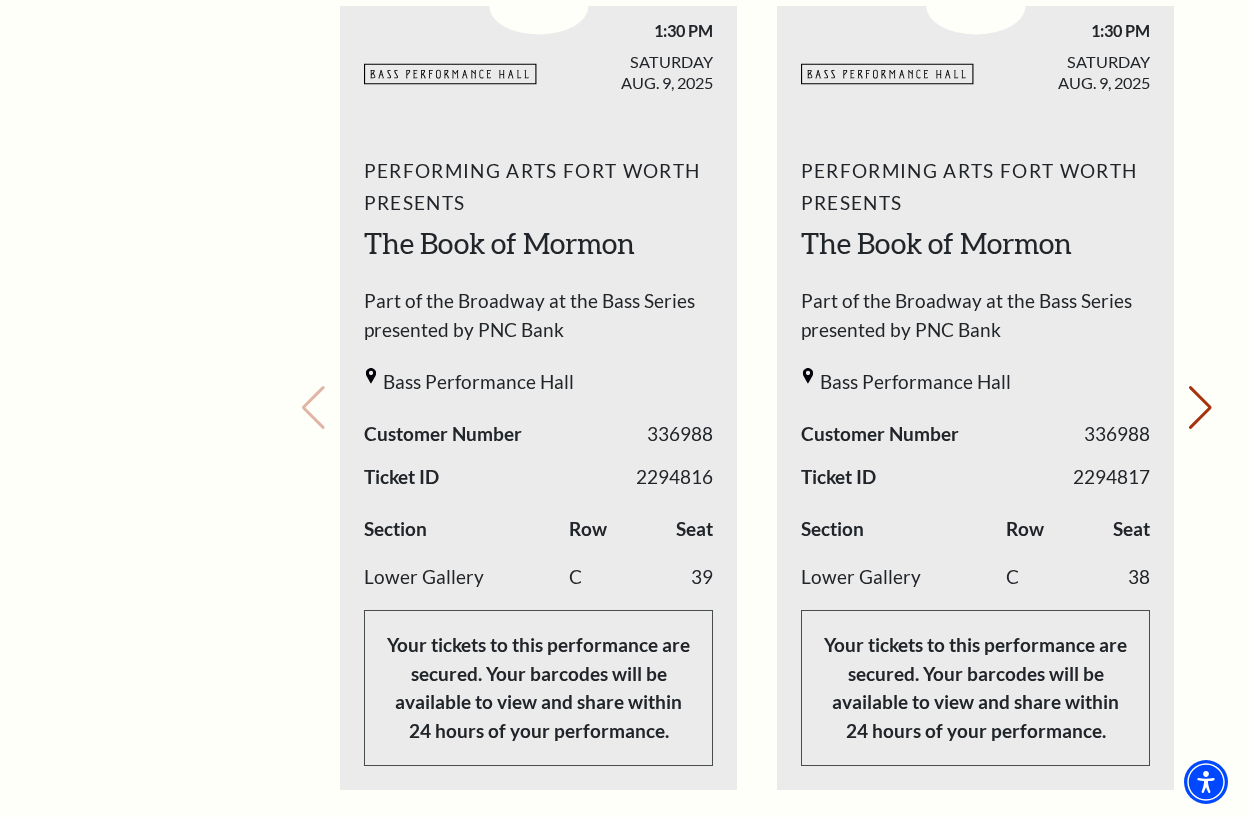 scroll, scrollTop: 900, scrollLeft: 0, axis: vertical 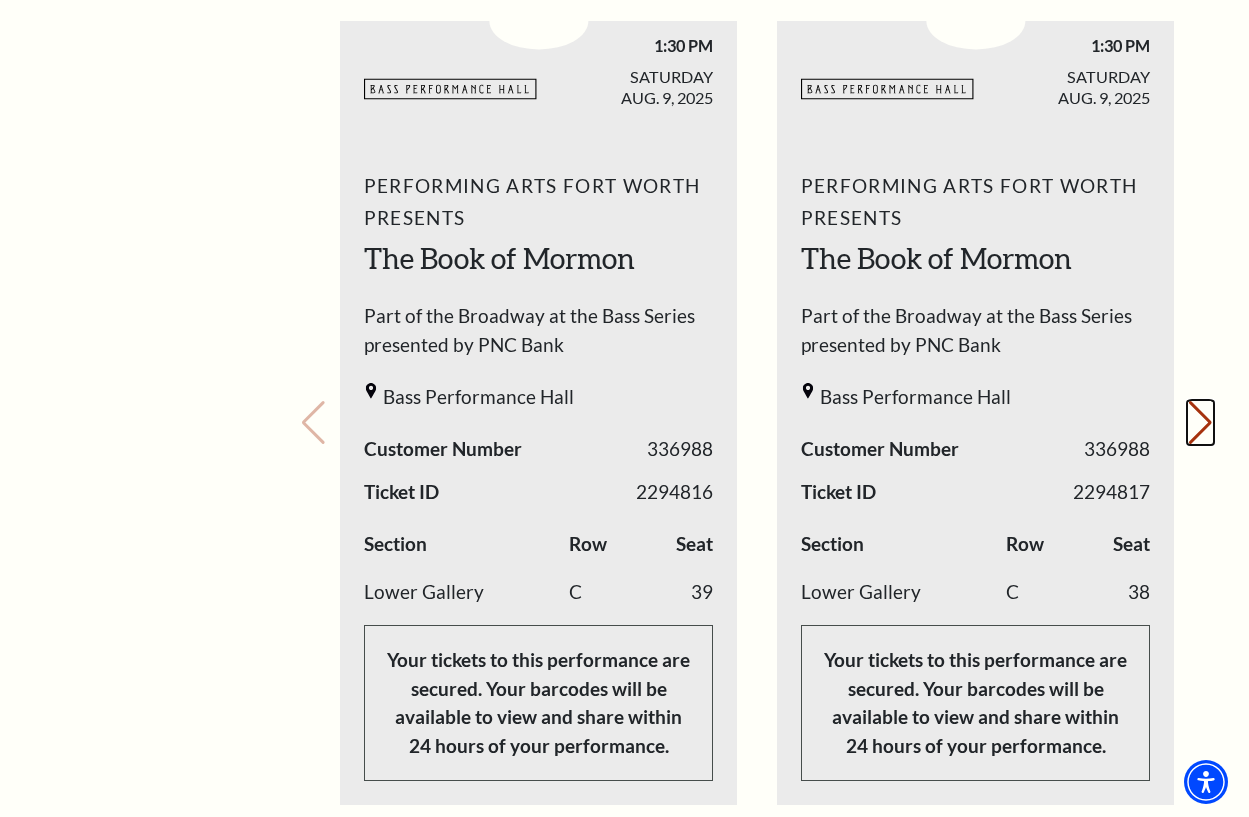 click on "Next slide." at bounding box center [1200, 423] 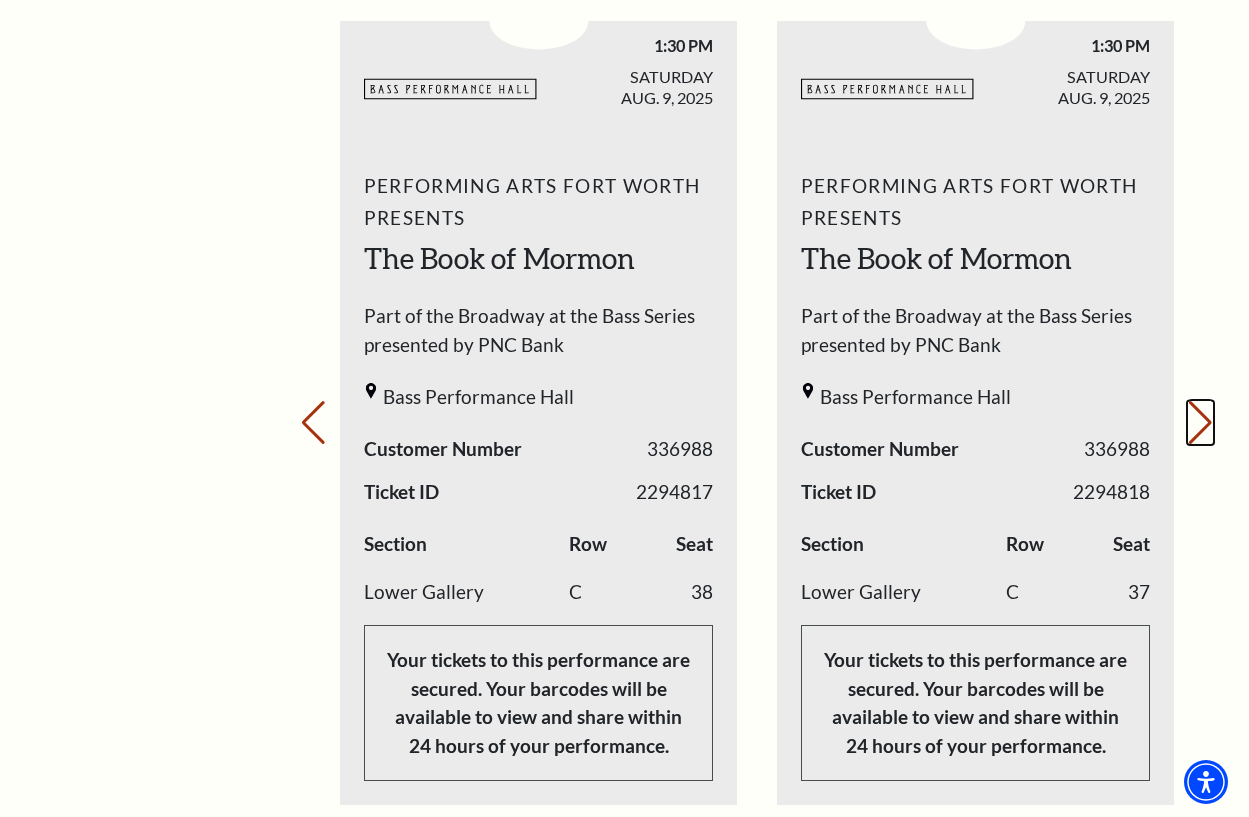 click on "Next slide." at bounding box center (1200, 423) 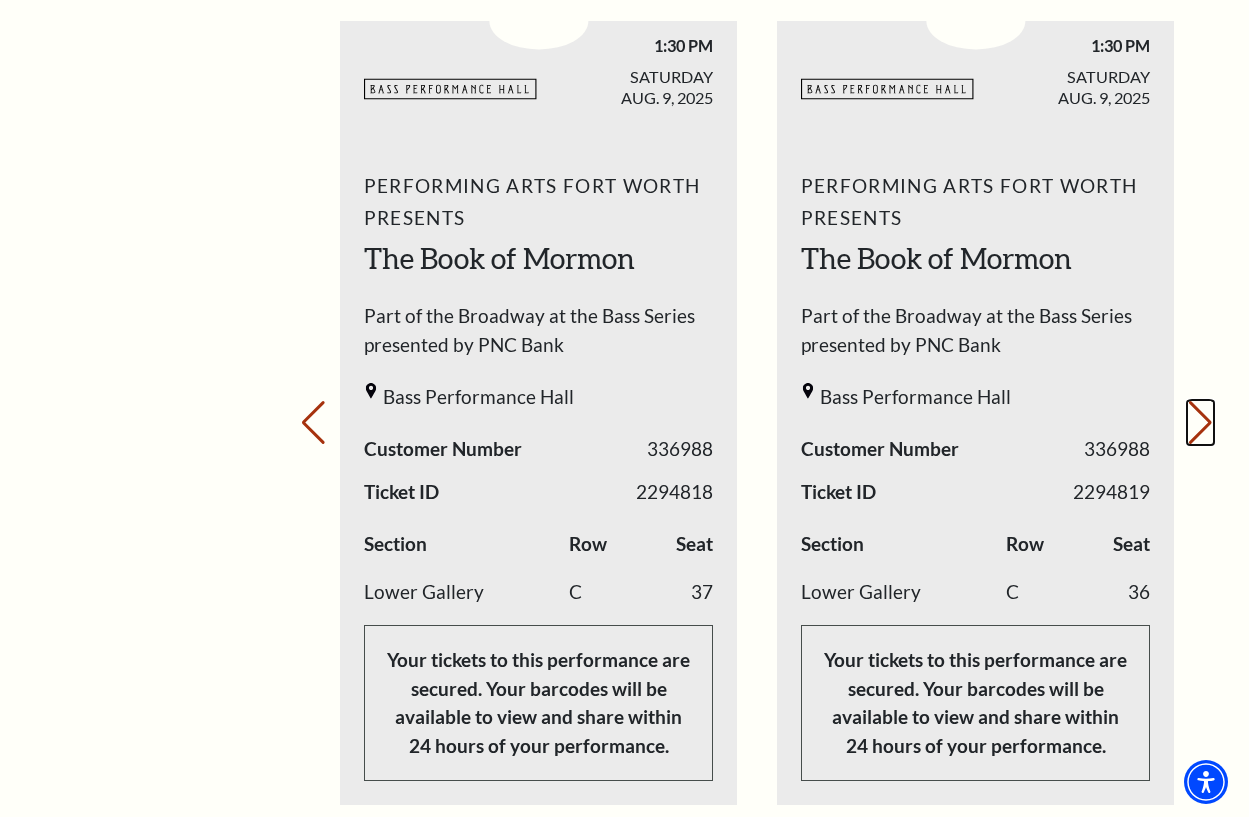 click on "Next slide." at bounding box center [1200, 423] 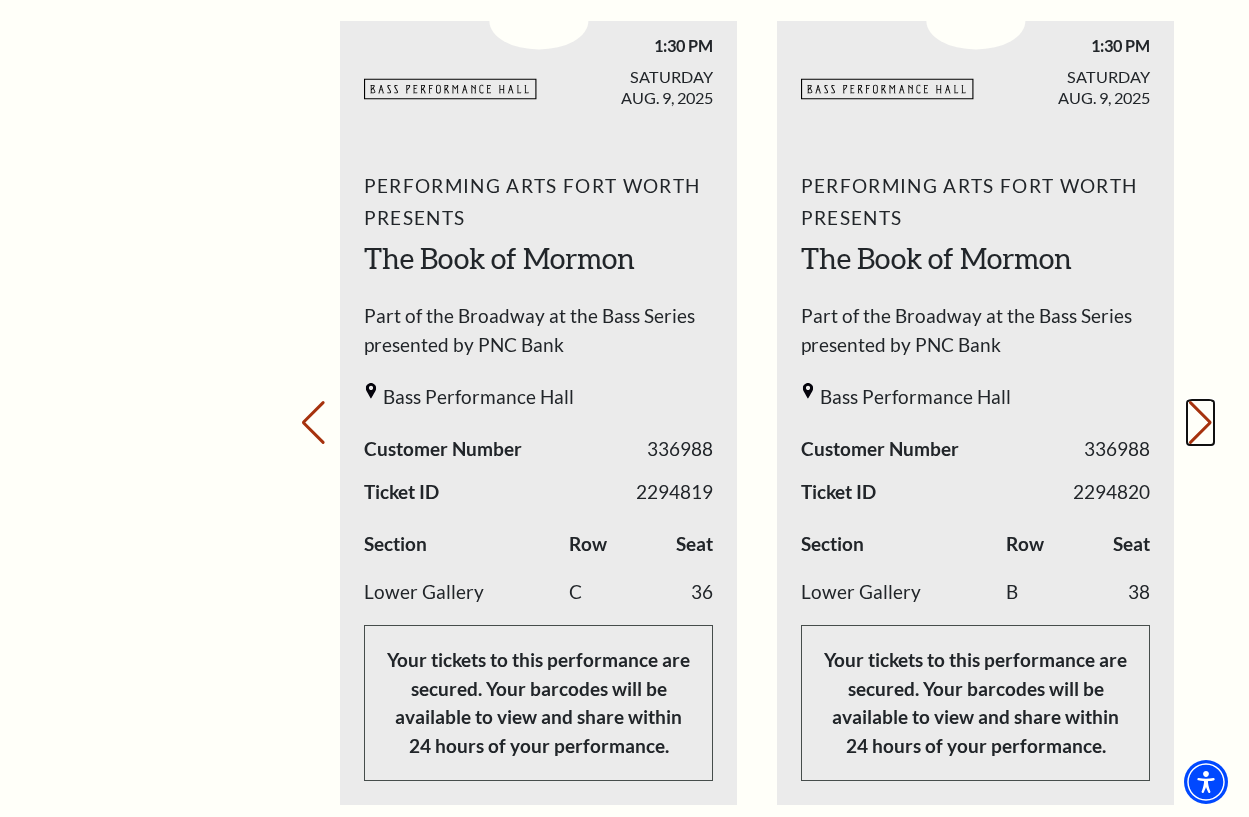 click on "Next slide." at bounding box center [1200, 423] 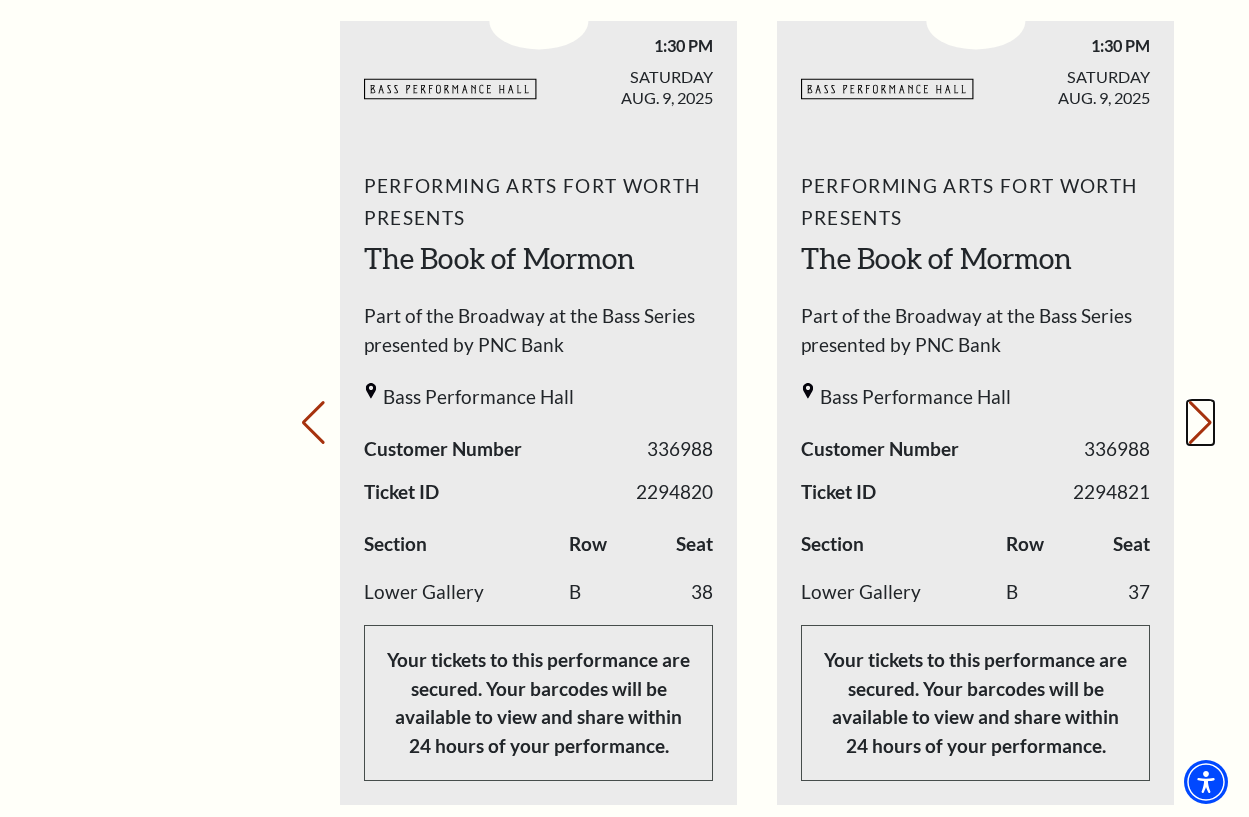 click on "Next slide." at bounding box center [1200, 423] 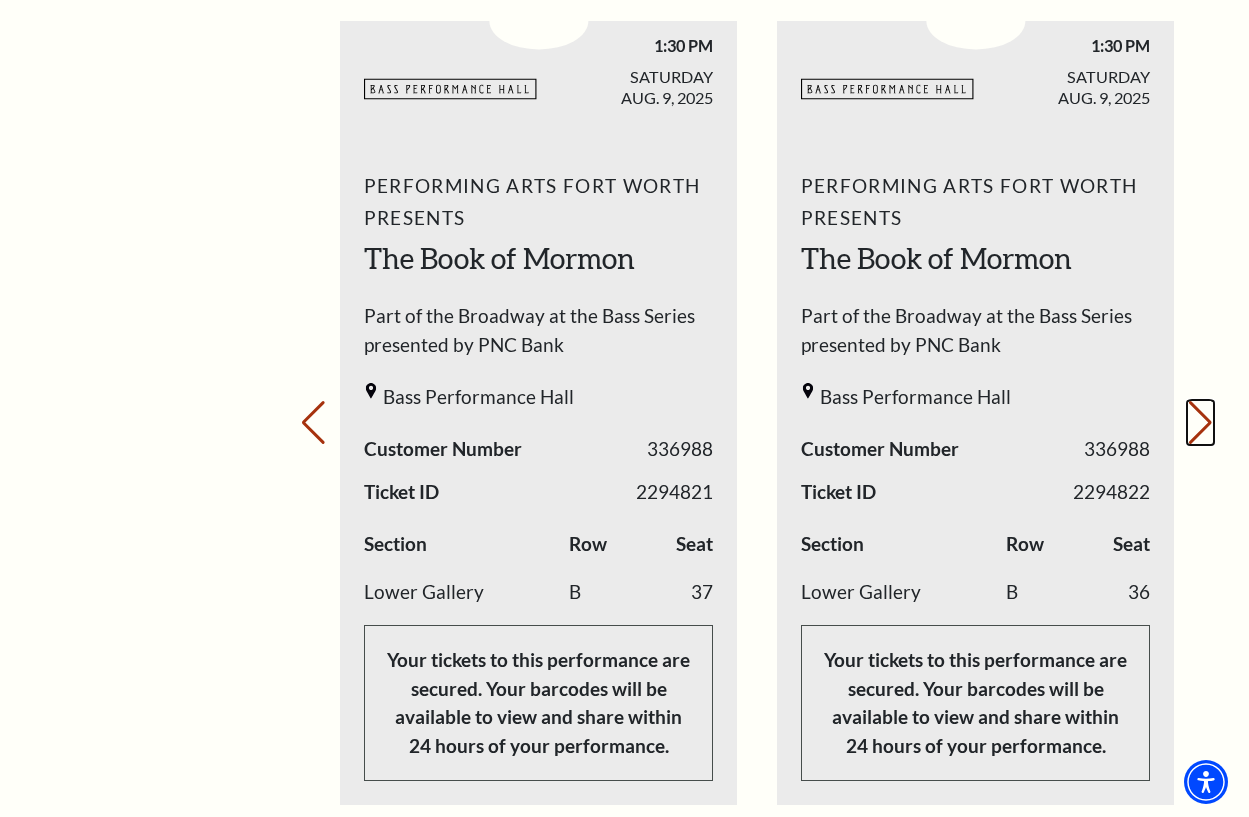 click on "Next slide." at bounding box center [1200, 423] 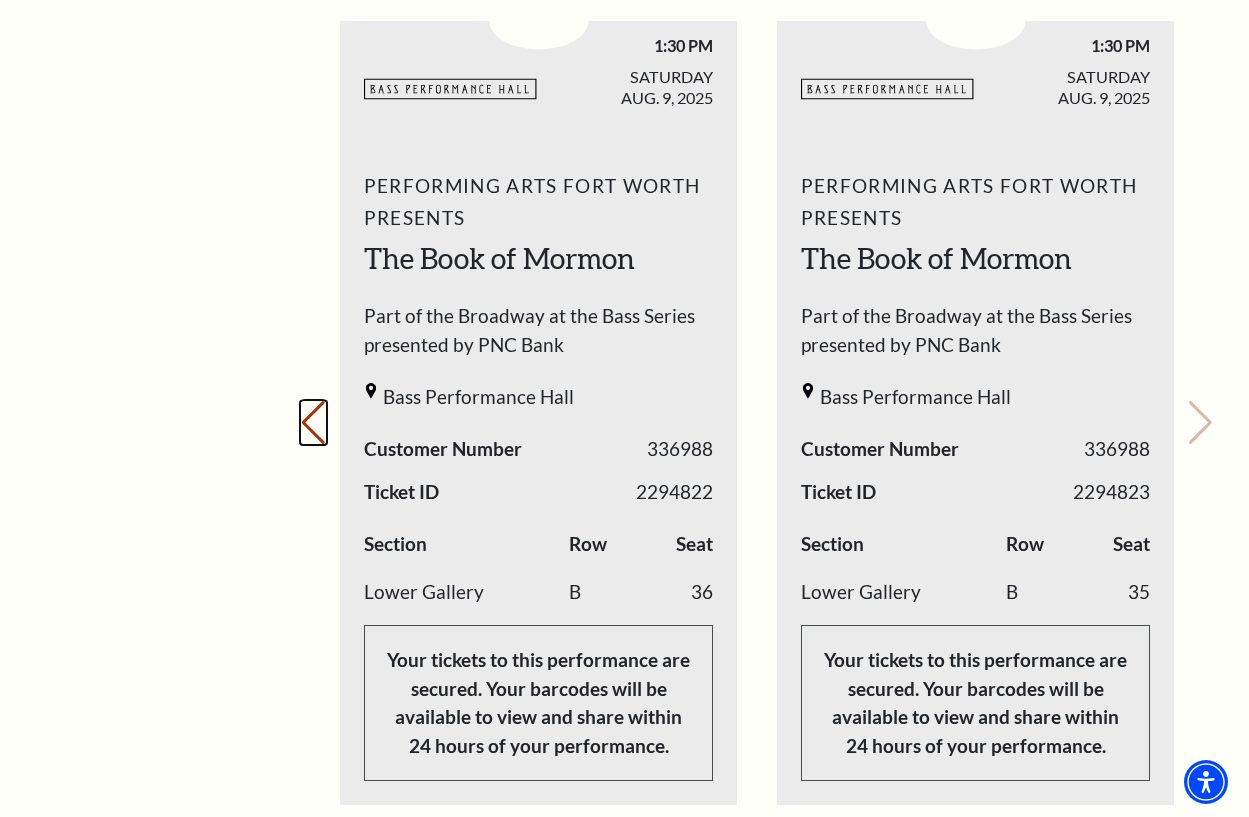 click on "Previous slide." at bounding box center (313, 423) 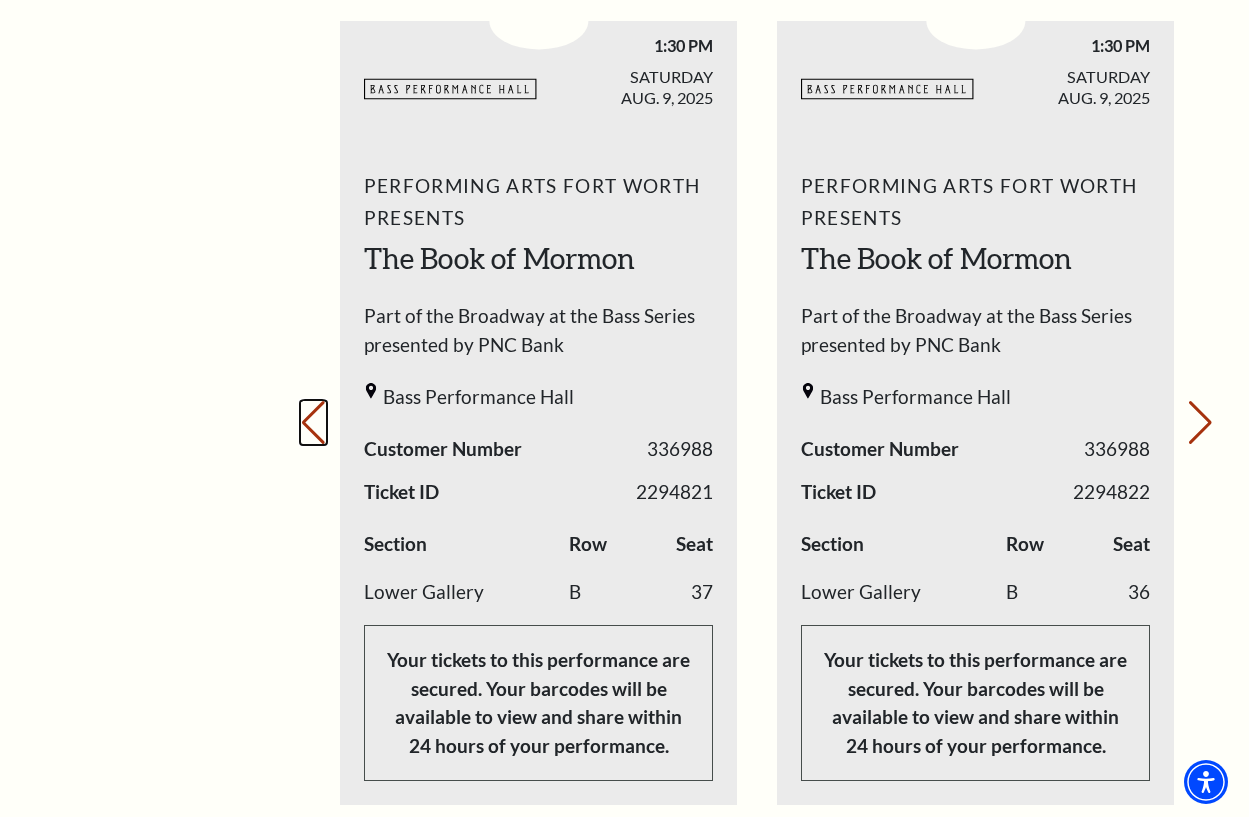 click on "Previous slide." at bounding box center (313, 423) 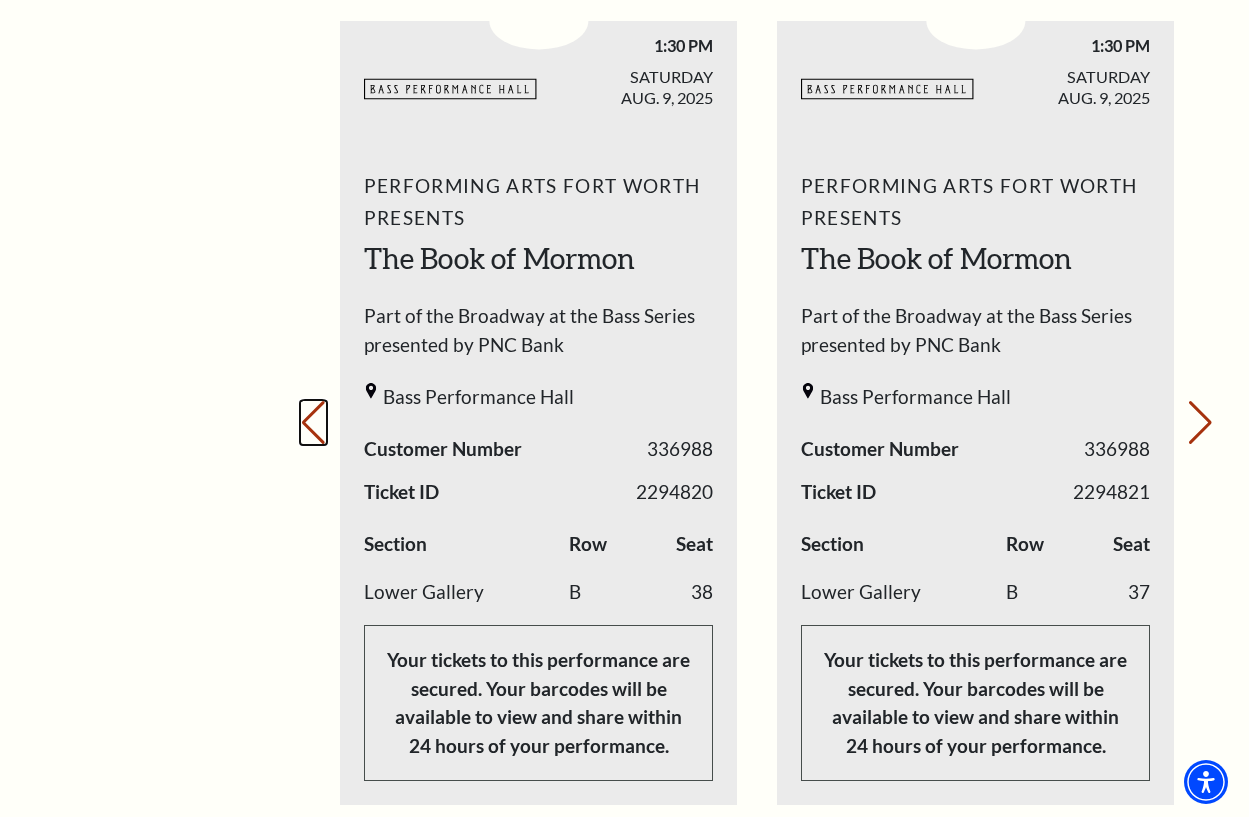 click on "Previous slide." at bounding box center [313, 423] 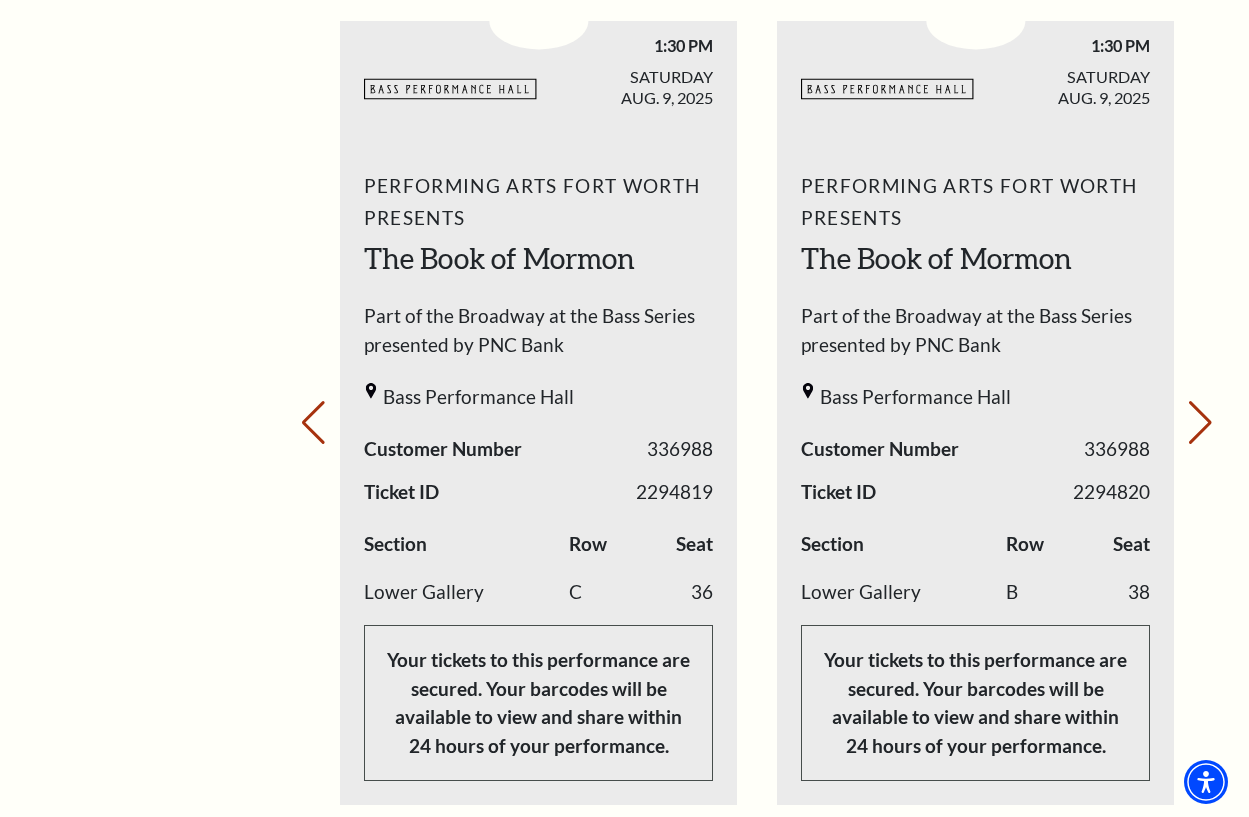 click on "Your next show
Previous slide.
Next slide." at bounding box center [757, 395] 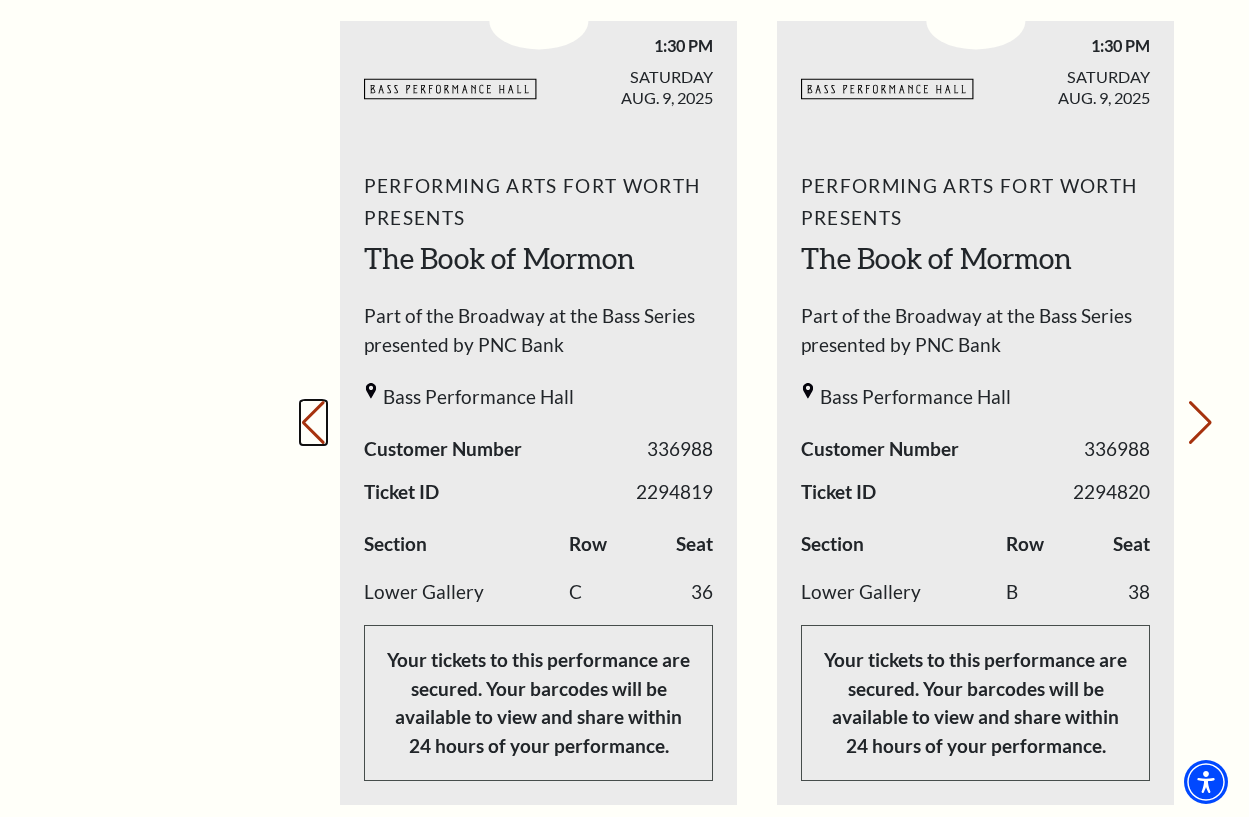 click on "Previous slide." at bounding box center (313, 423) 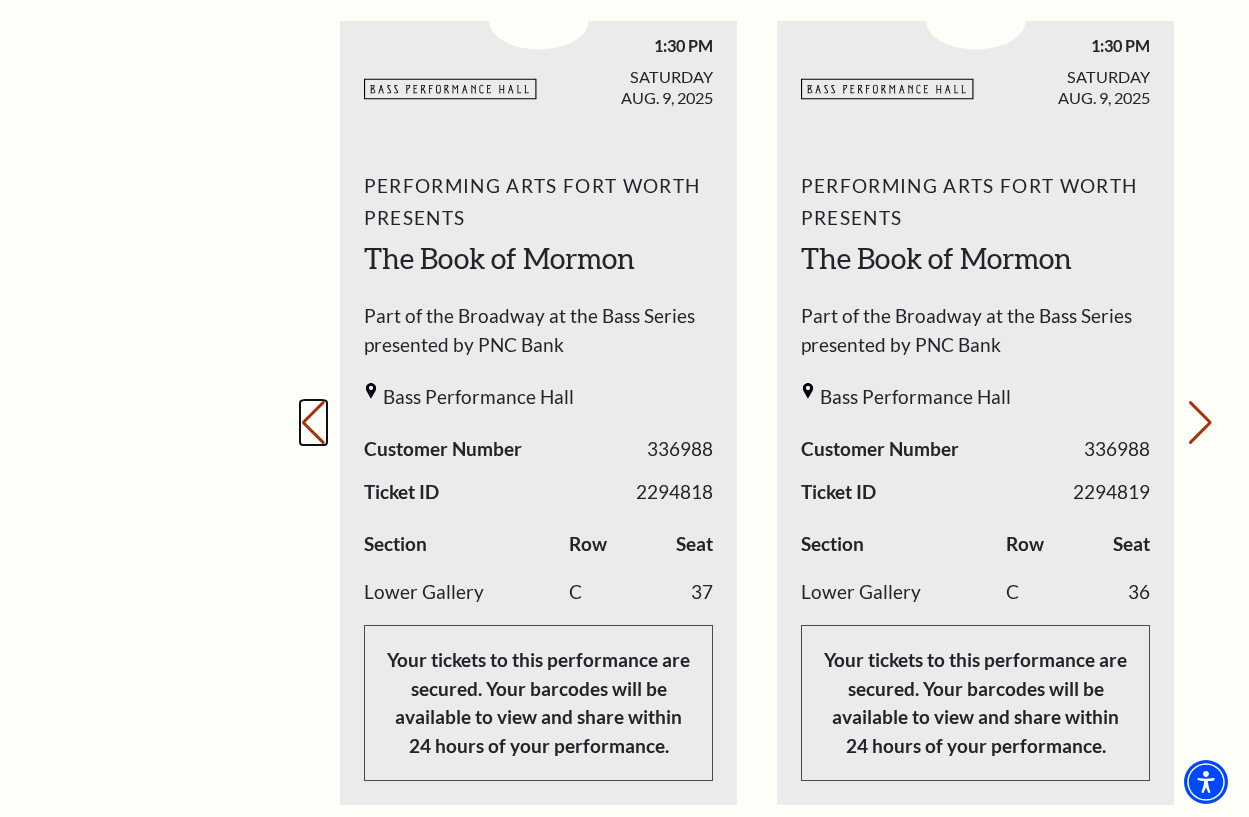 click on "Previous slide." at bounding box center (313, 423) 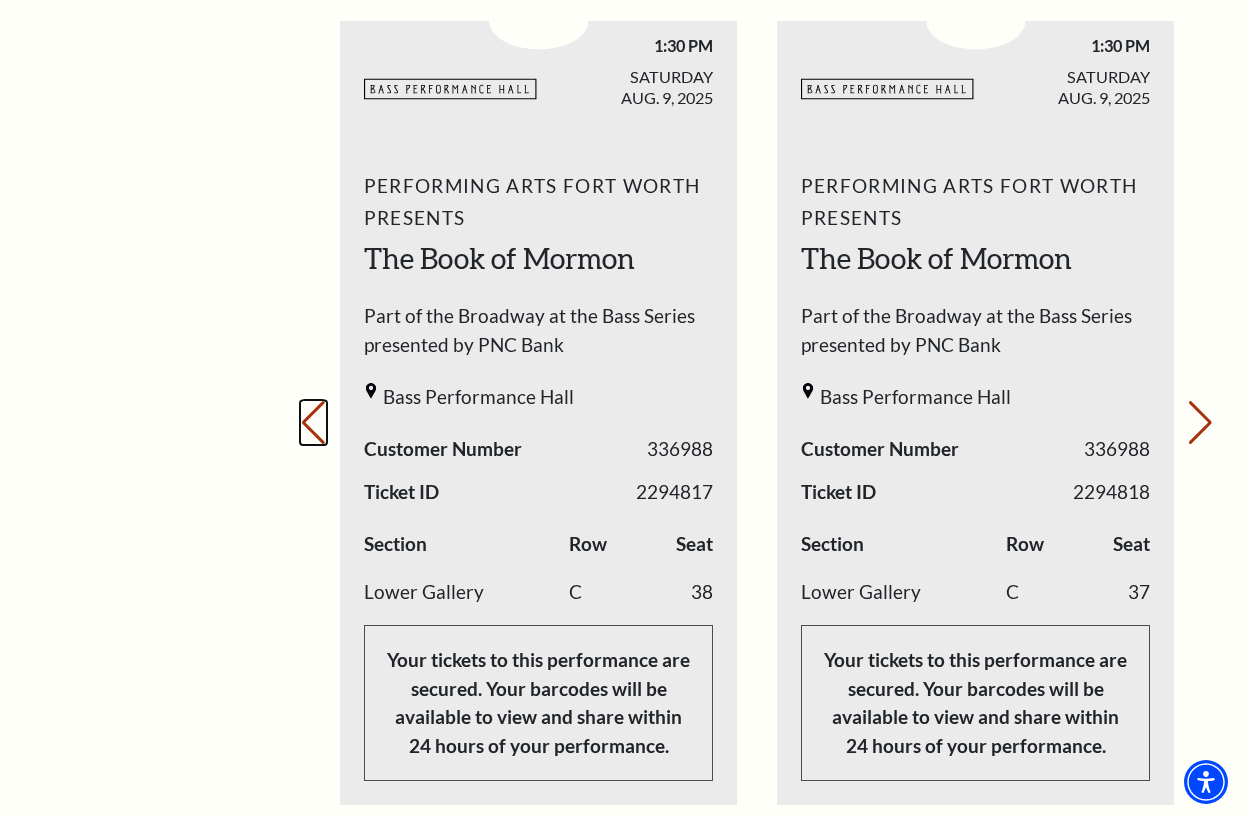 click on "Previous slide." at bounding box center (313, 423) 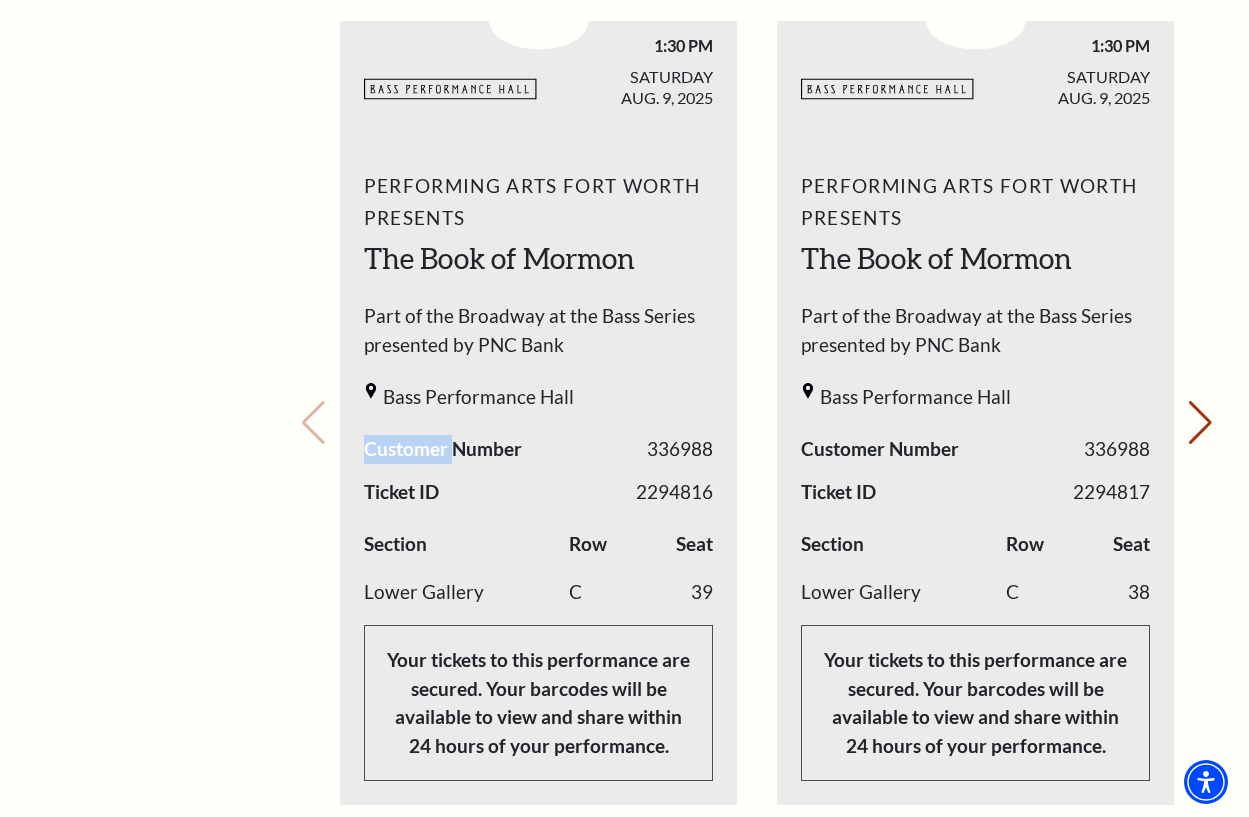 click on "Your next show
Previous slide.
Next slide." at bounding box center [757, 395] 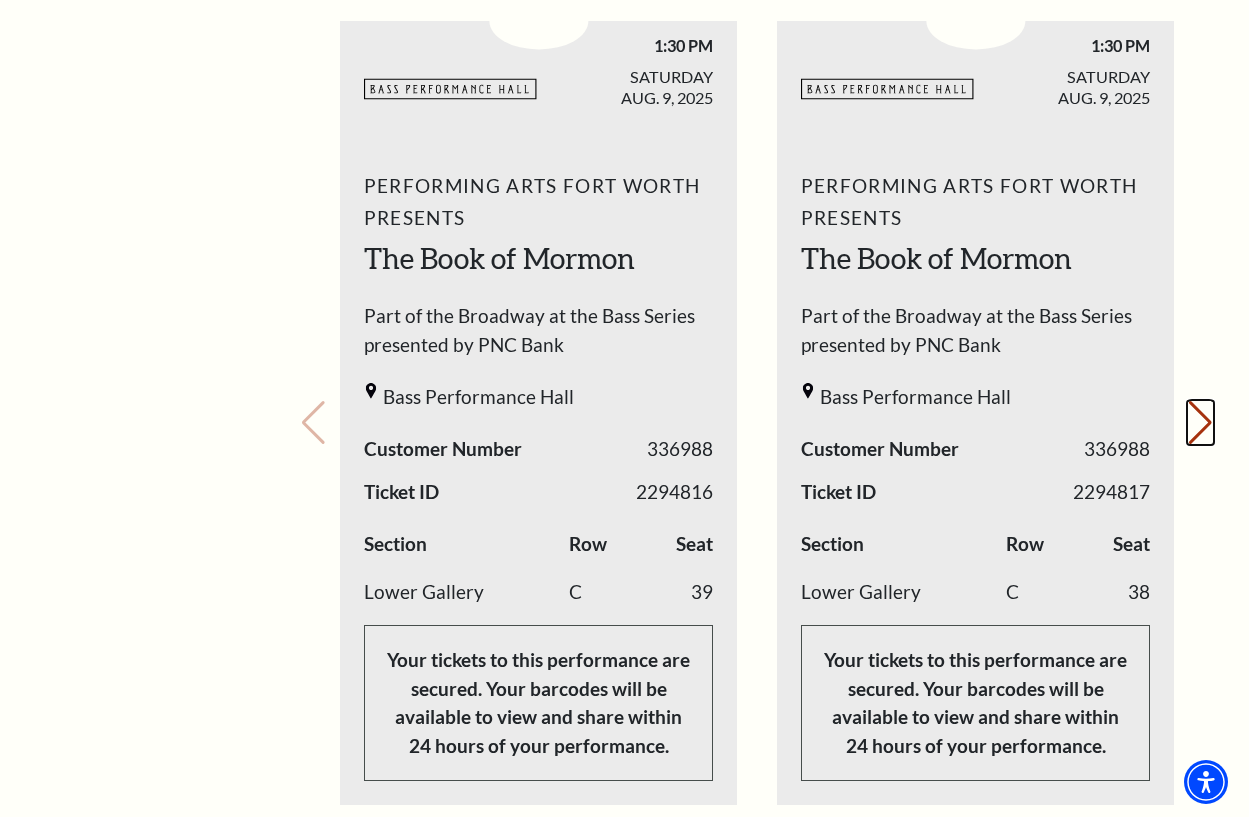click on "Next slide." at bounding box center (1200, 423) 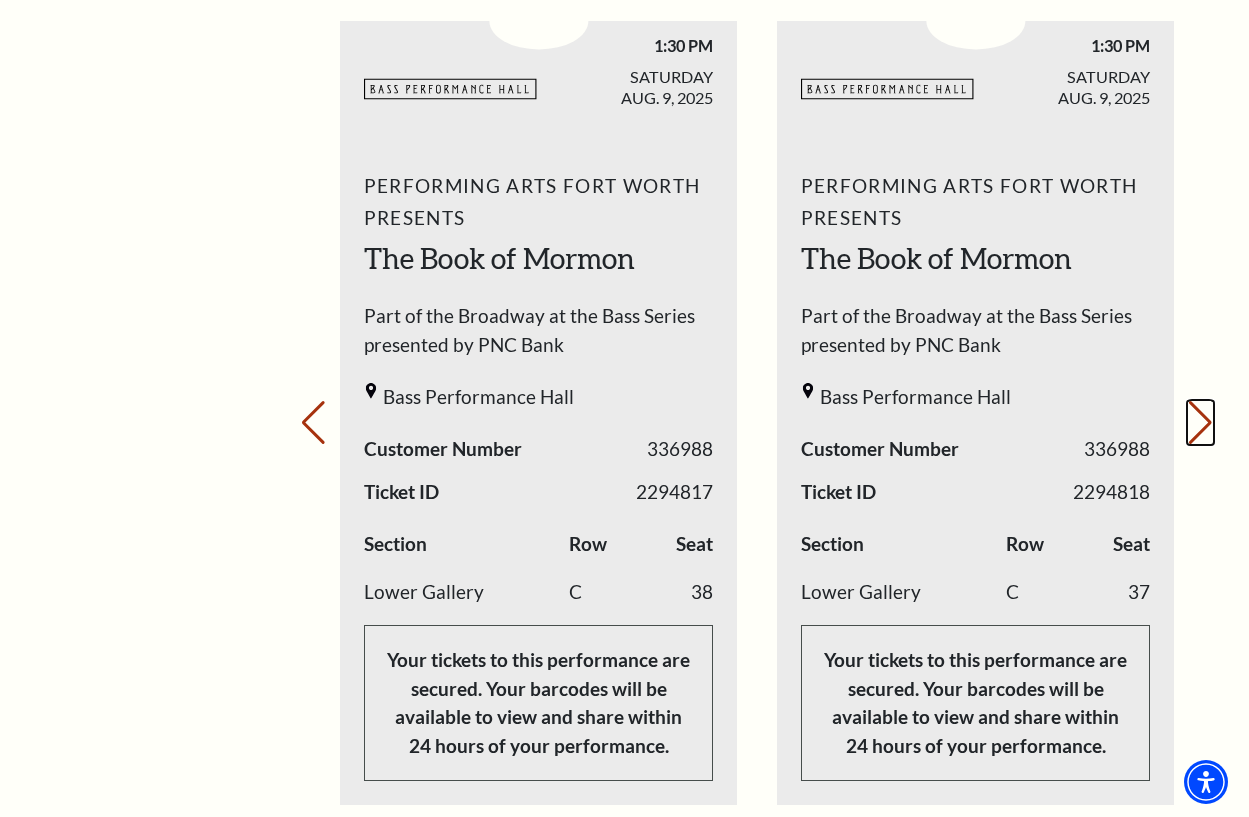 click on "Next slide." at bounding box center (1200, 423) 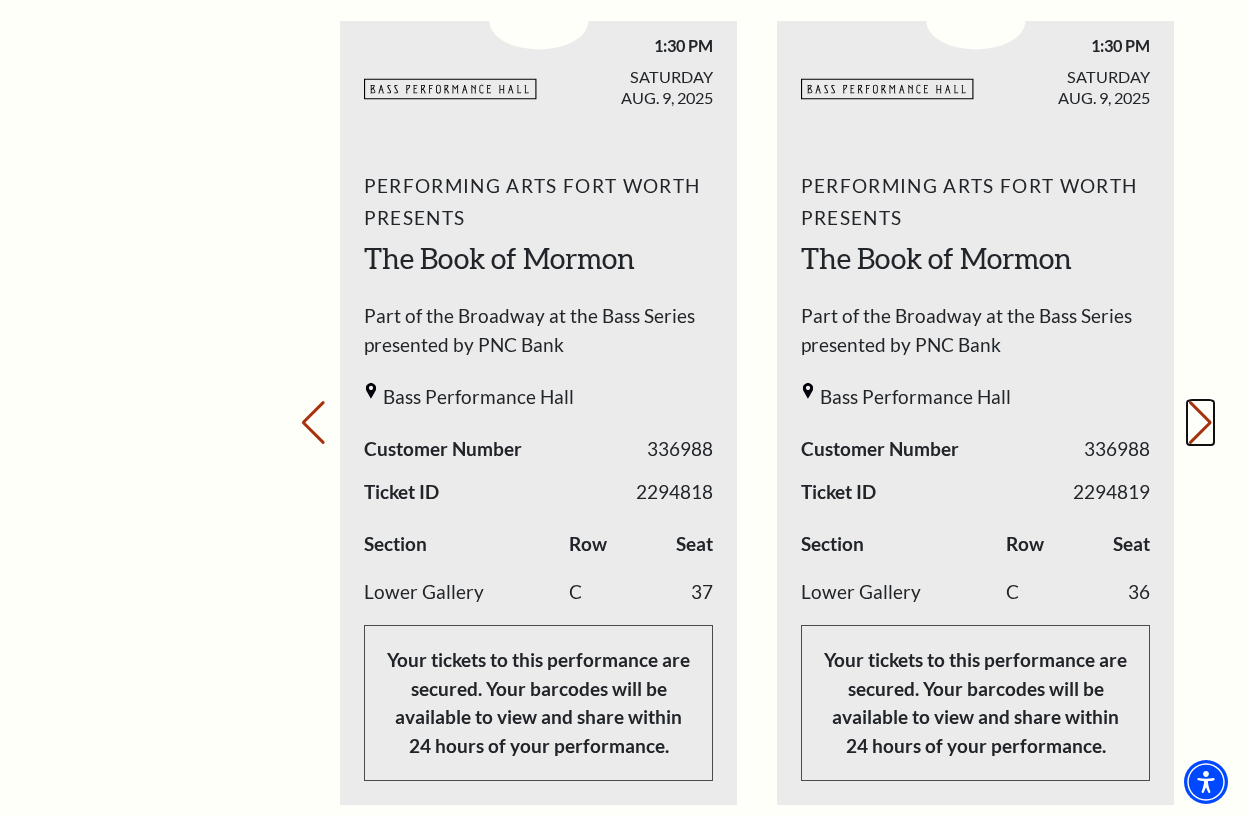 click on "Next slide." at bounding box center (1200, 423) 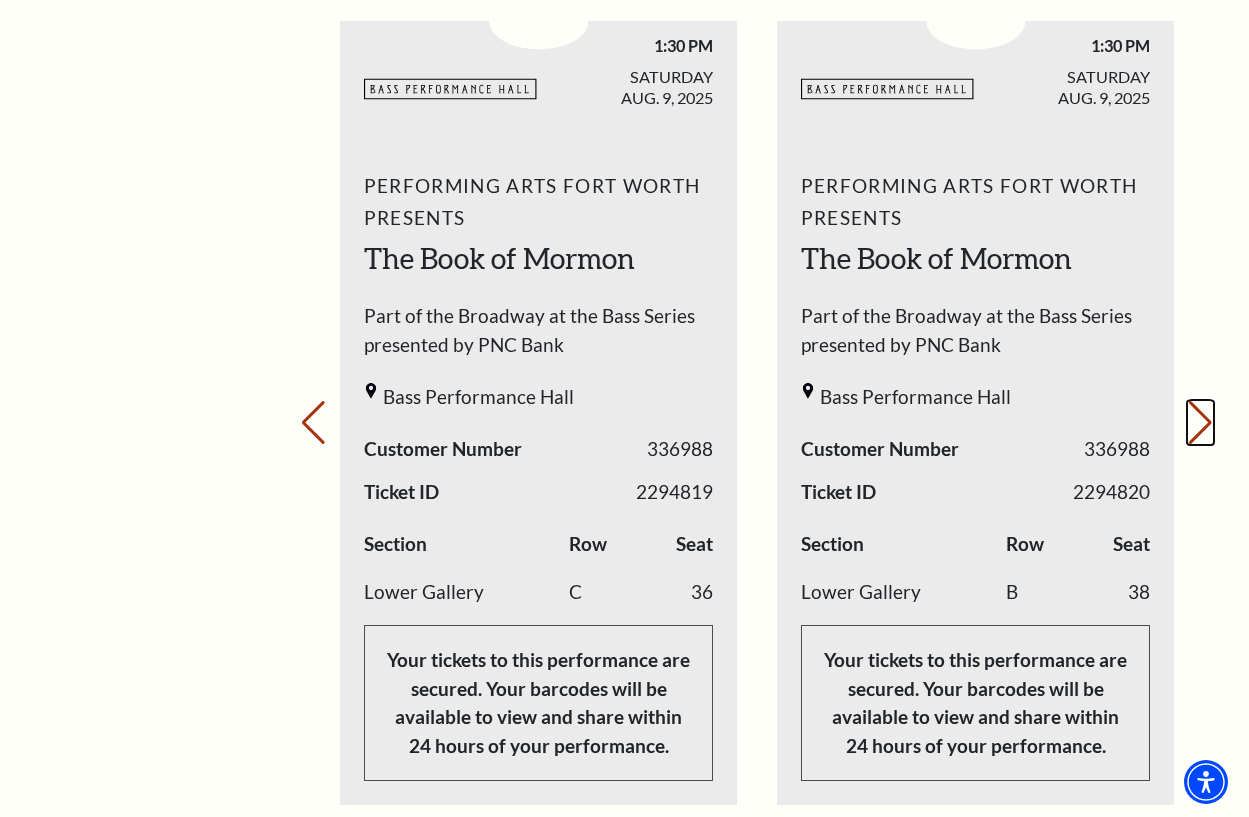 click on "Next slide." at bounding box center [1200, 423] 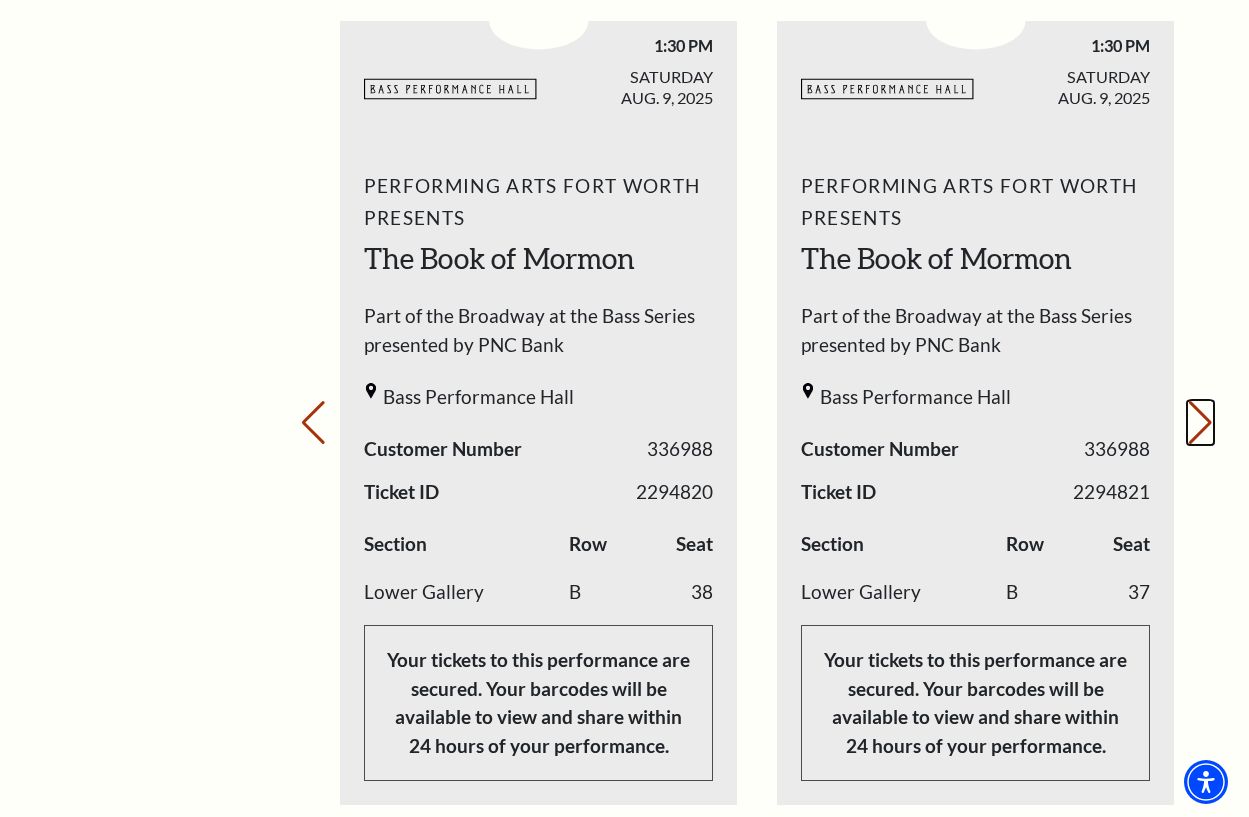click on "Next slide." at bounding box center [1200, 423] 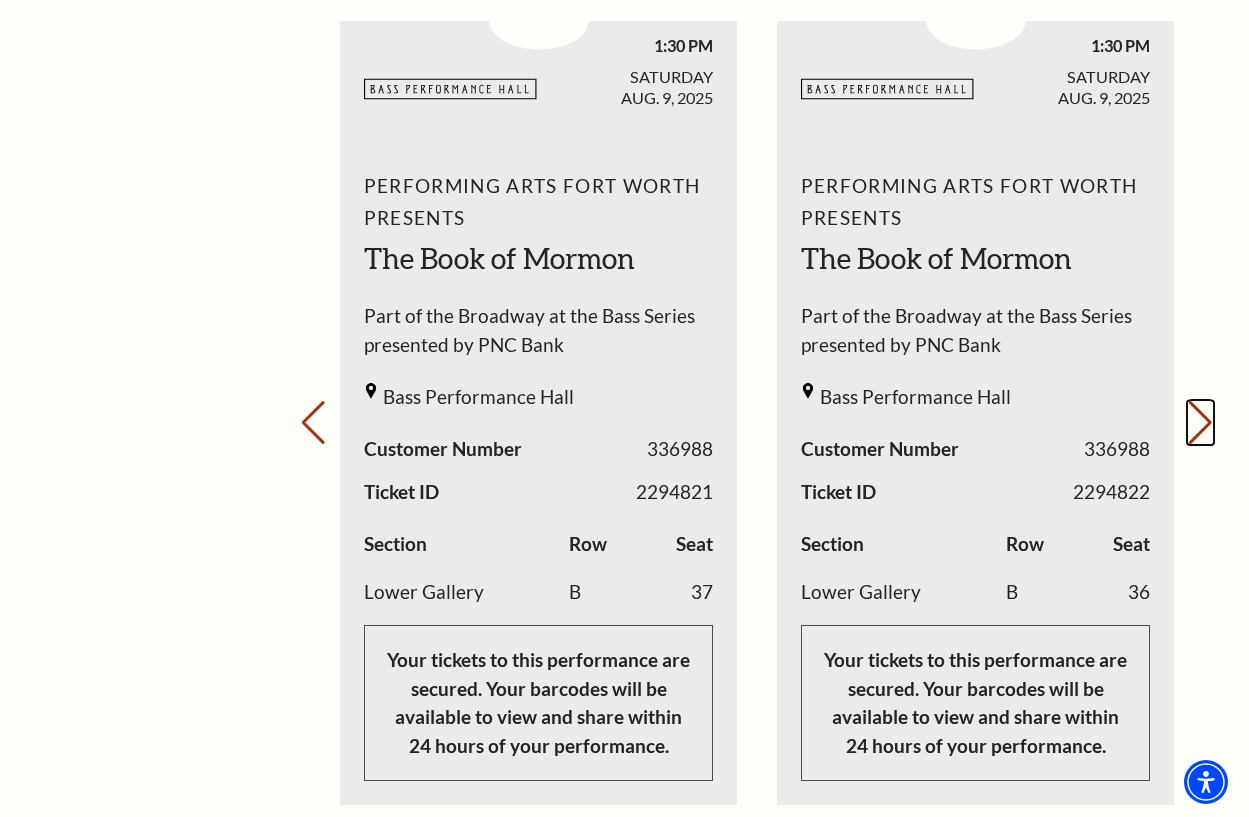 click on "Next slide." at bounding box center (1200, 423) 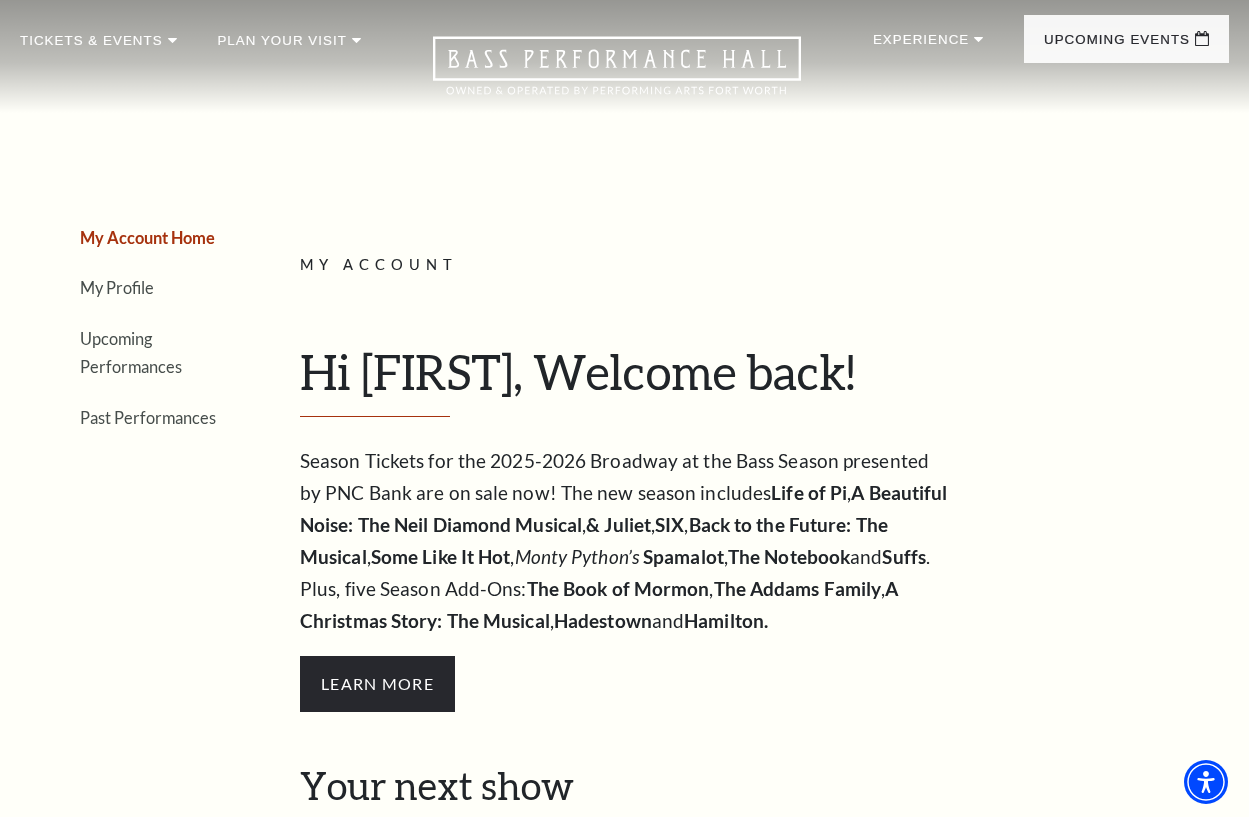 scroll, scrollTop: 0, scrollLeft: 0, axis: both 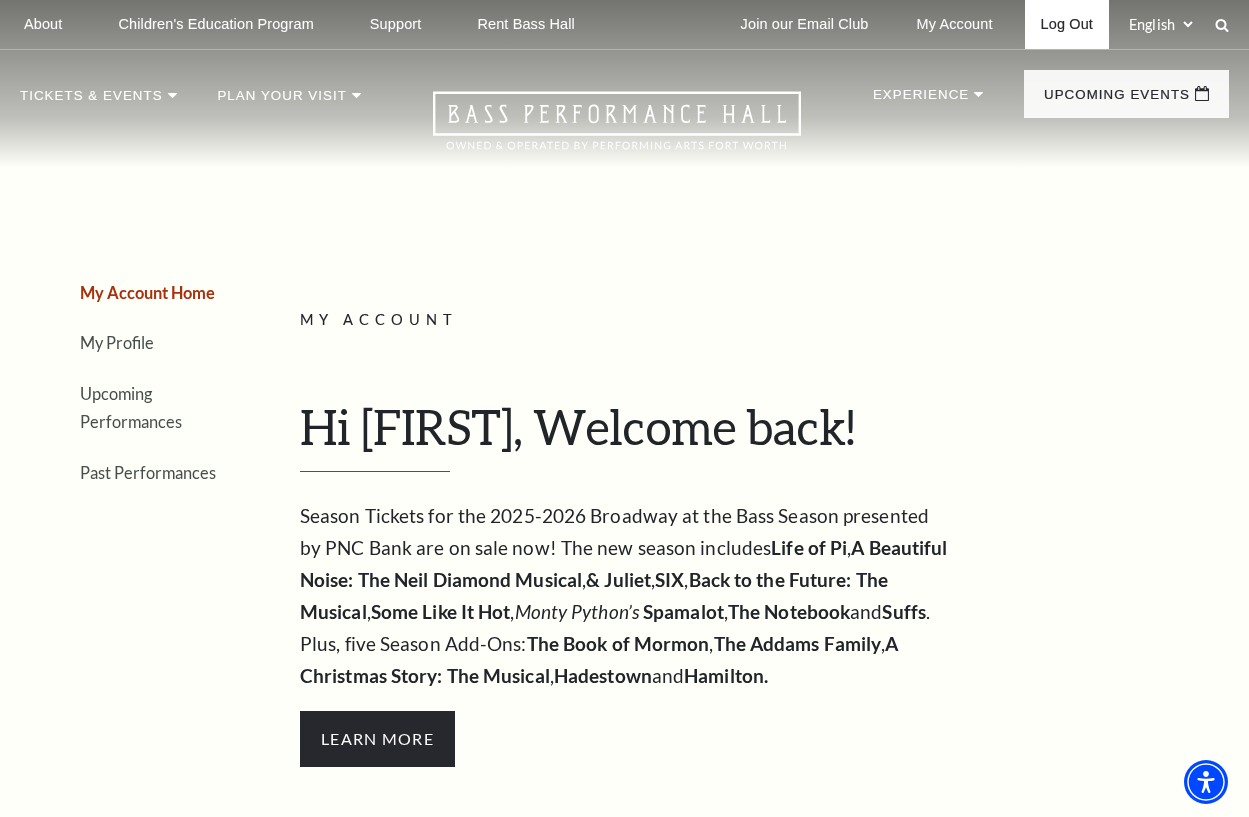click on "Log Out" at bounding box center (1067, 24) 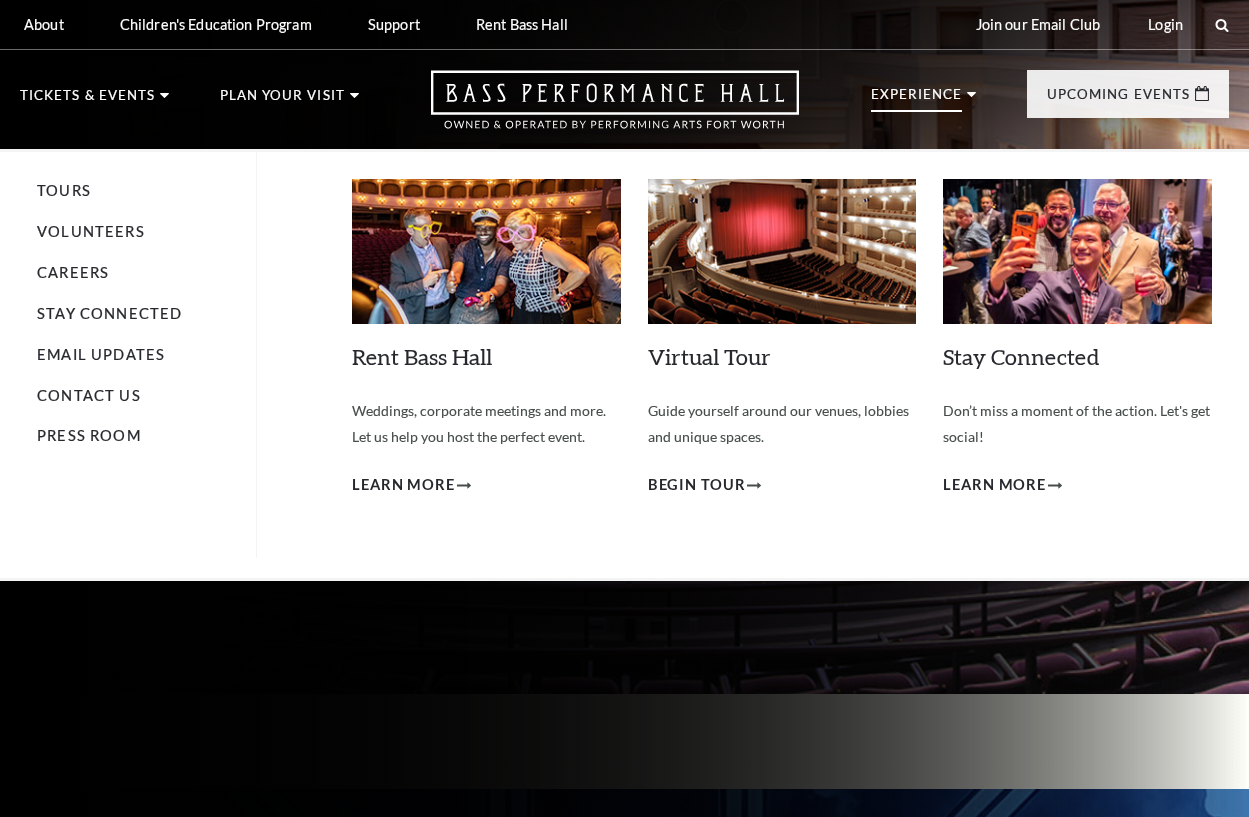 scroll, scrollTop: 0, scrollLeft: 0, axis: both 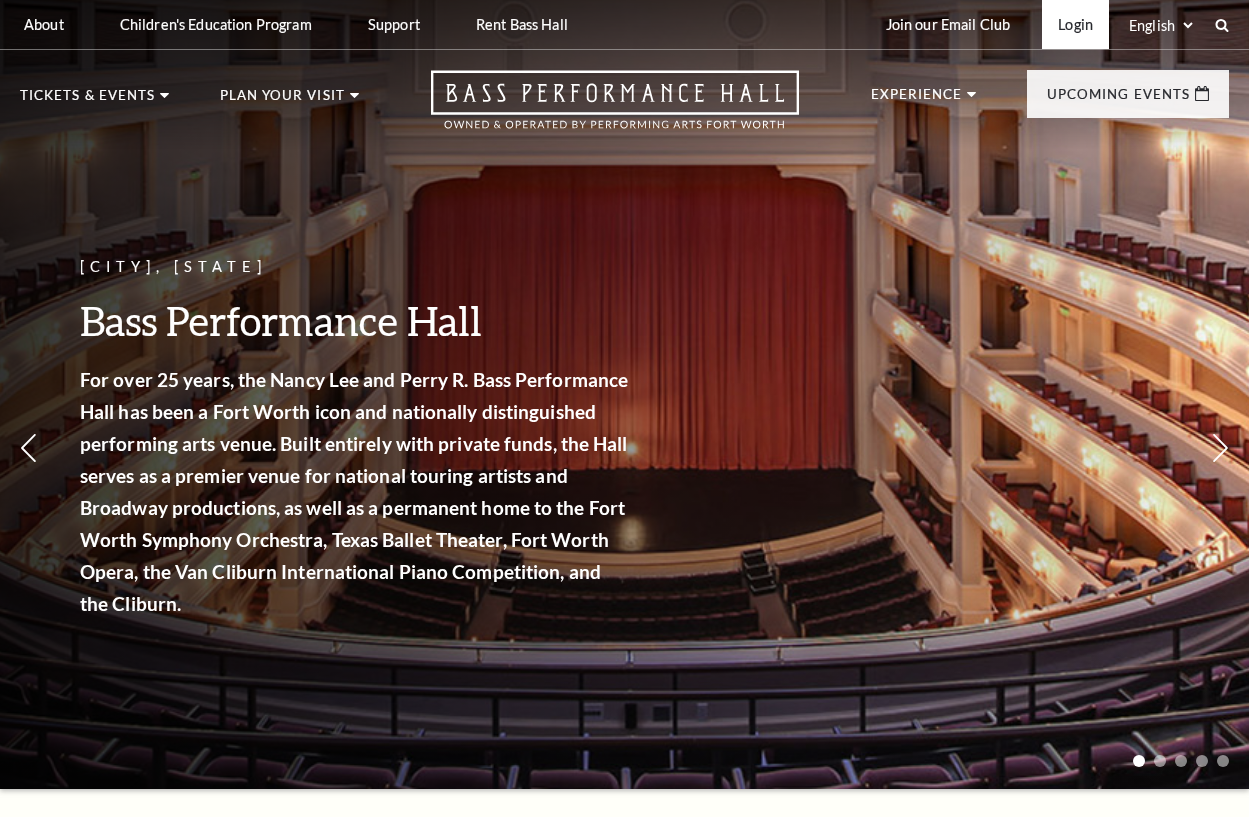click on "Login" at bounding box center [1075, 24] 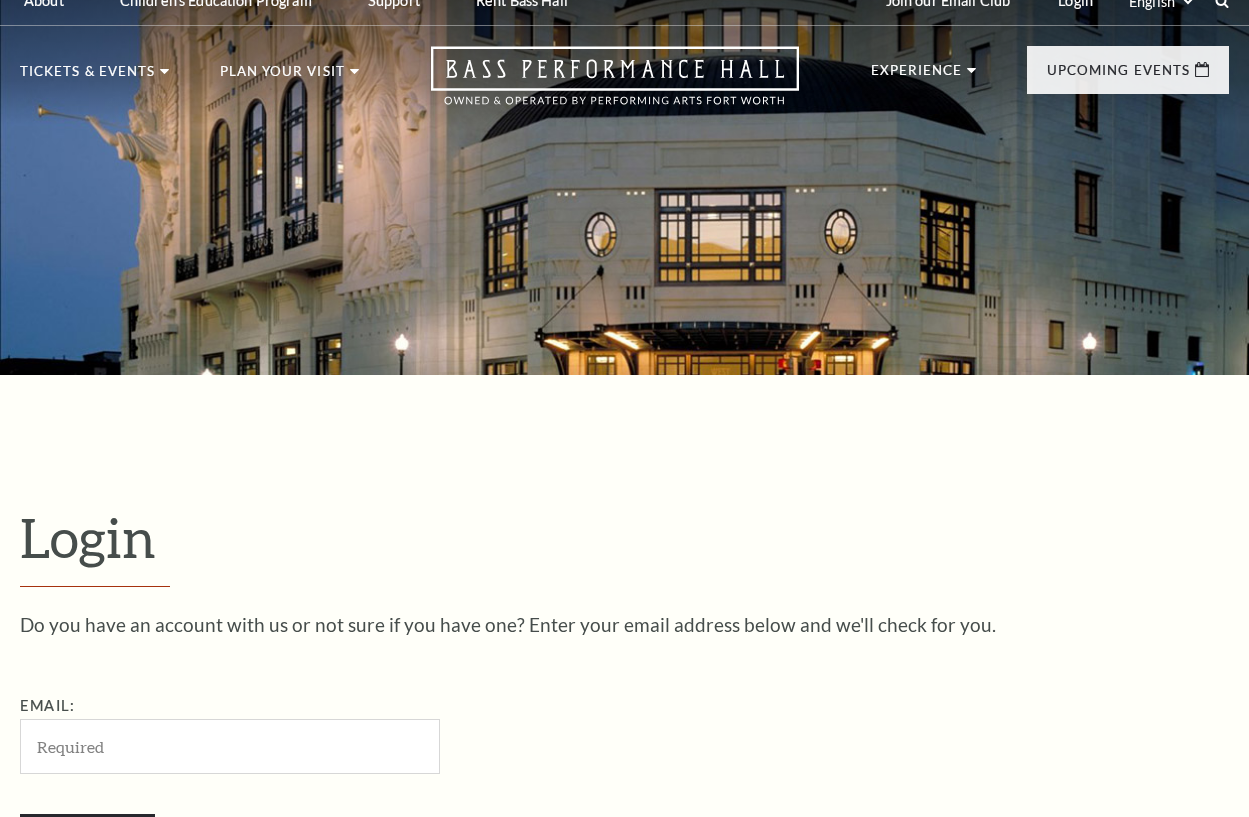 scroll, scrollTop: 81, scrollLeft: 0, axis: vertical 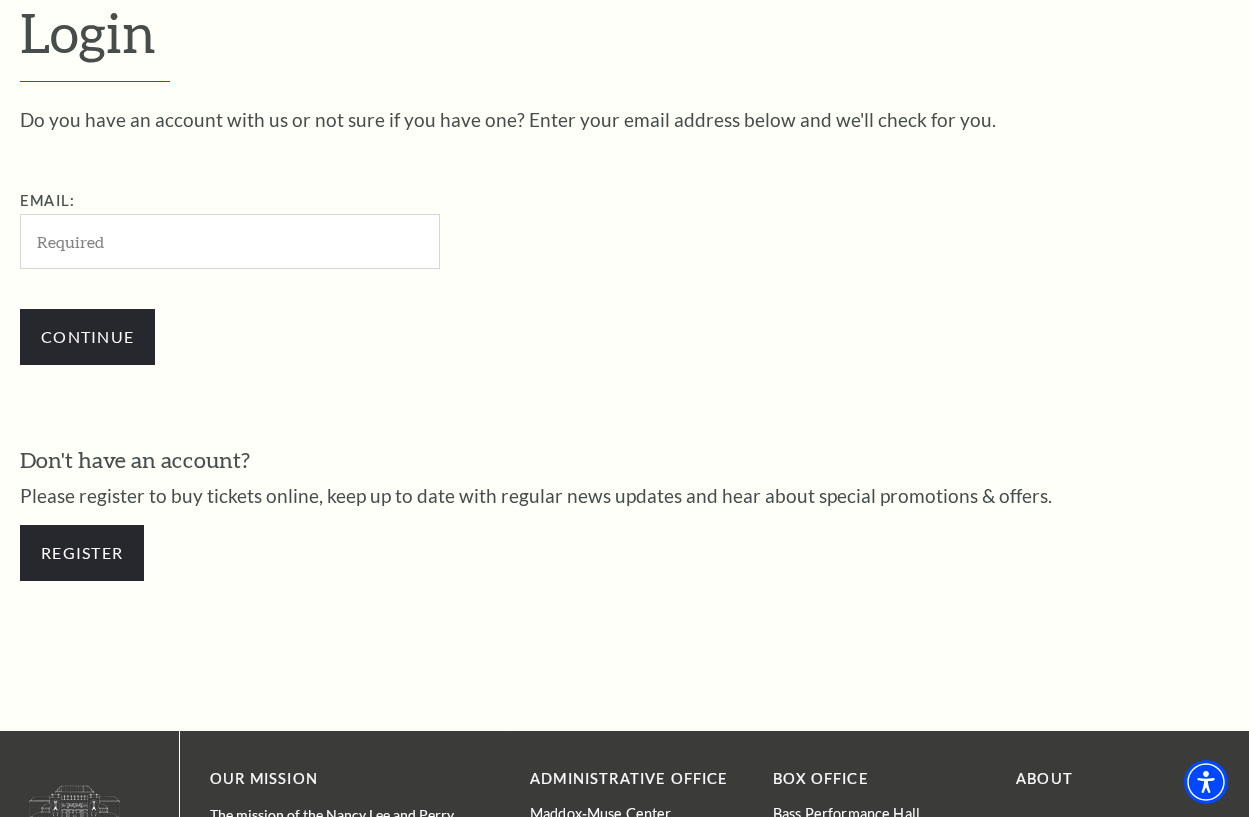 click on "Email:" at bounding box center [230, 241] 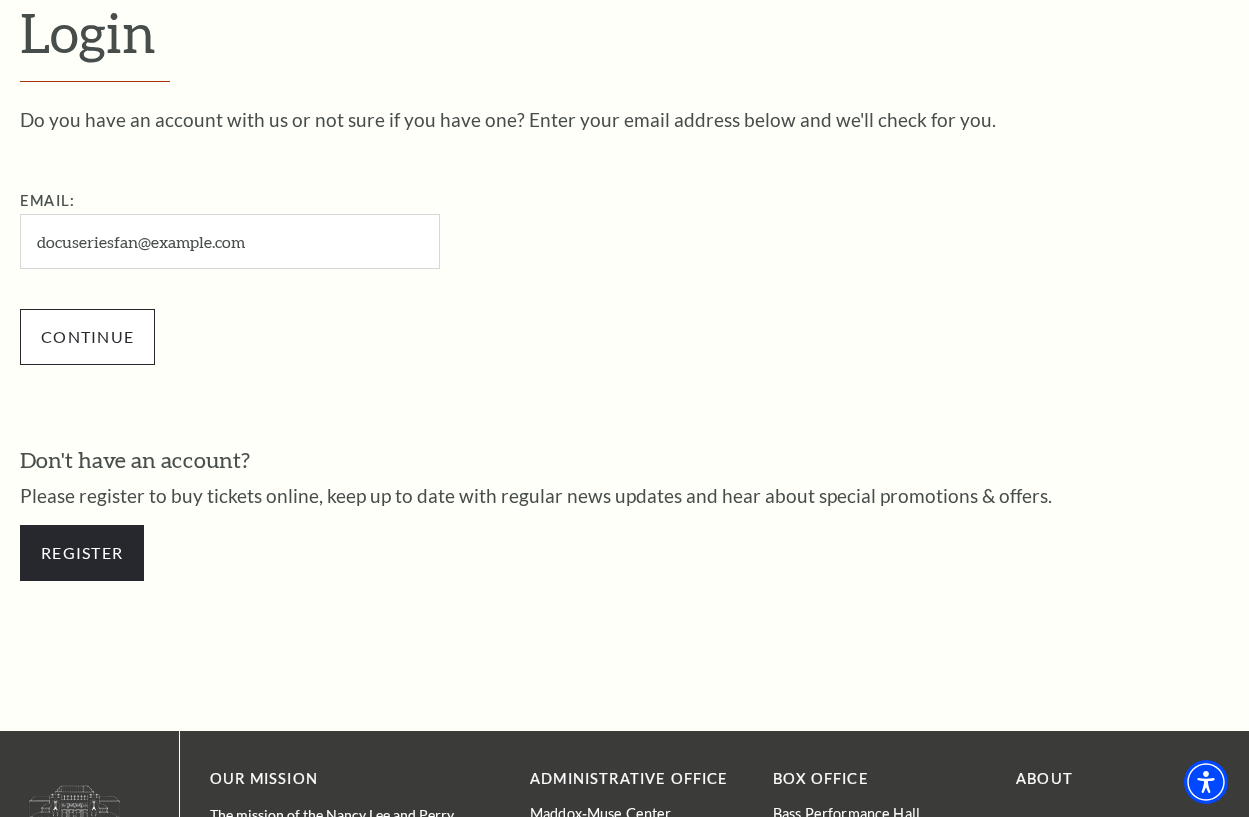 type on "[EMAIL]" 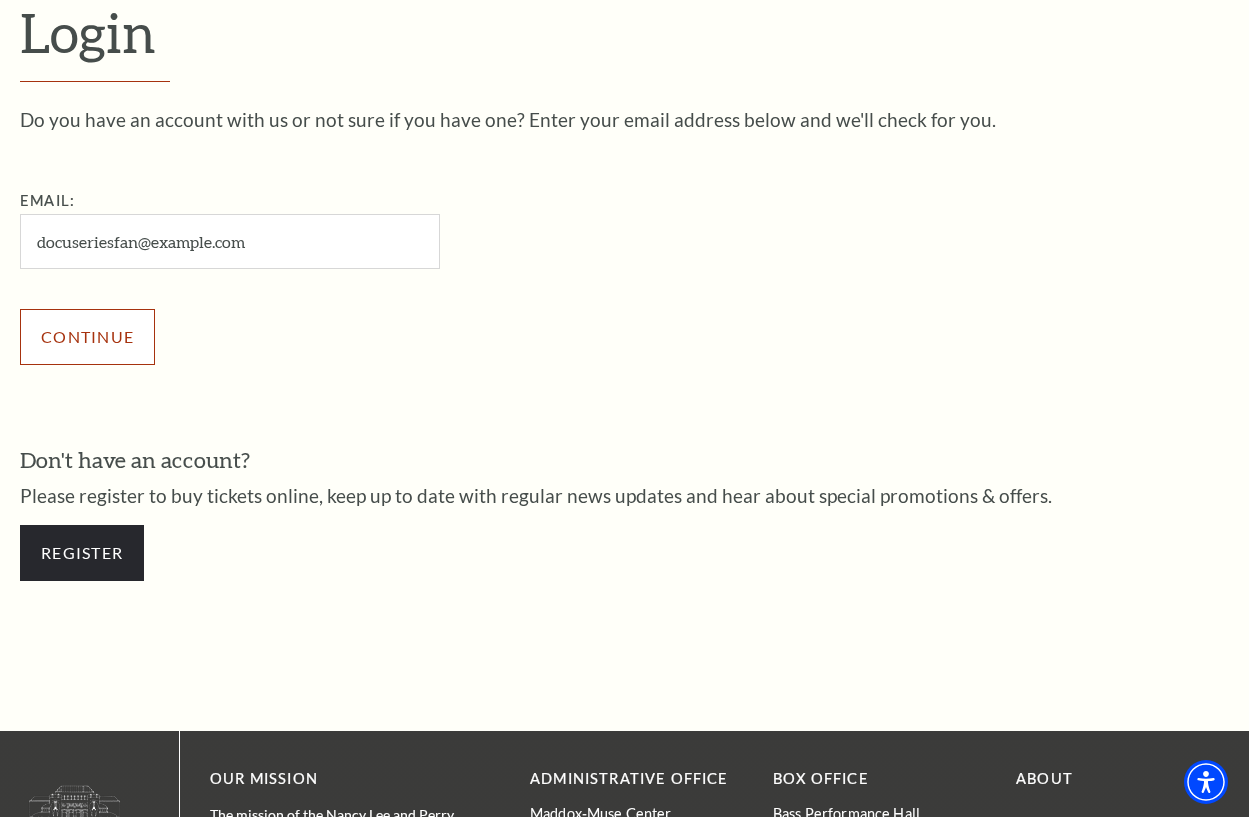 click on "Continue" at bounding box center [87, 337] 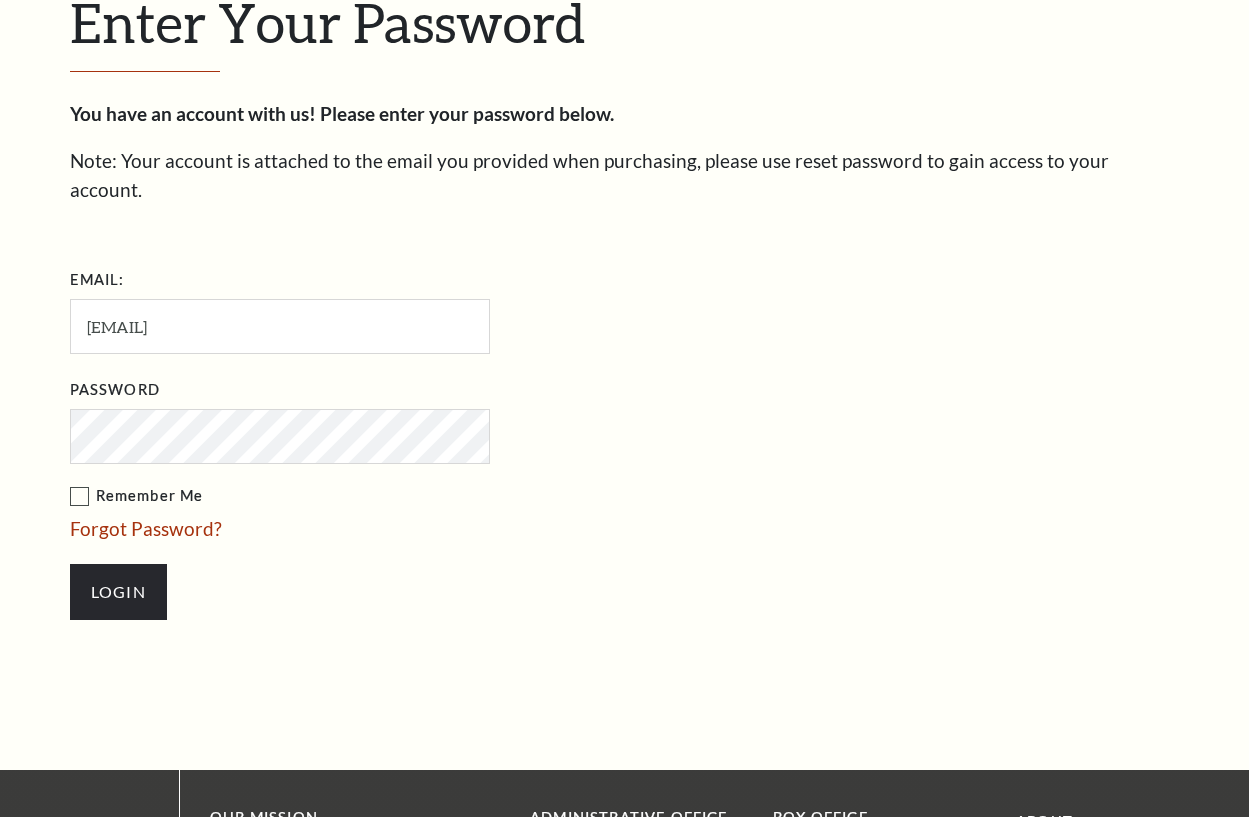 scroll, scrollTop: 558, scrollLeft: 0, axis: vertical 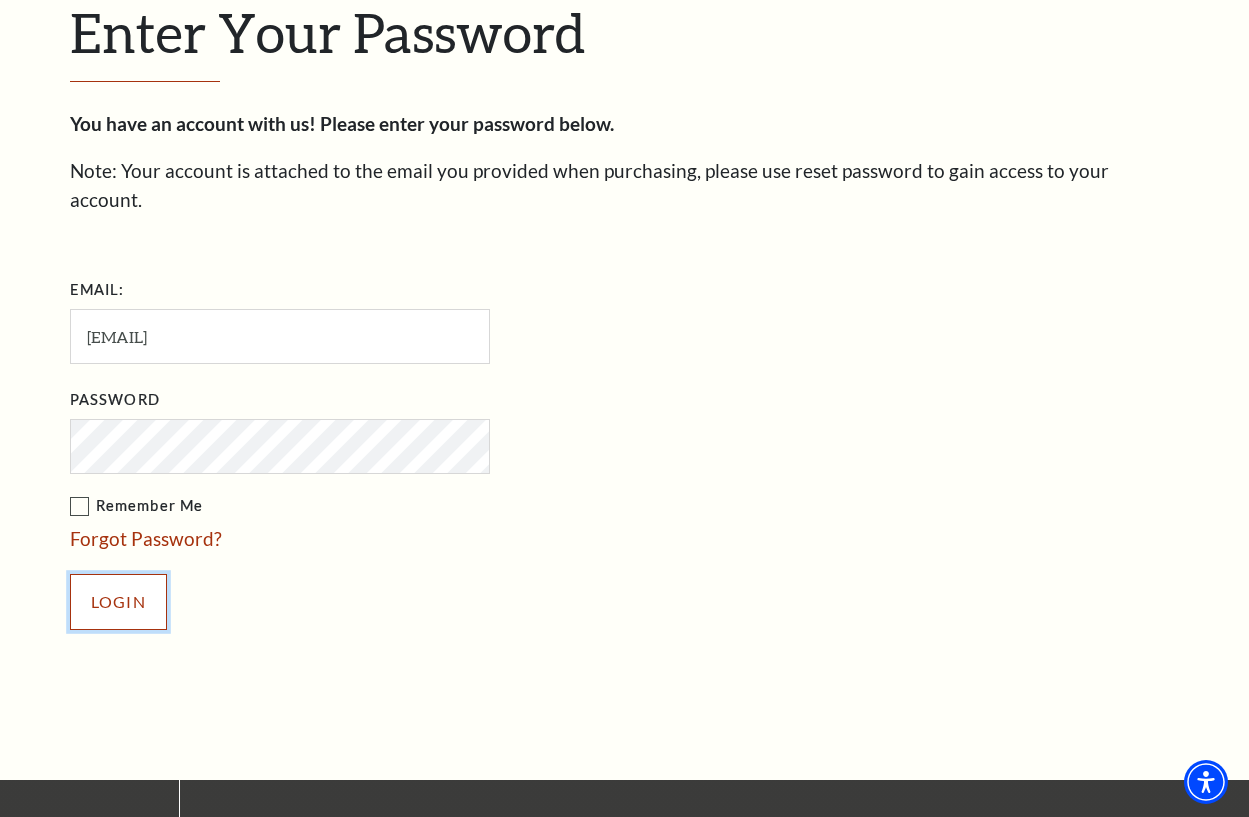 click on "Login" at bounding box center [118, 602] 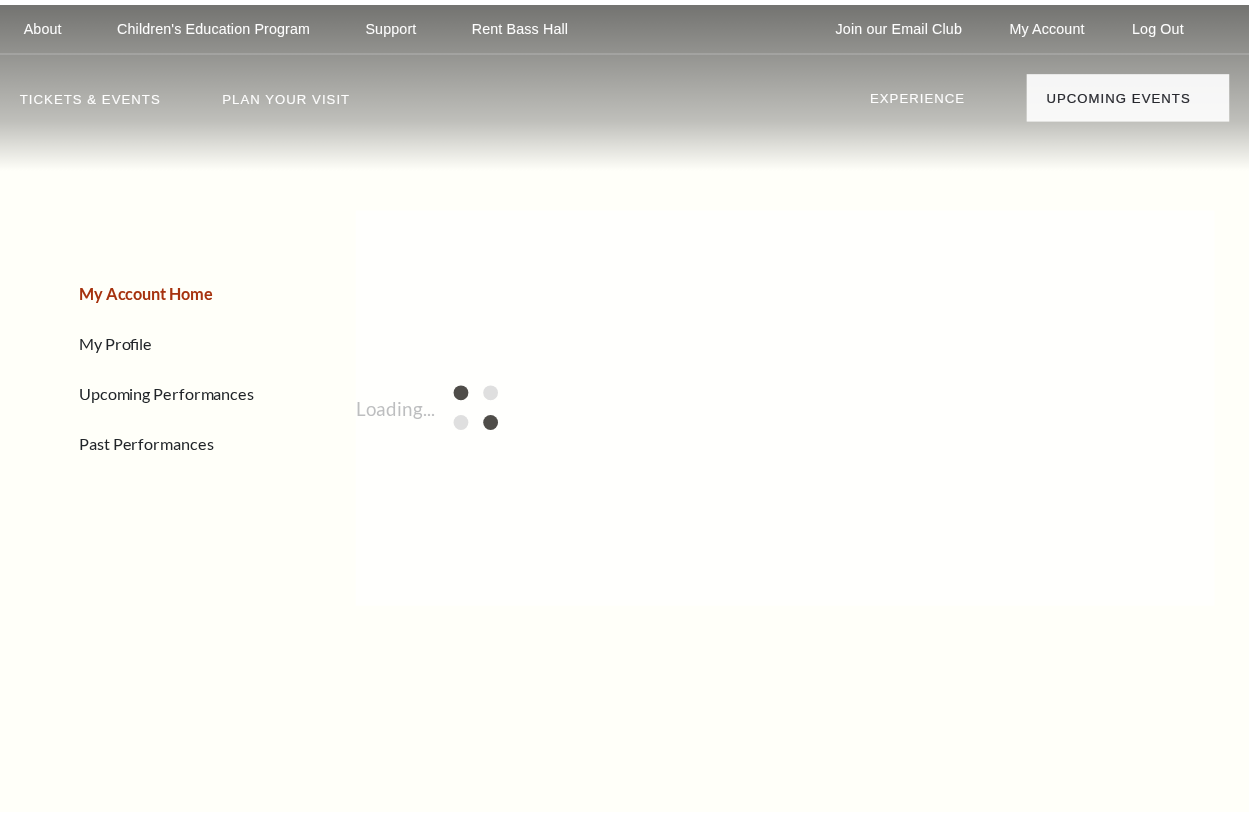 scroll, scrollTop: 0, scrollLeft: 0, axis: both 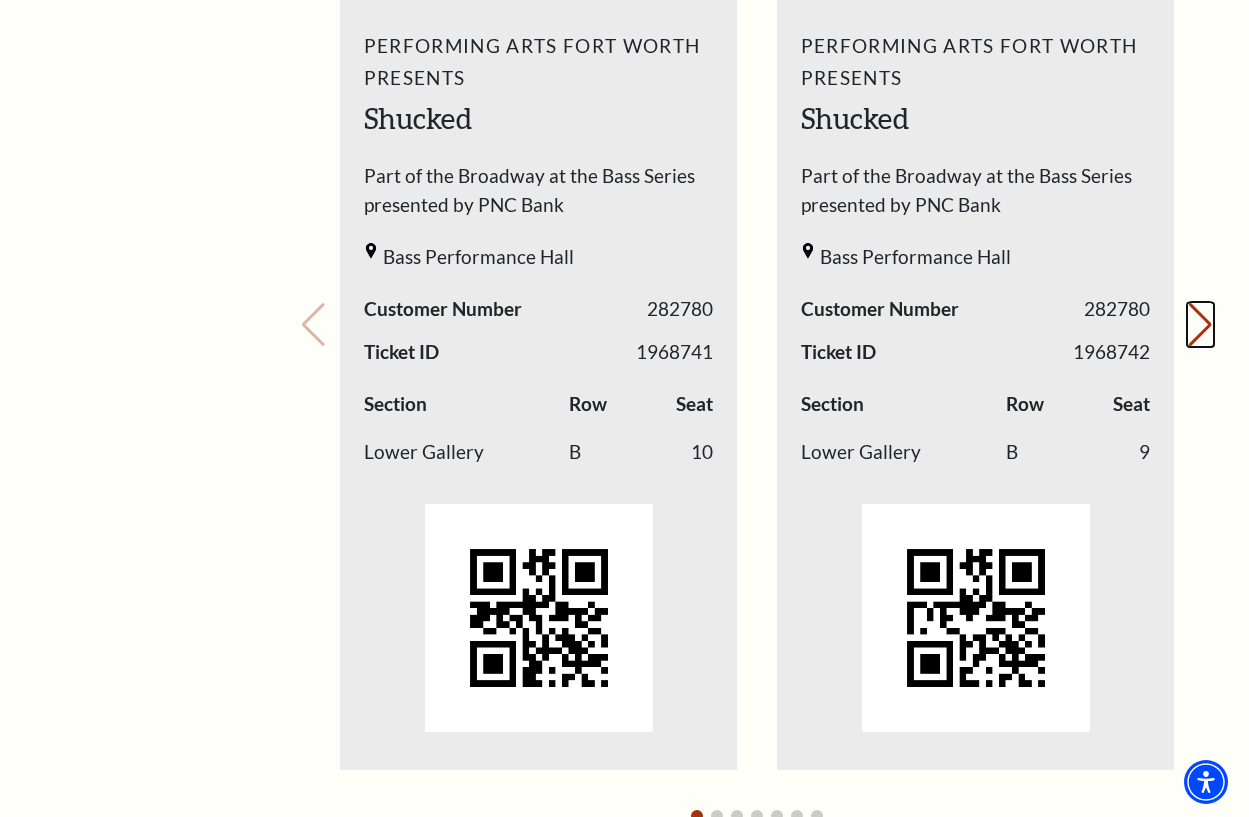 click on "Next slide." at bounding box center [1200, 325] 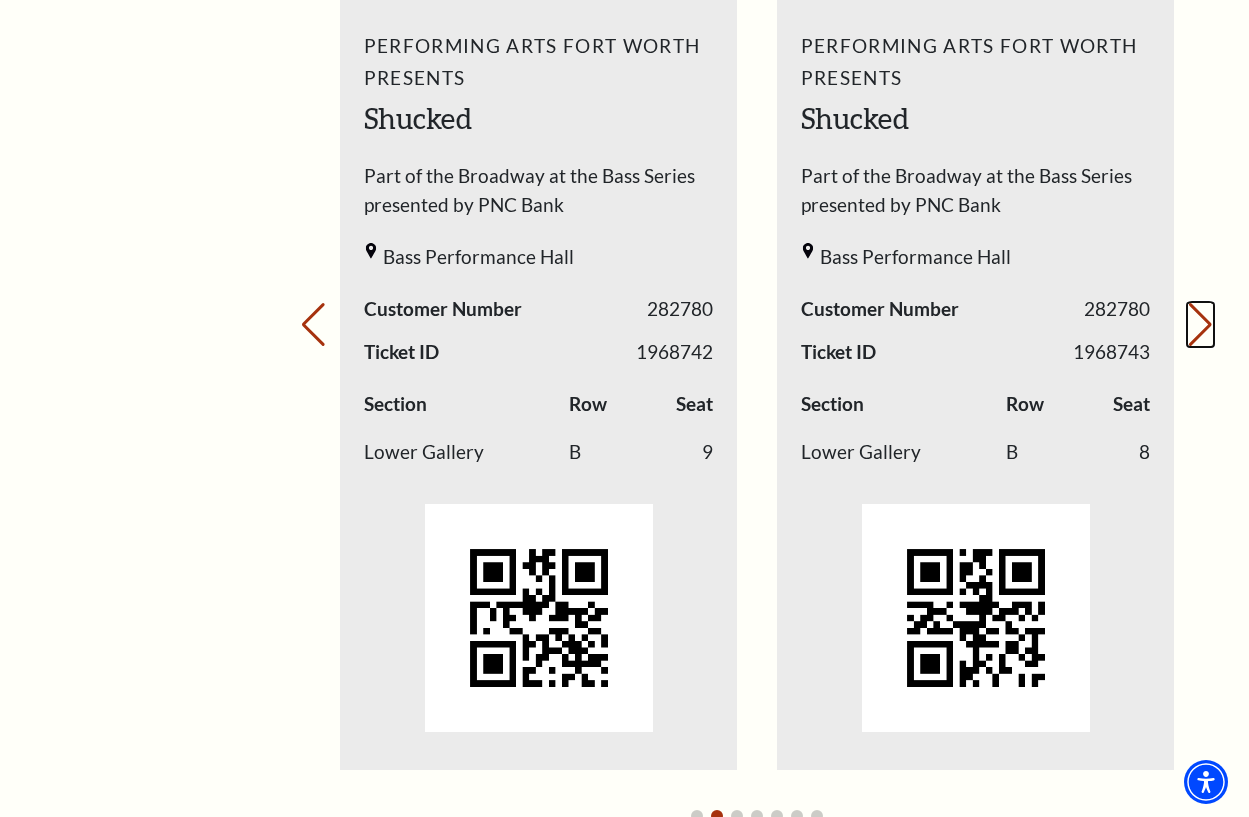 click on "Next slide." at bounding box center (1200, 325) 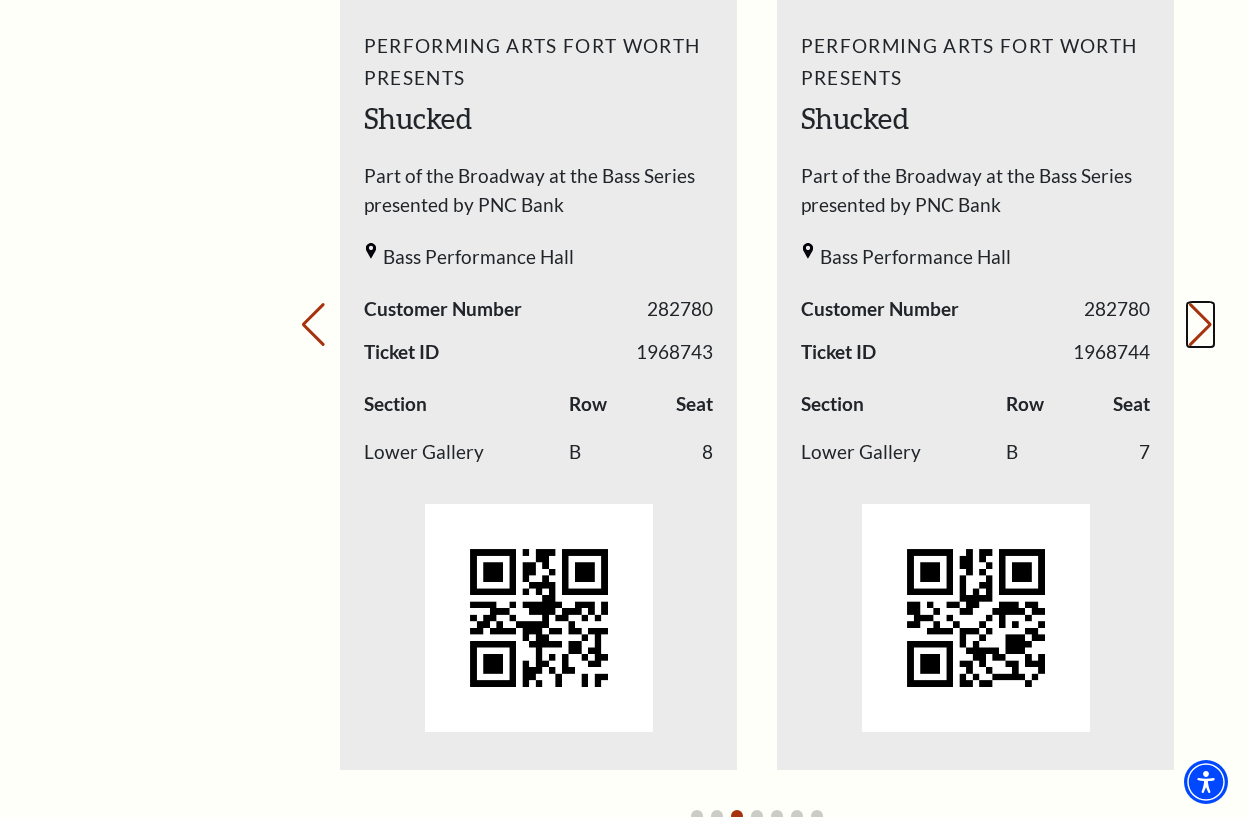 click on "Next slide." at bounding box center [1200, 325] 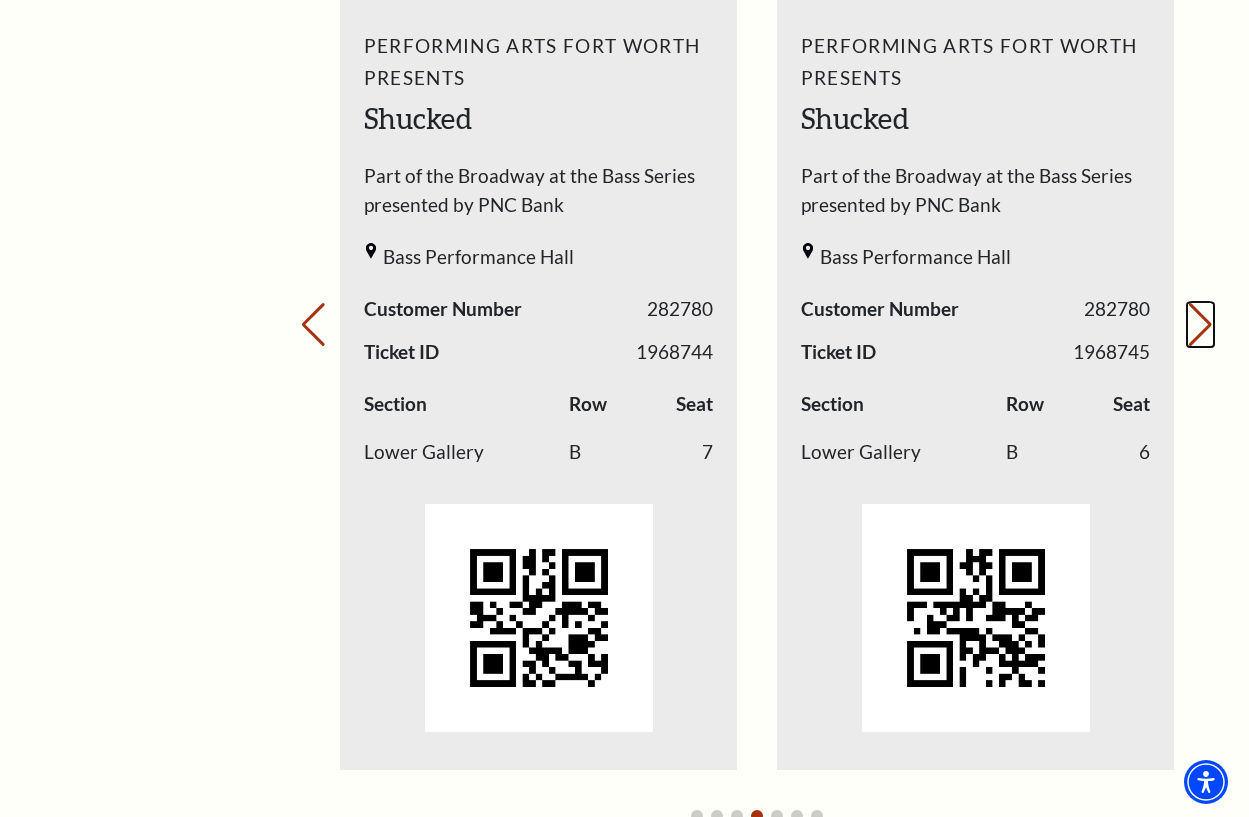 click on "Next slide." at bounding box center (1200, 325) 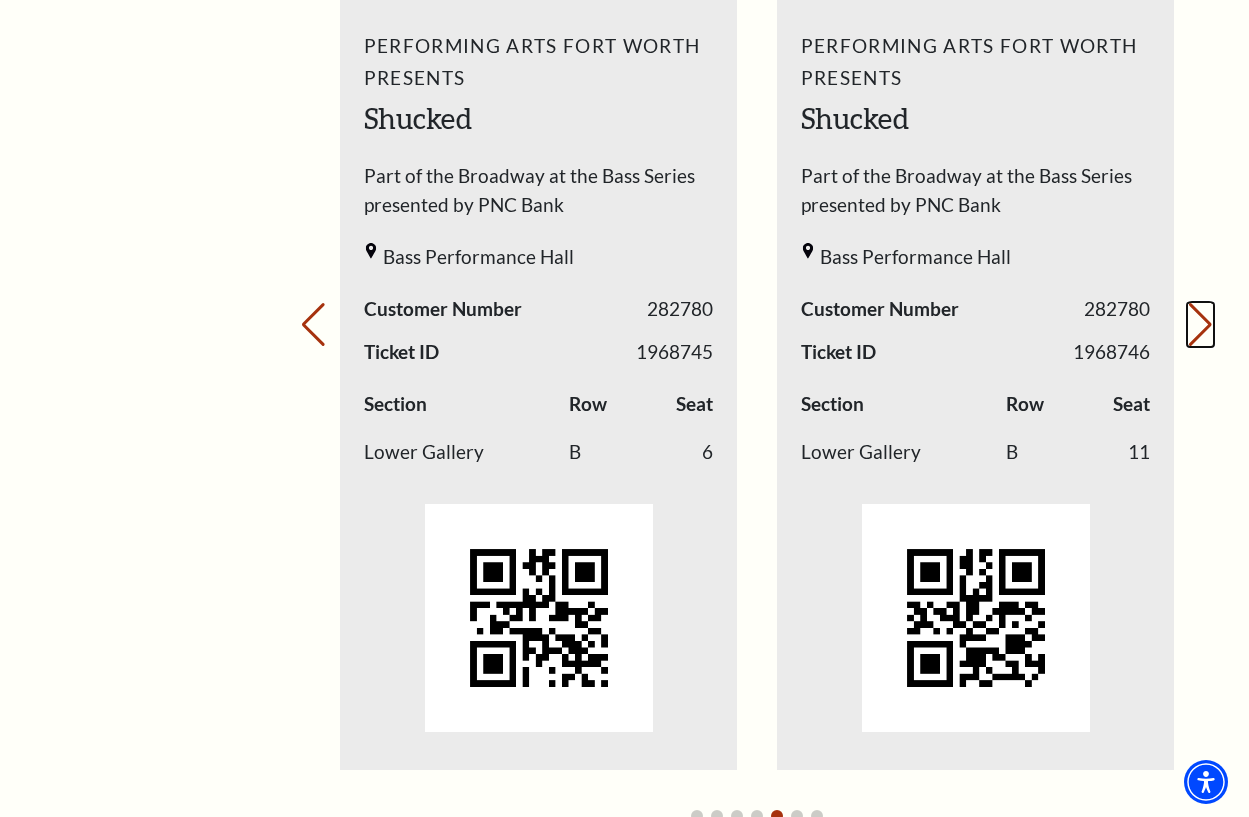 click on "Next slide." at bounding box center (1200, 325) 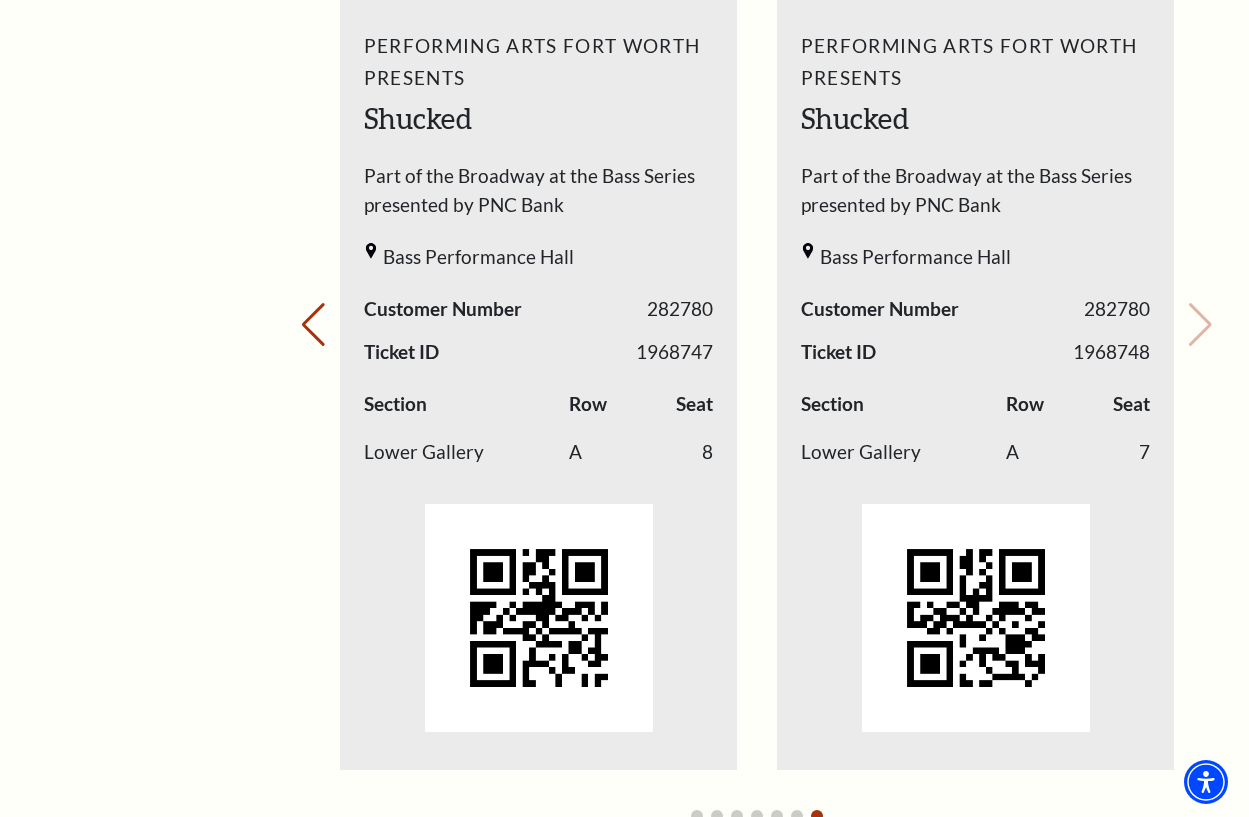 click on "Your next show
Previous slide.
Next slide." at bounding box center [757, 297] 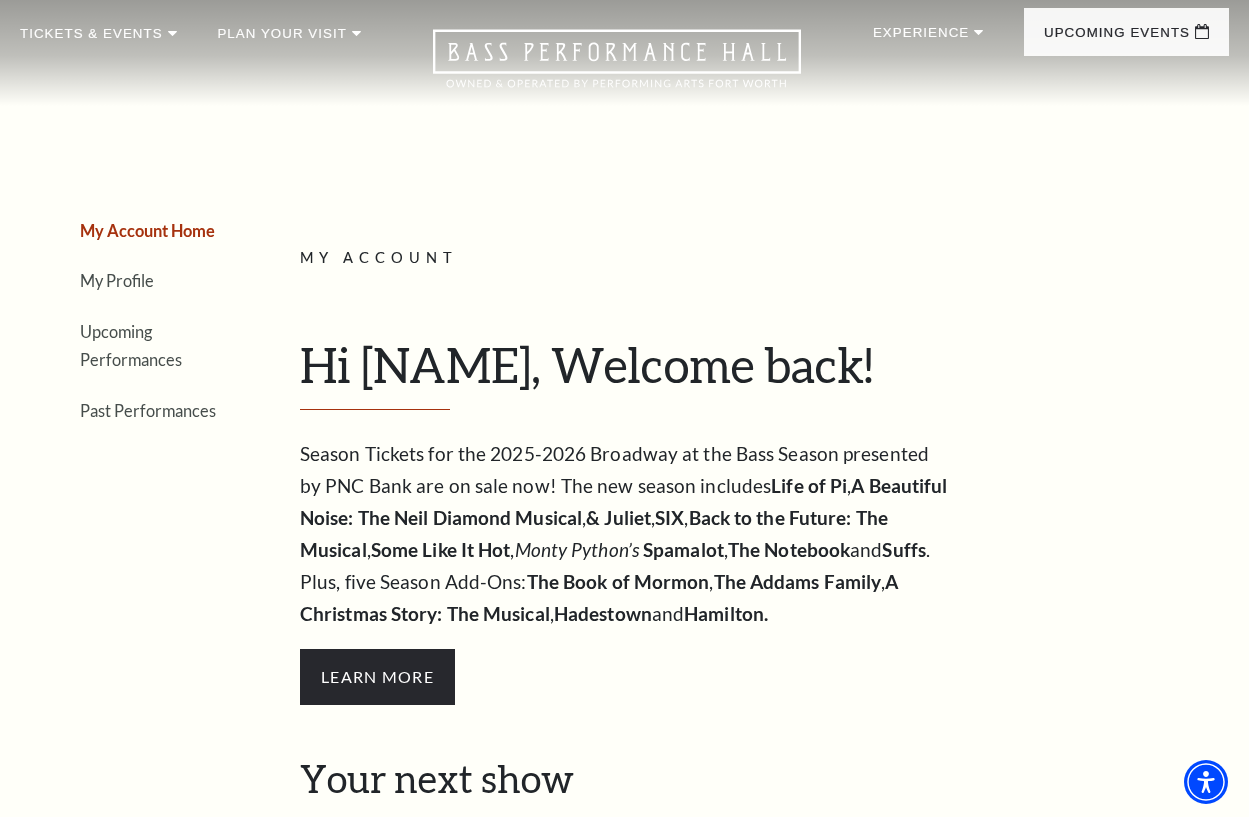 scroll, scrollTop: 61, scrollLeft: 0, axis: vertical 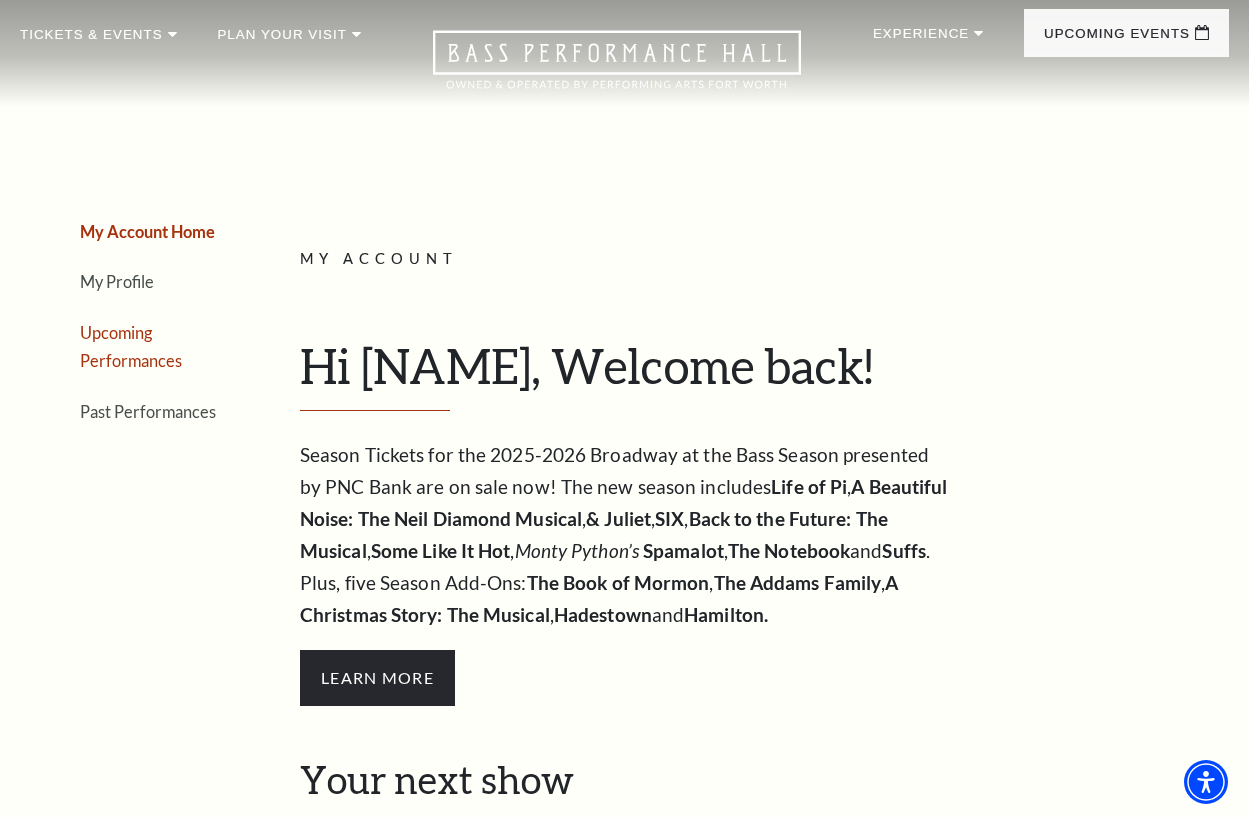 click on "Upcoming Performances" at bounding box center [131, 347] 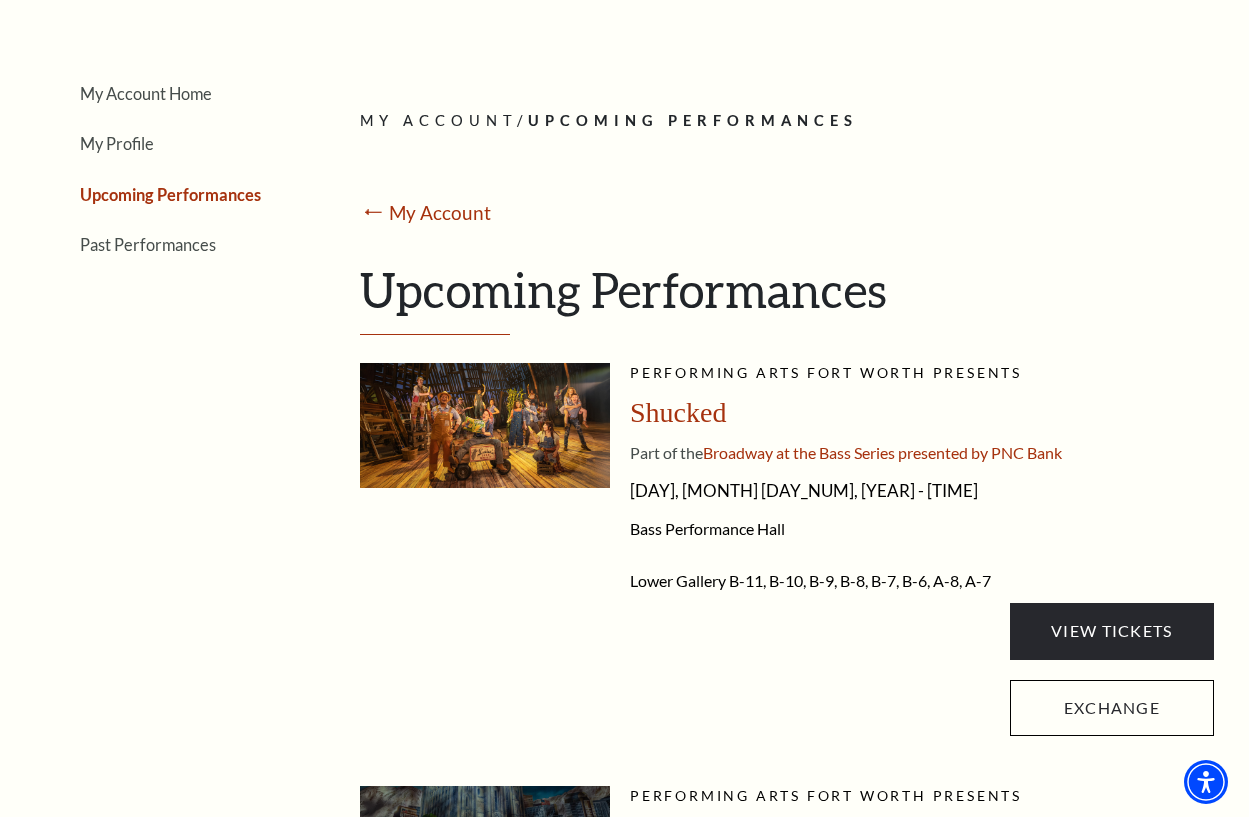 scroll, scrollTop: 0, scrollLeft: 0, axis: both 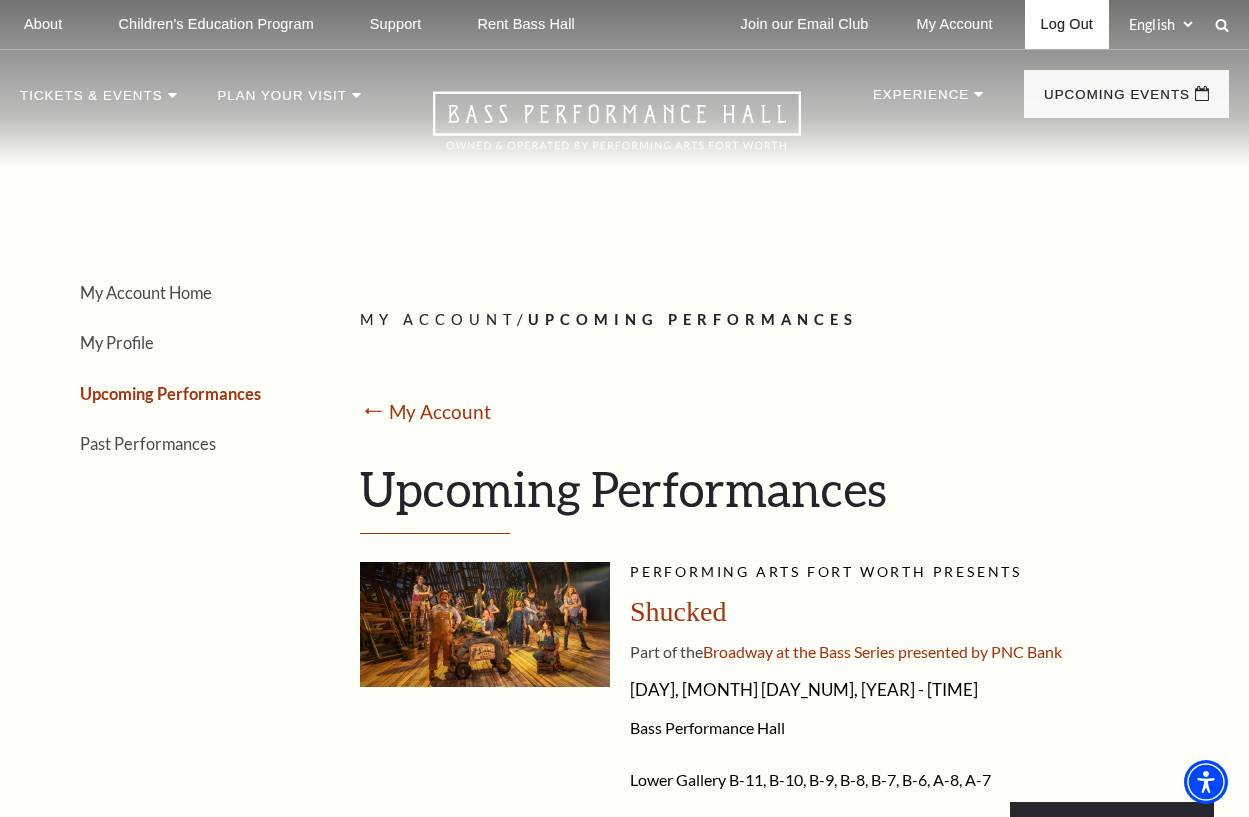 click on "Log Out" at bounding box center (1067, 24) 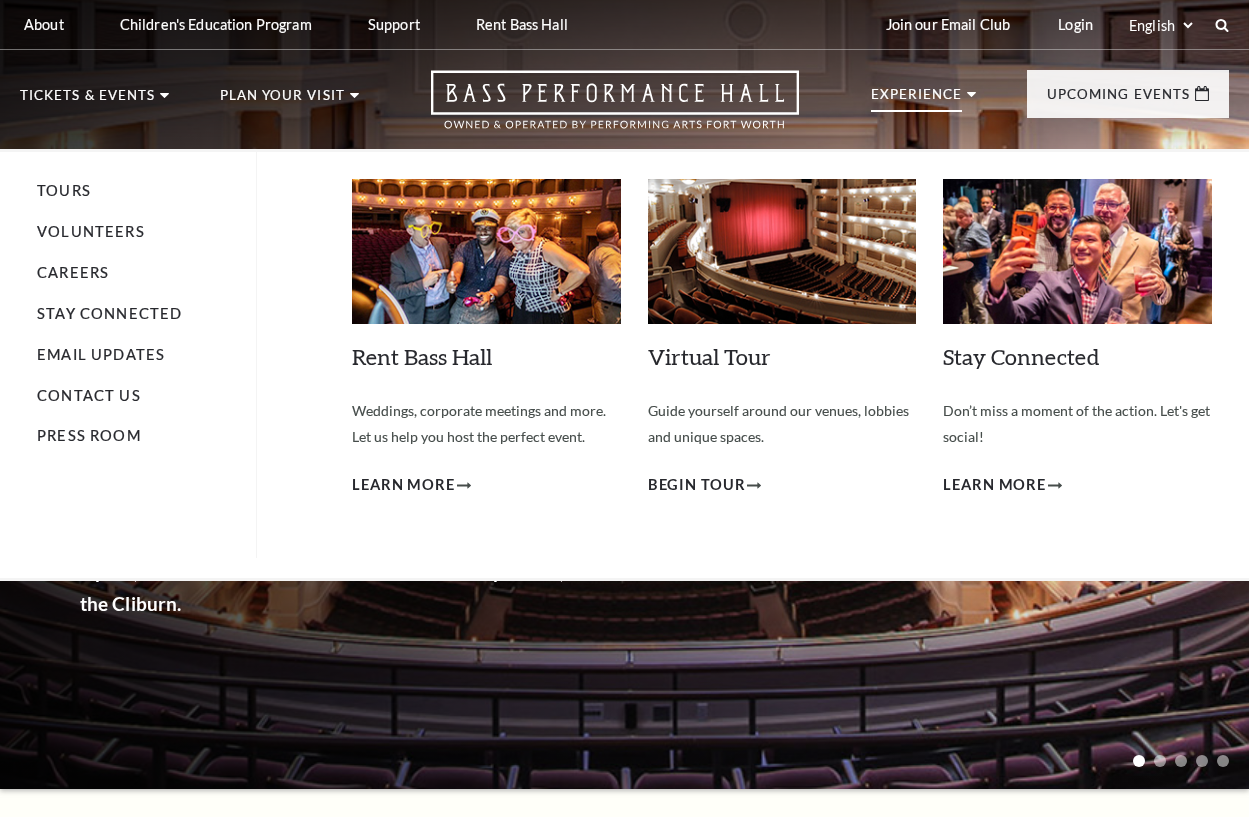 scroll, scrollTop: 0, scrollLeft: 0, axis: both 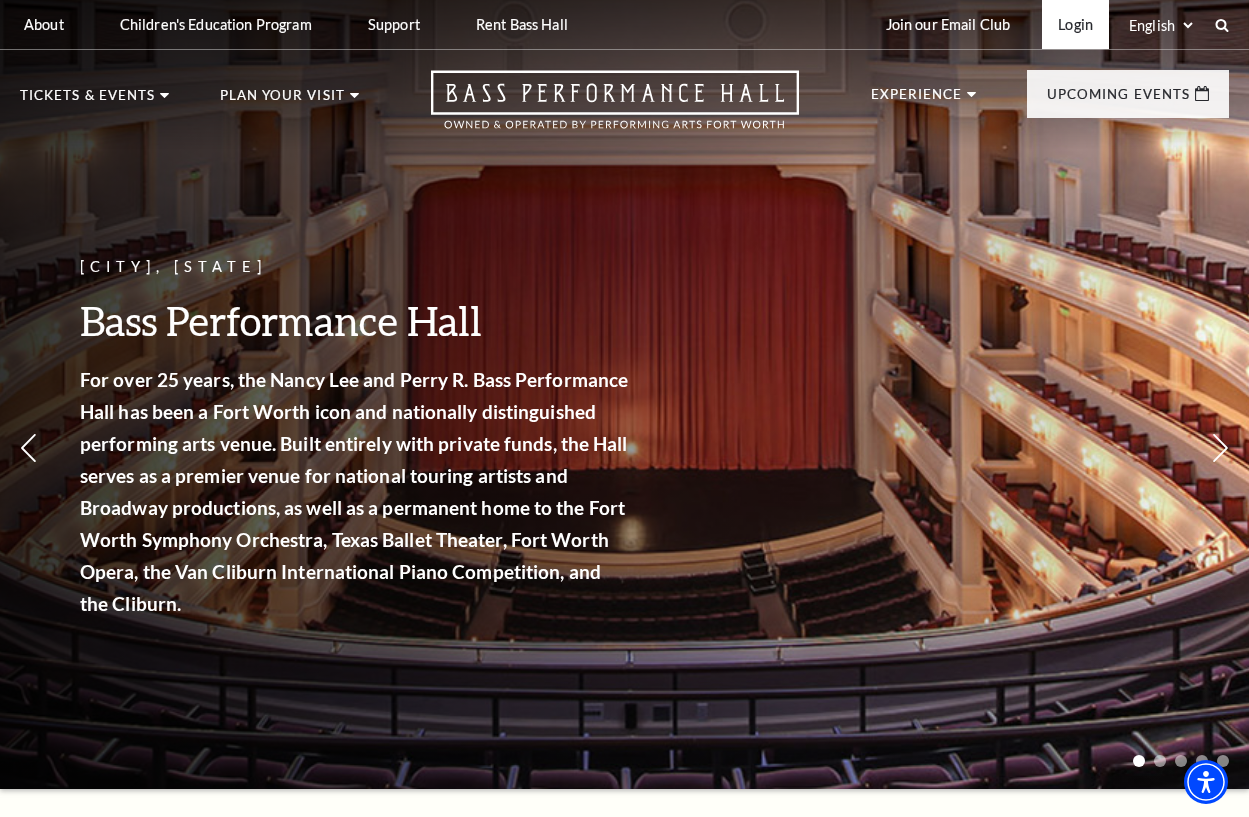 click on "Login" at bounding box center (1075, 24) 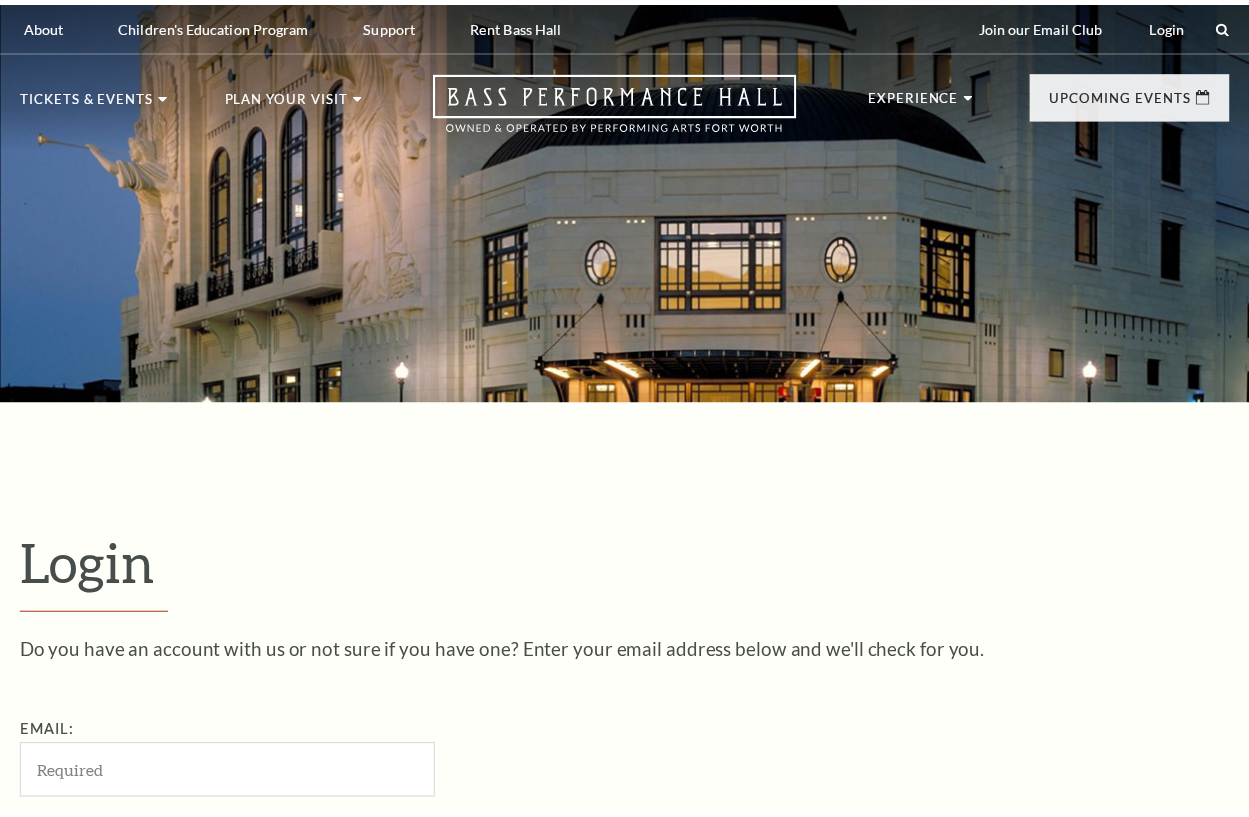 scroll, scrollTop: 0, scrollLeft: 0, axis: both 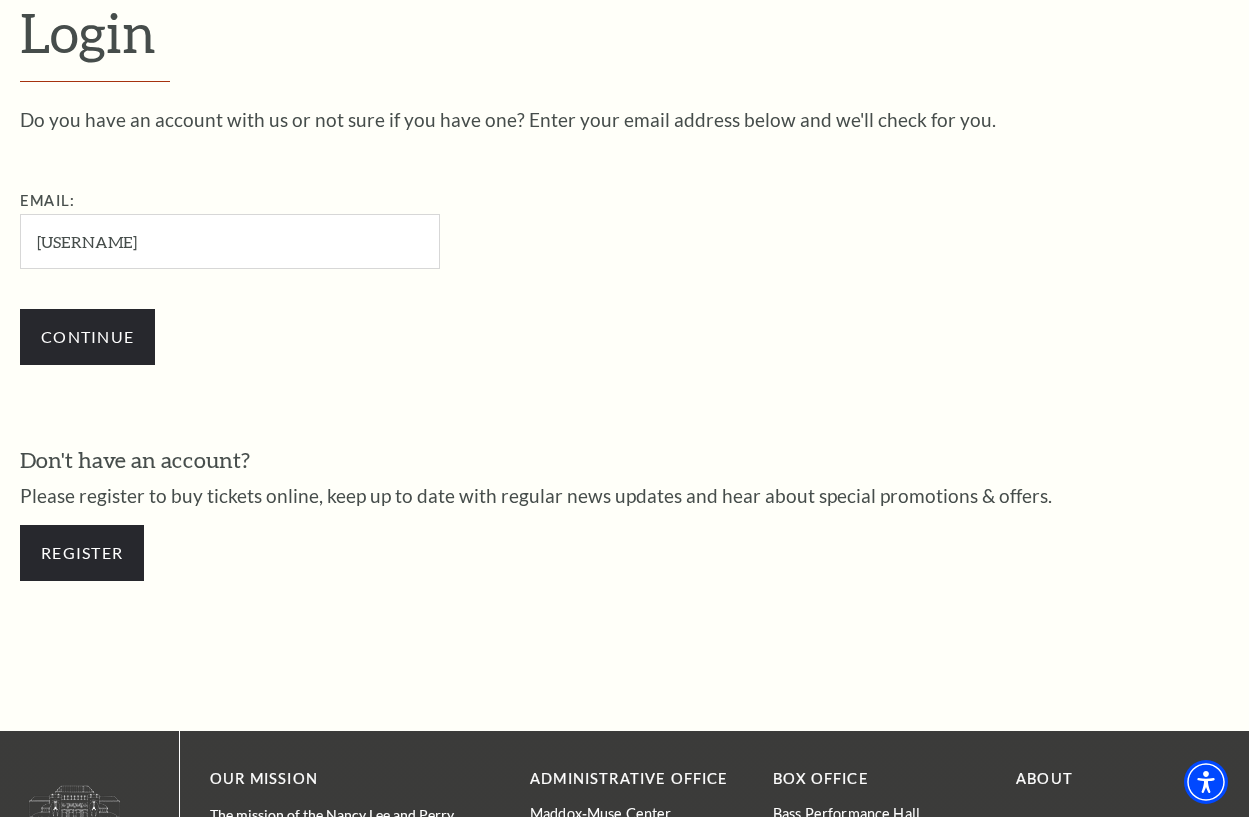 click on "ymarathoner1" at bounding box center (230, 241) 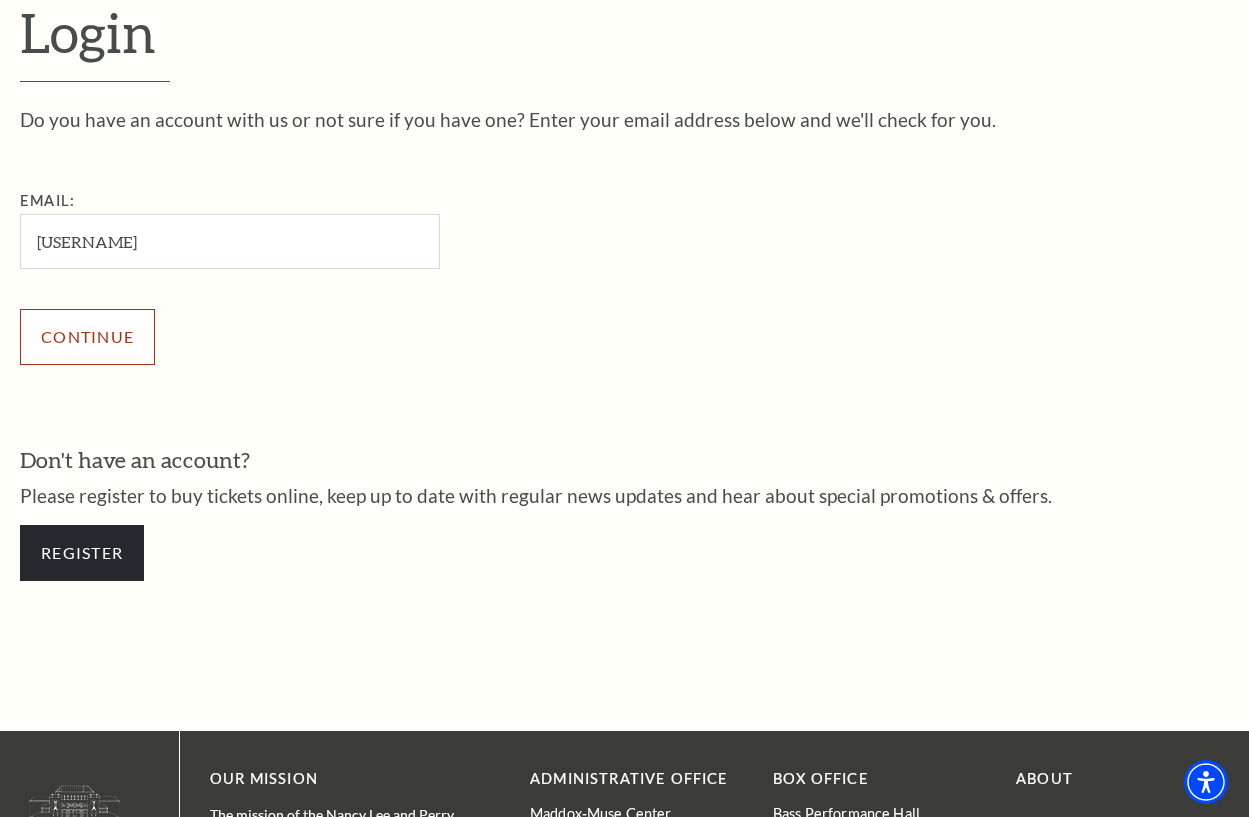 click on "Continue" at bounding box center (330, 337) 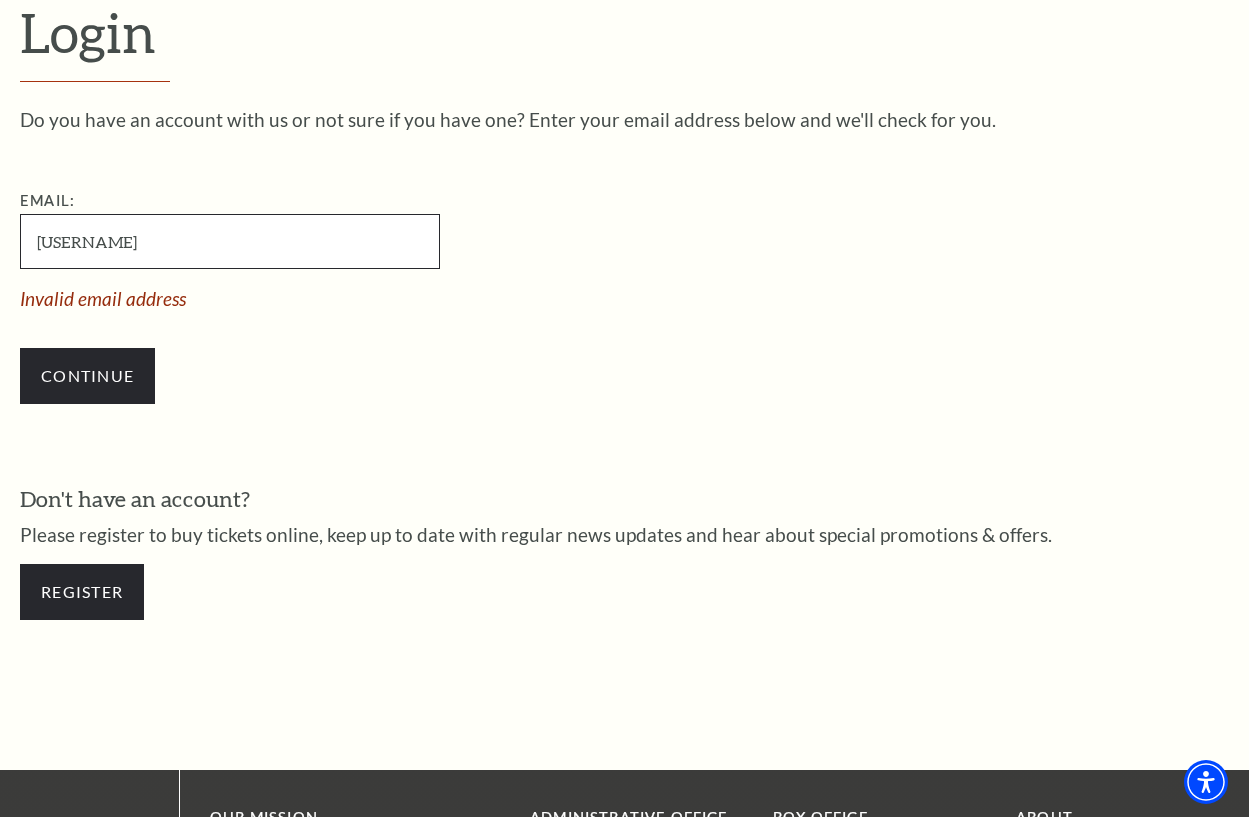 click on "nymarathoner1" at bounding box center [230, 241] 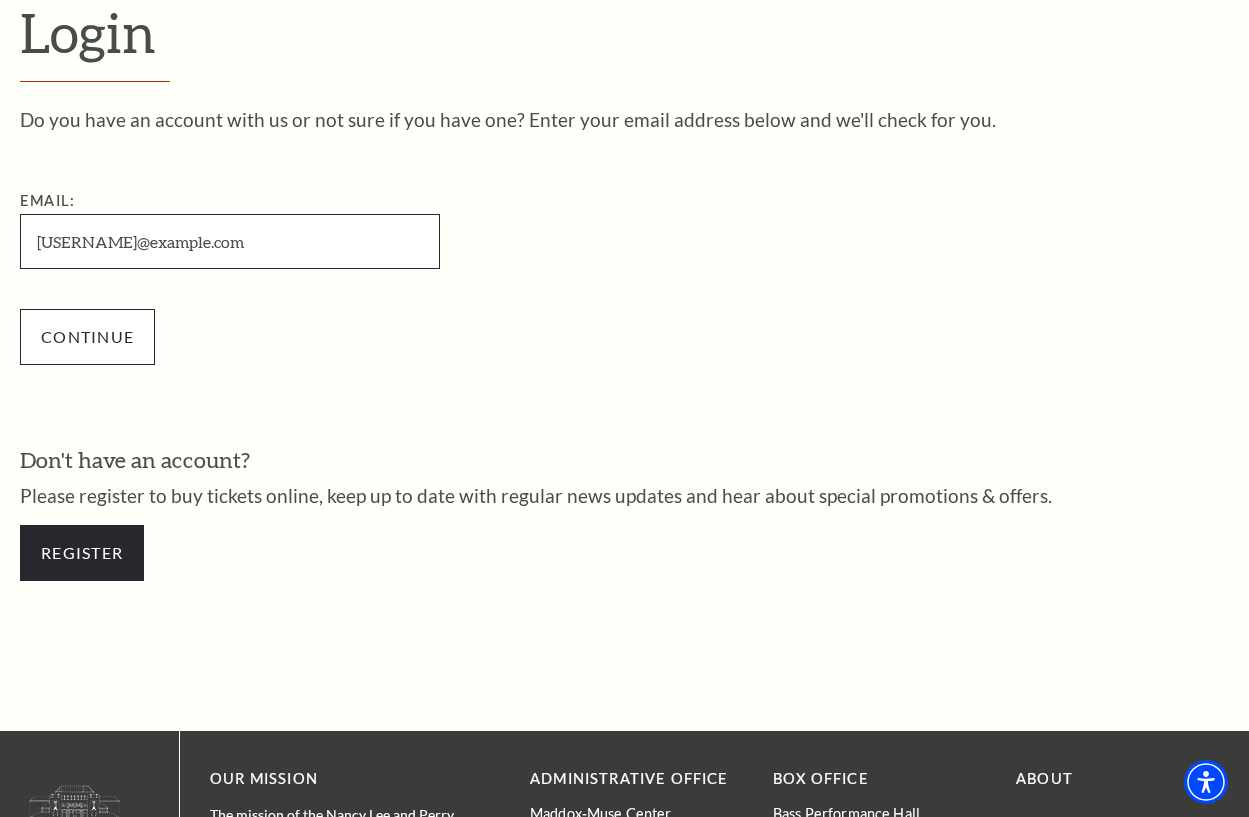 type on "nymarathoner1@gmail.com" 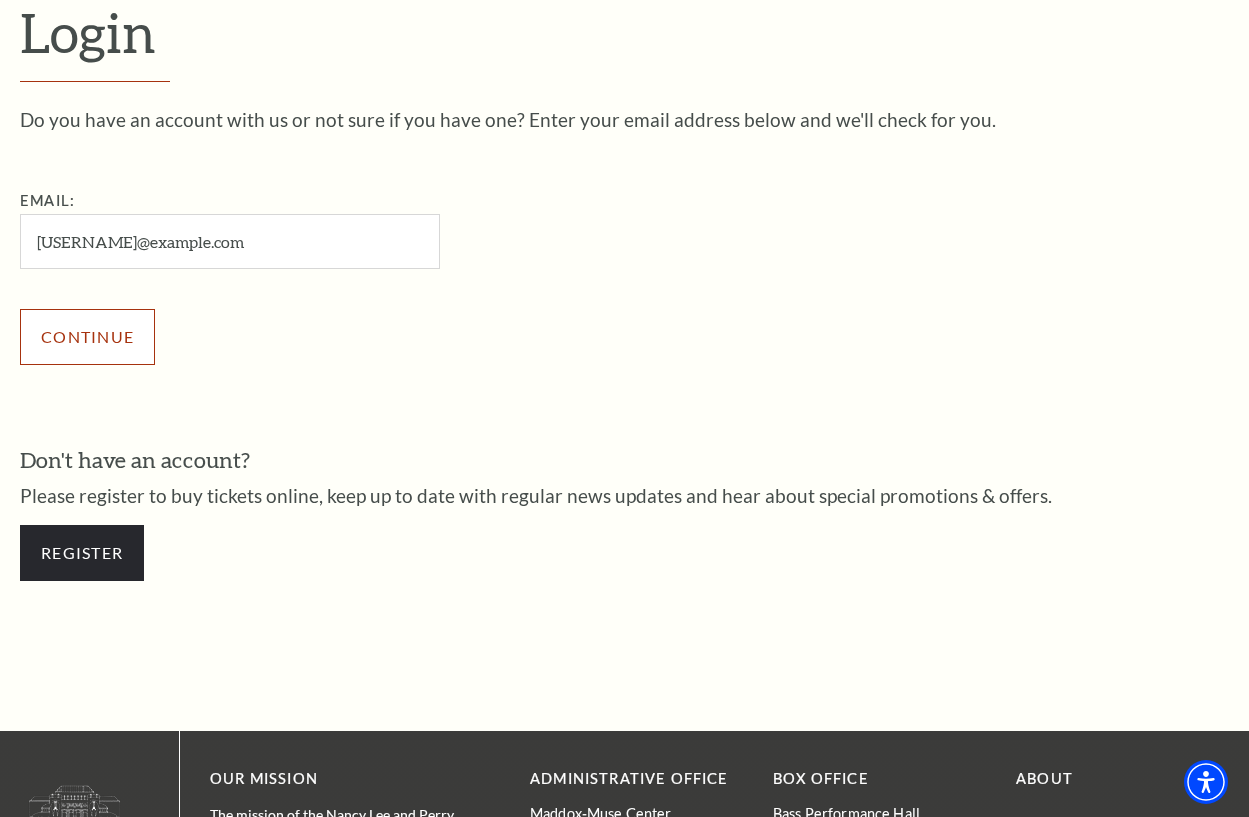 click on "Continue" at bounding box center [87, 337] 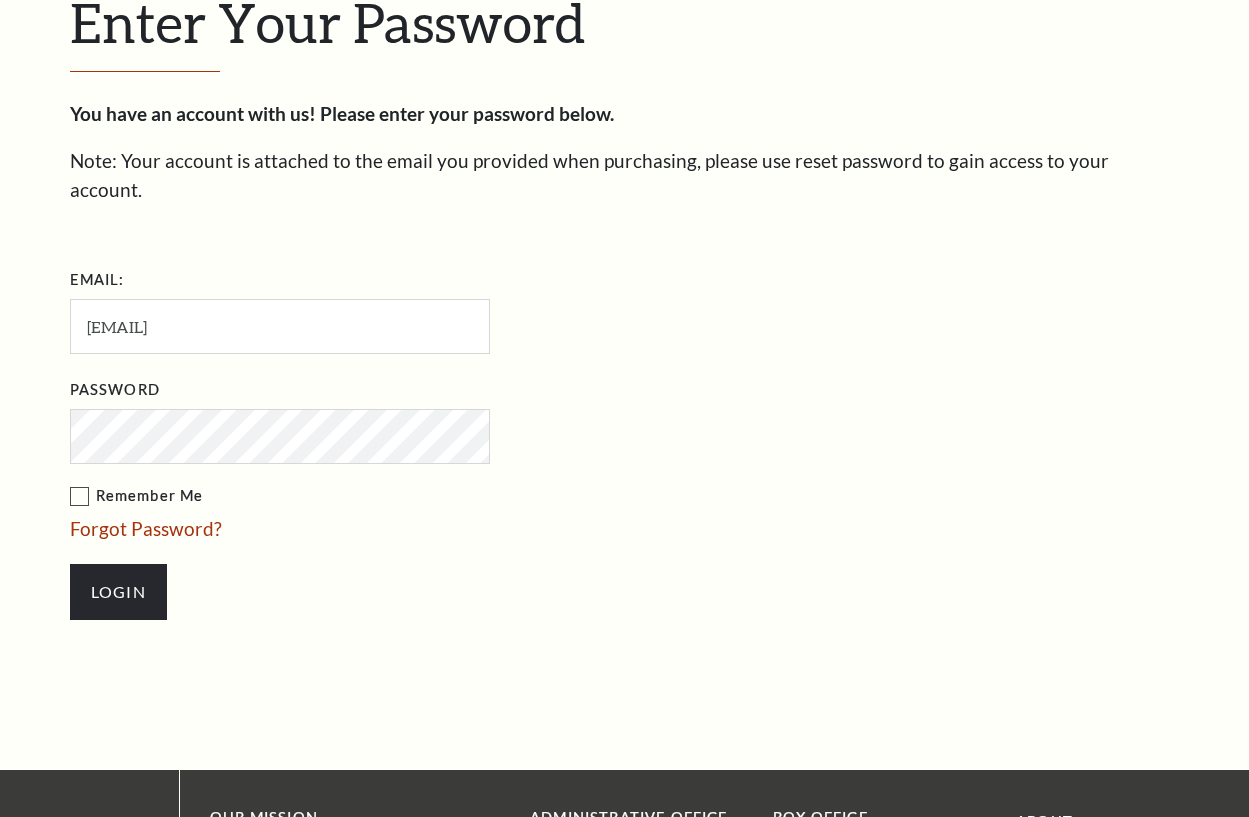 scroll, scrollTop: 0, scrollLeft: 0, axis: both 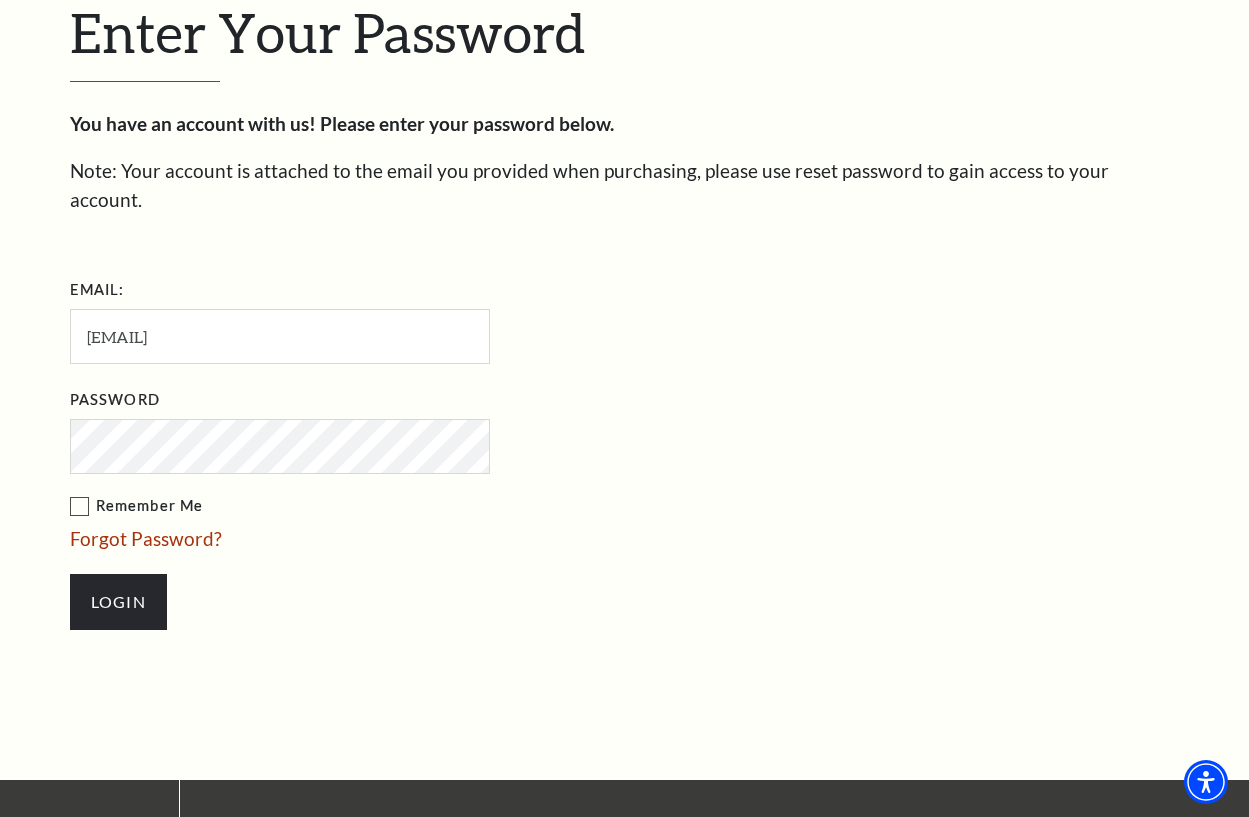 click on "Login" at bounding box center (118, 602) 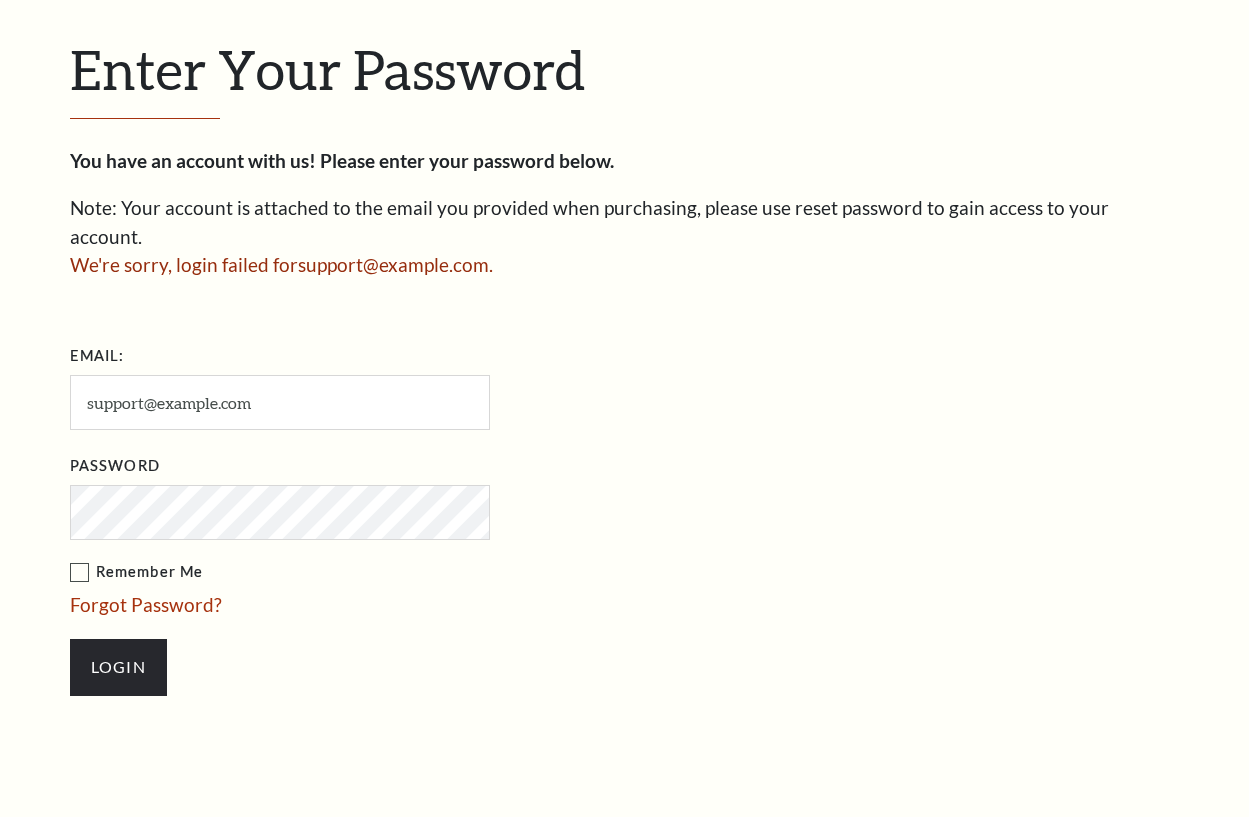 scroll, scrollTop: 511, scrollLeft: 0, axis: vertical 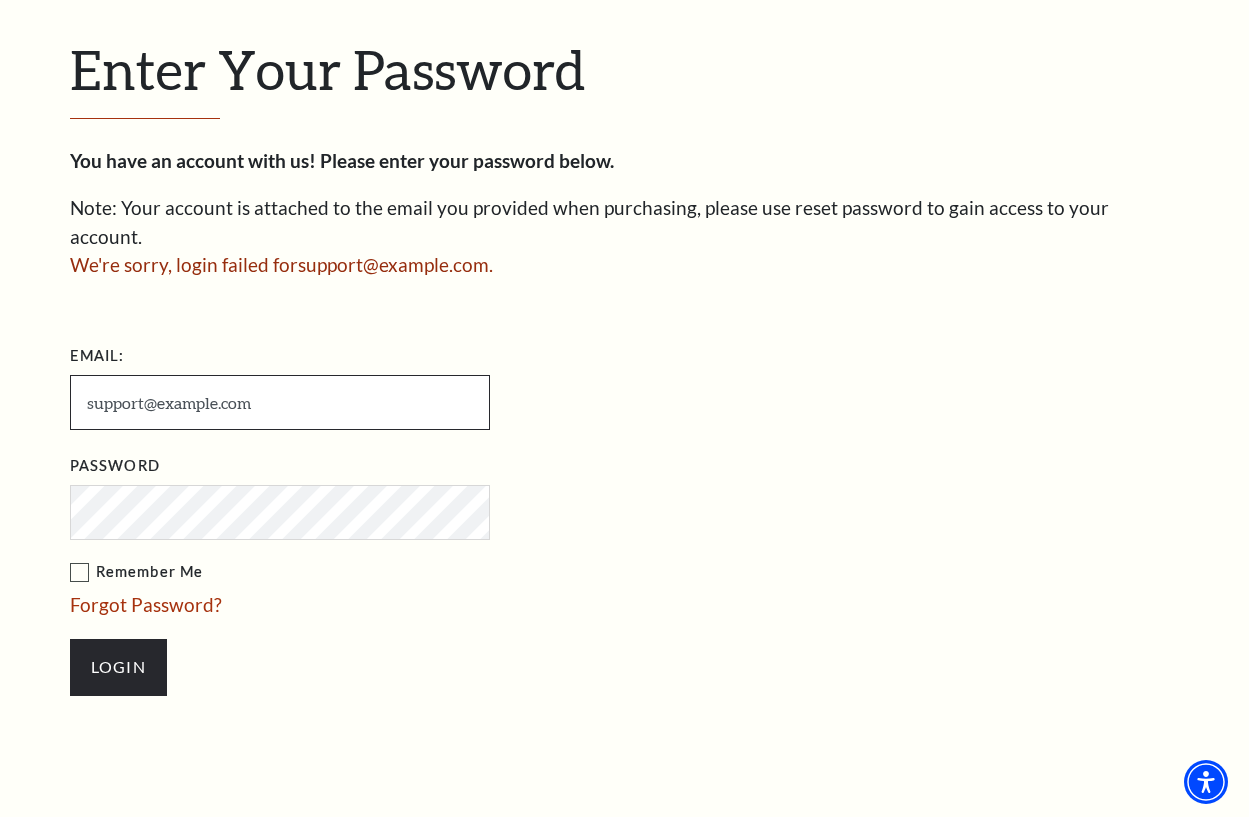 drag, startPoint x: 203, startPoint y: 372, endPoint x: 19, endPoint y: 373, distance: 184.00272 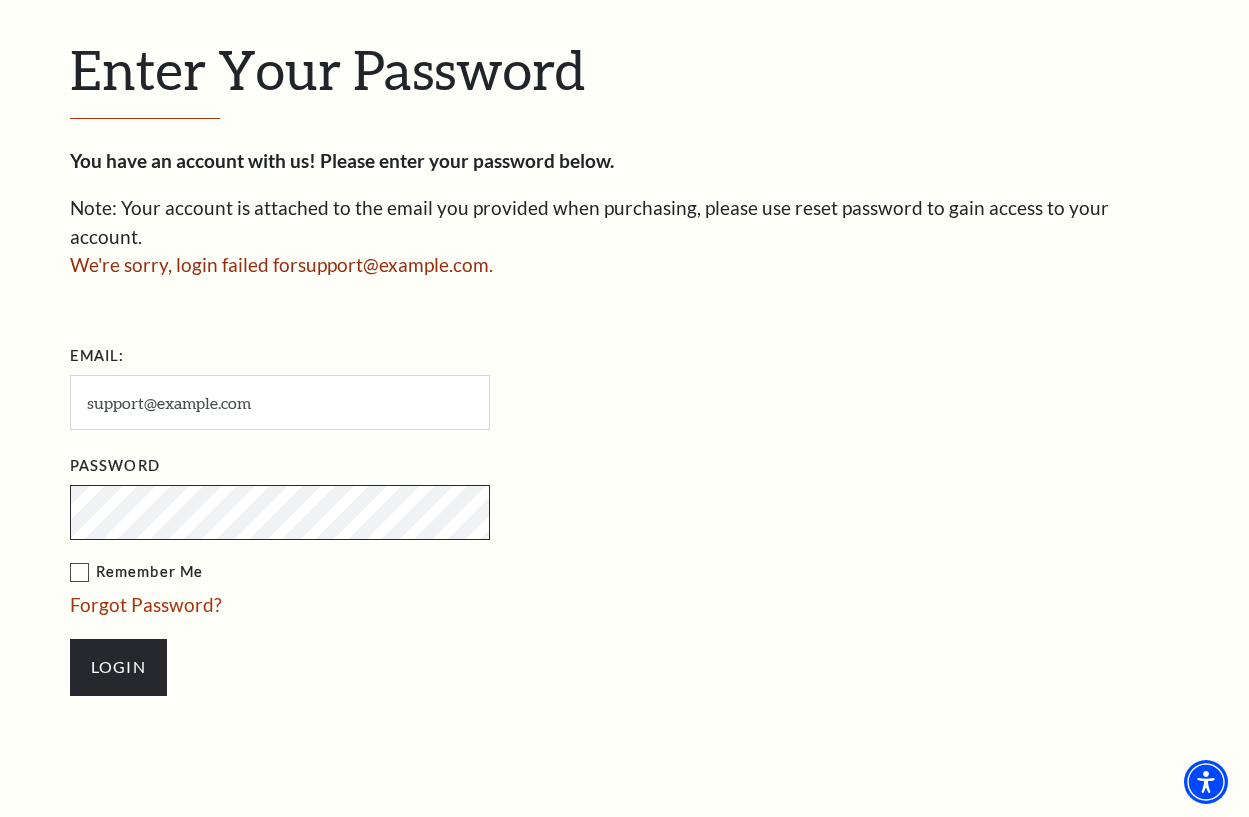 click on "Login" at bounding box center (118, 667) 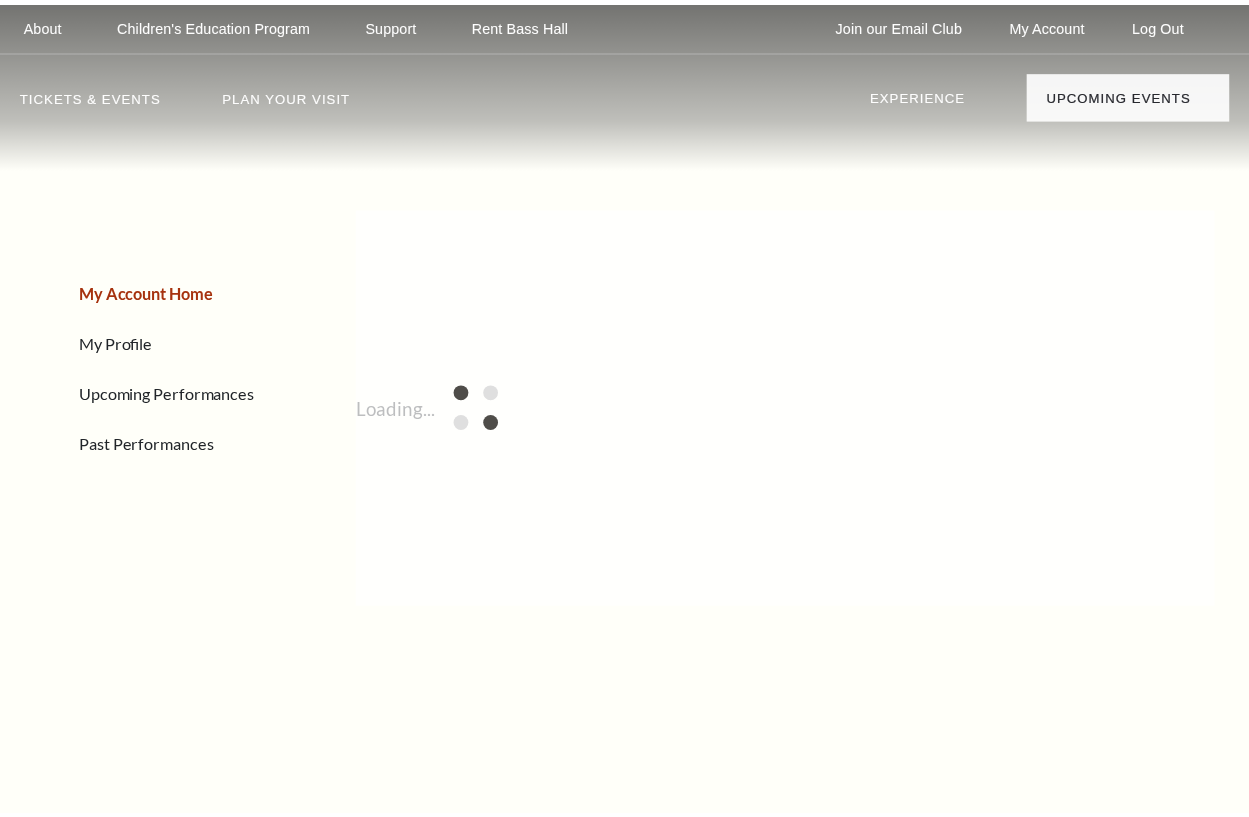scroll, scrollTop: 0, scrollLeft: 0, axis: both 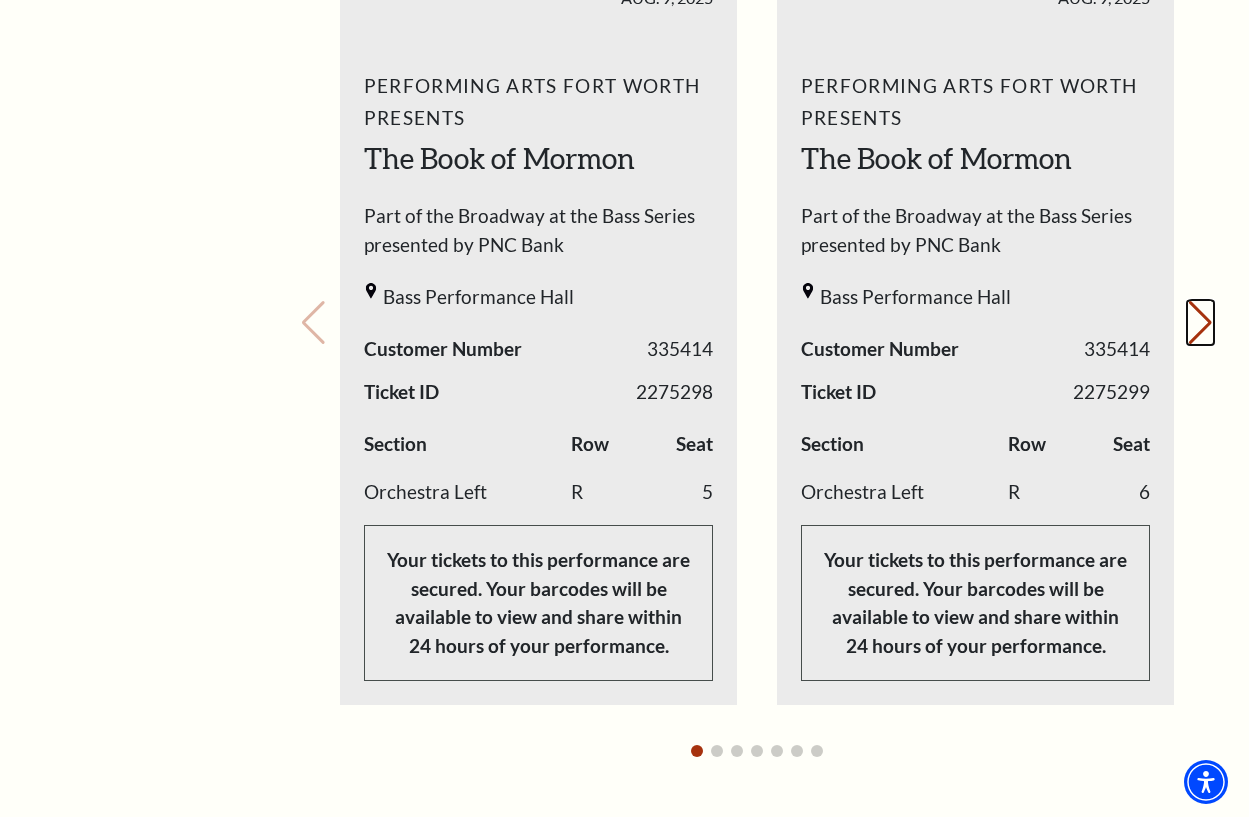 click on "Next slide." at bounding box center [1200, 323] 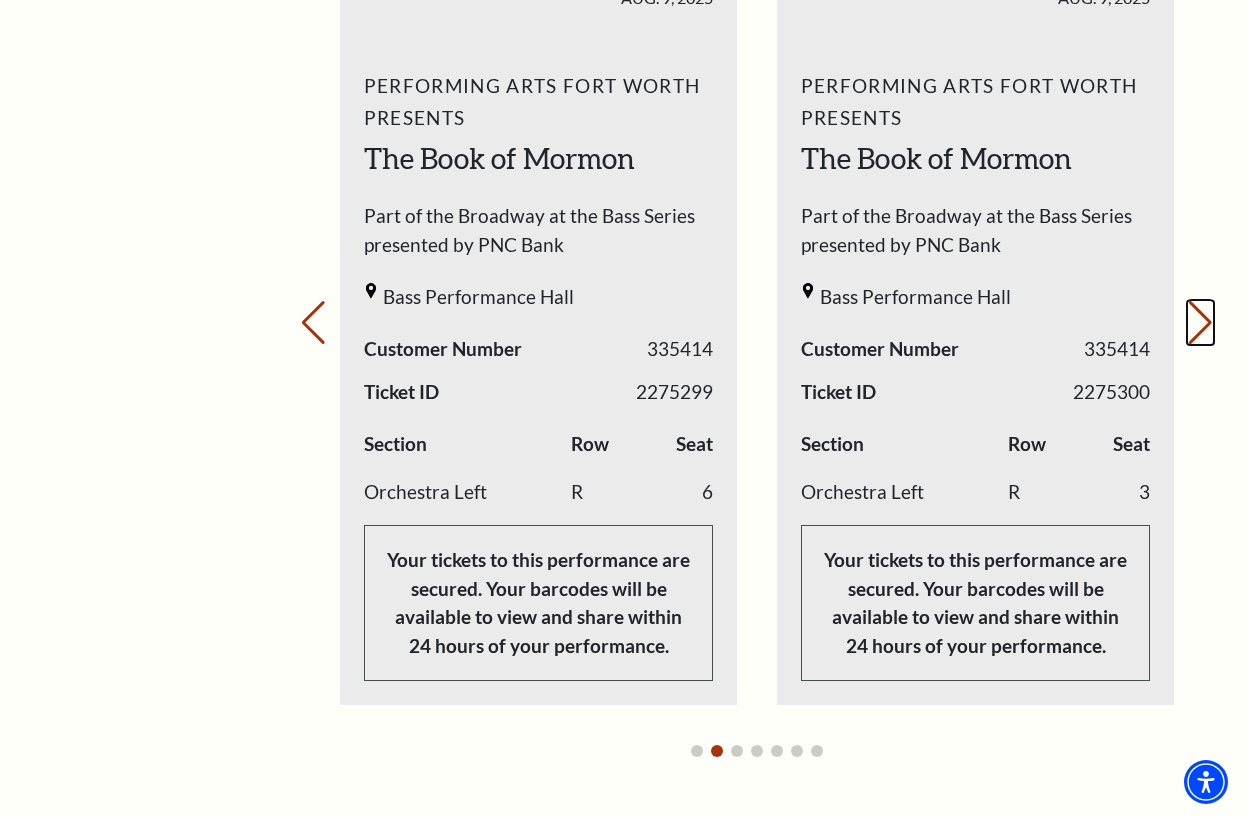 click on "Next slide." at bounding box center (1200, 323) 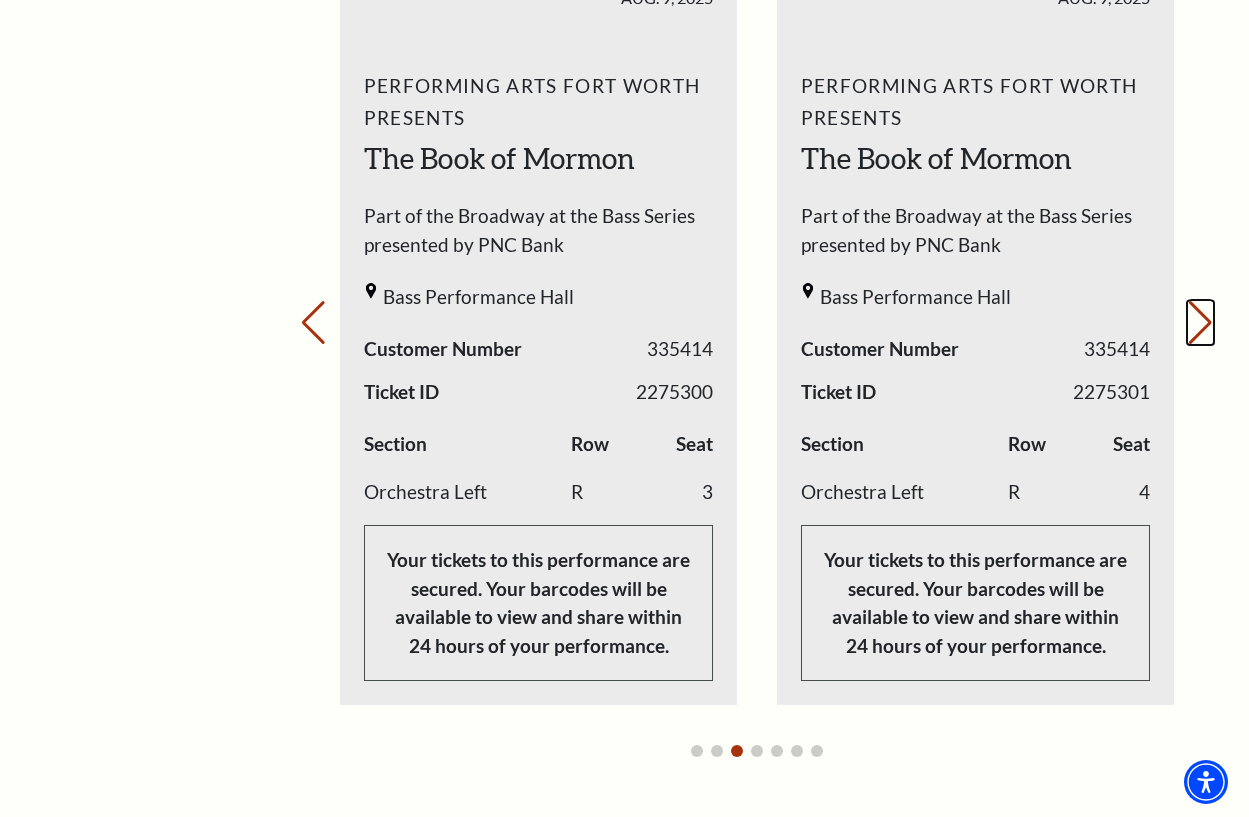click on "Next slide." at bounding box center (1200, 323) 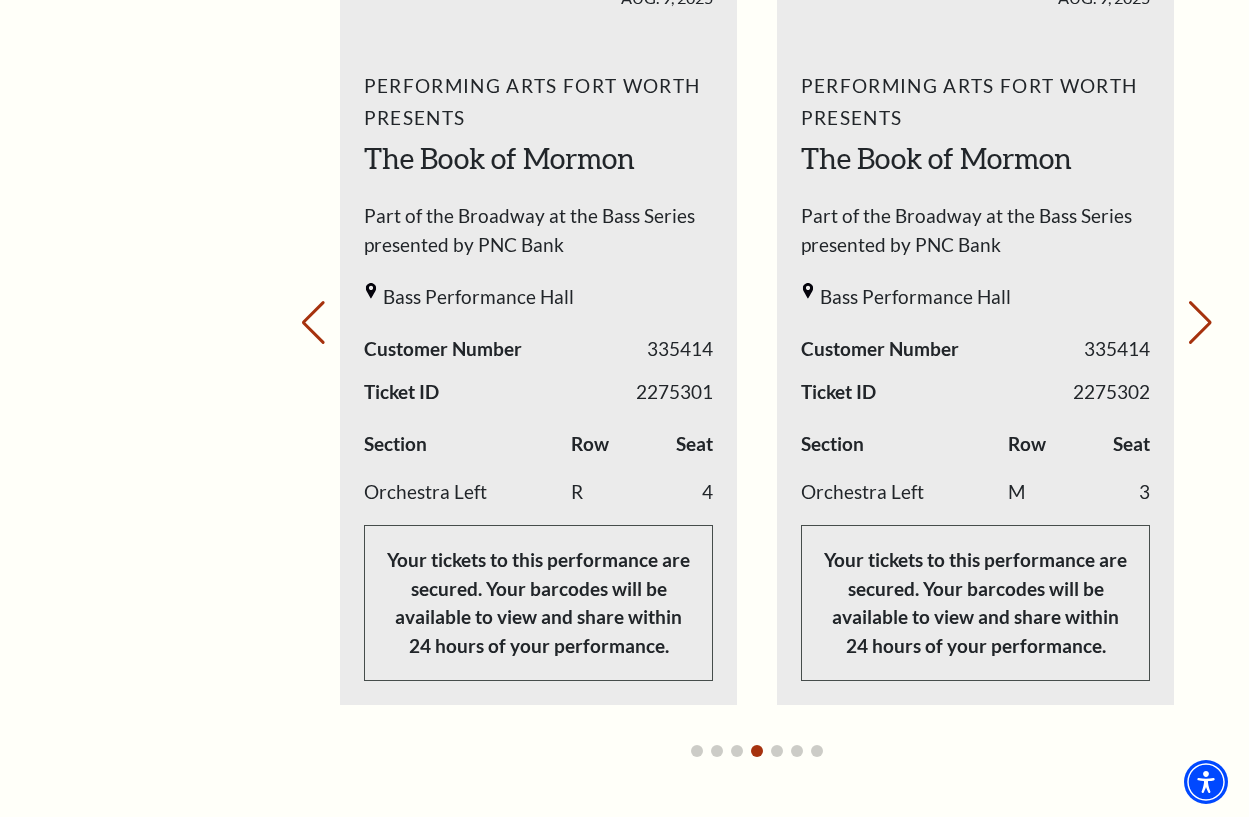 click on "My Account Home
My Profile
Upcoming Performances
Past Performances
Loading...
My Account
Hi [FIRST], Welcome back!
My Account Home
My Profile ,  ,  ," at bounding box center [624, 437] 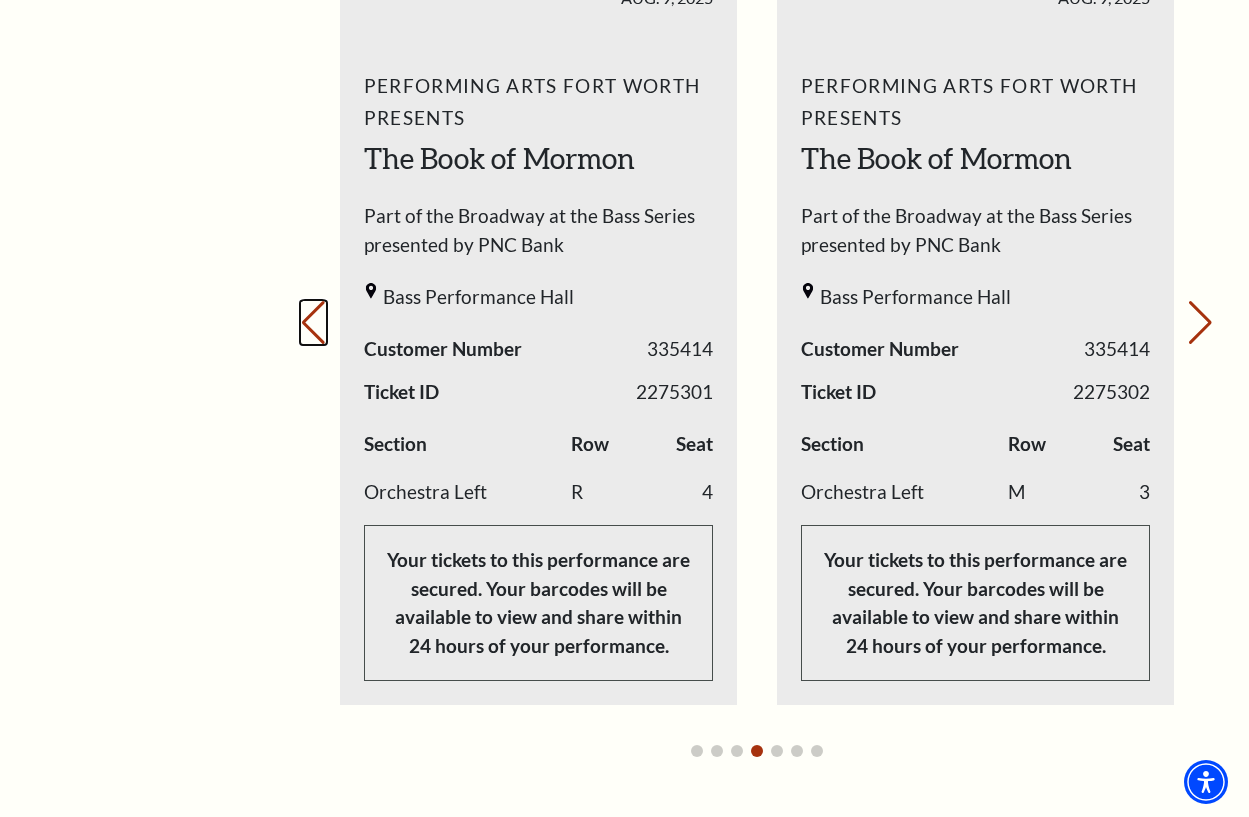 click on "Previous slide." at bounding box center (313, 323) 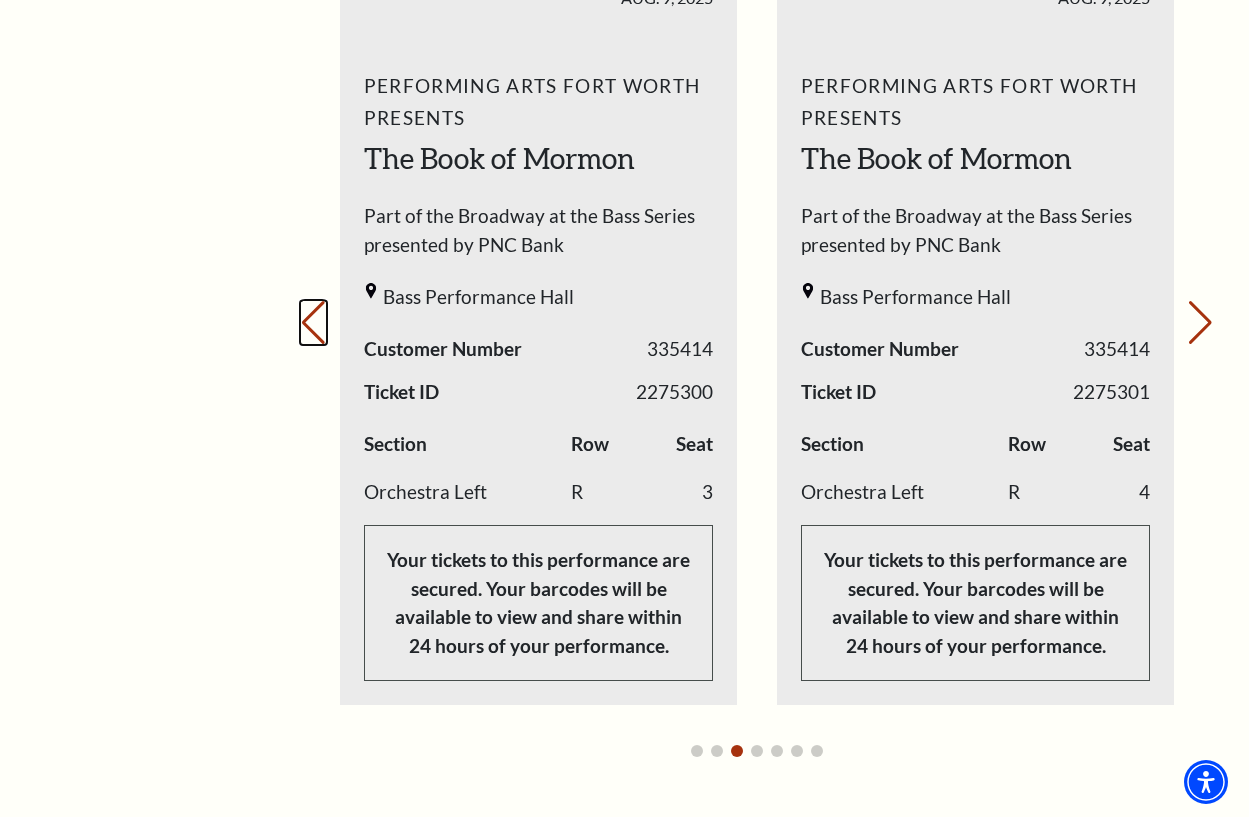 click on "Previous slide." at bounding box center (313, 323) 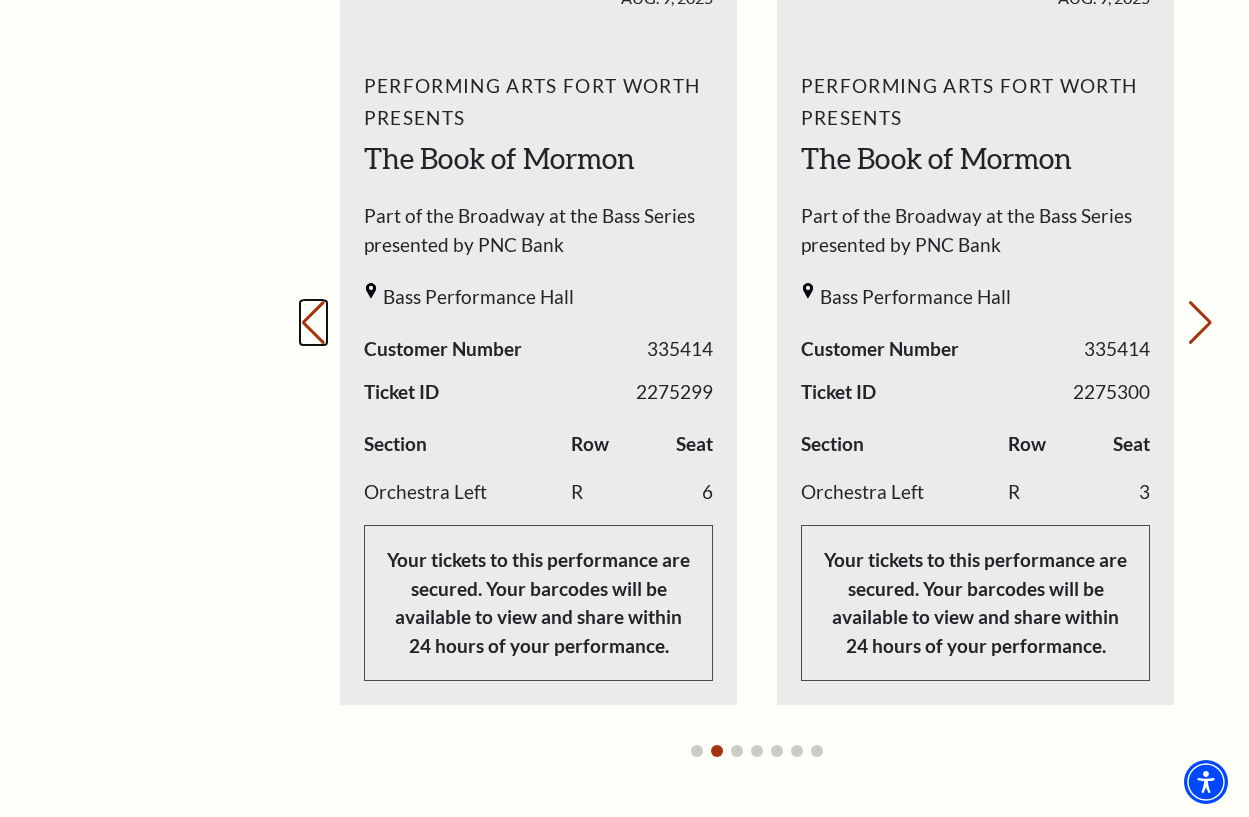 click on "Previous slide." at bounding box center [313, 323] 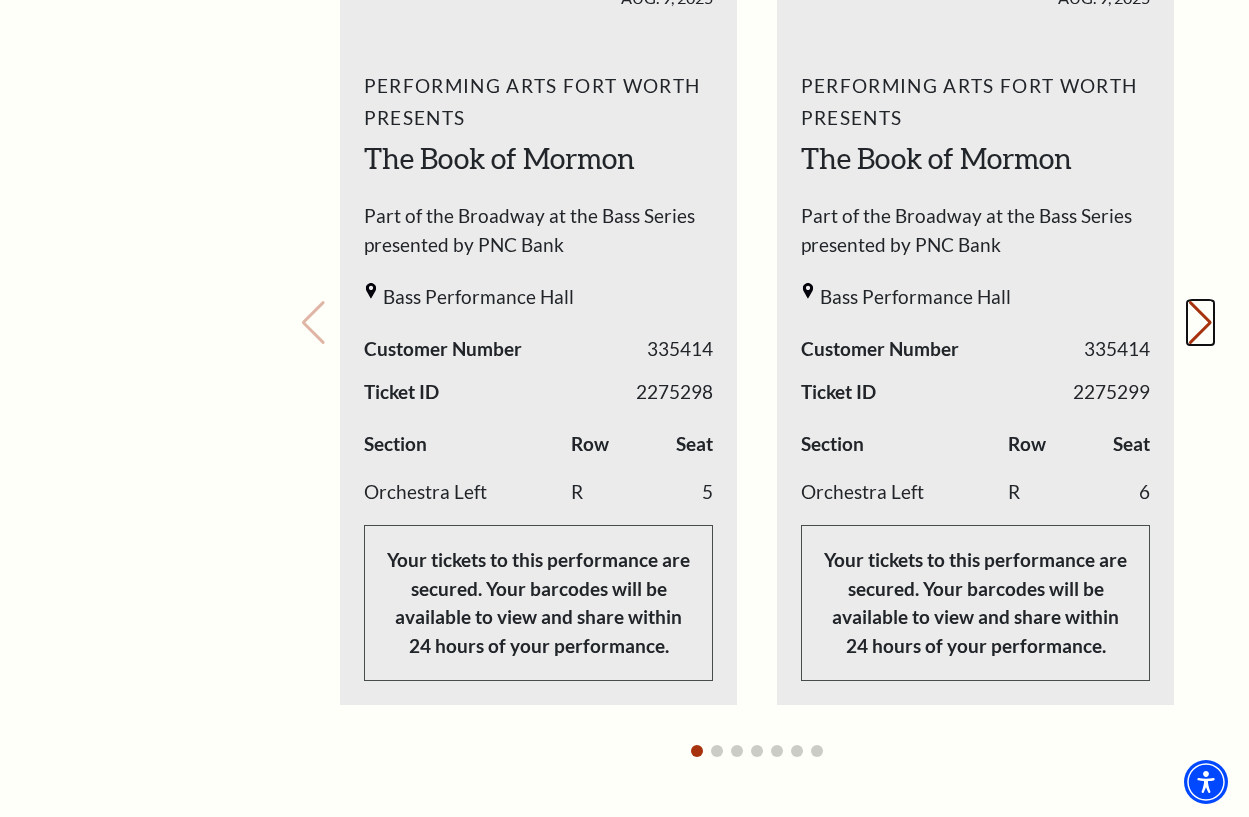 click on "Next slide." at bounding box center [1200, 323] 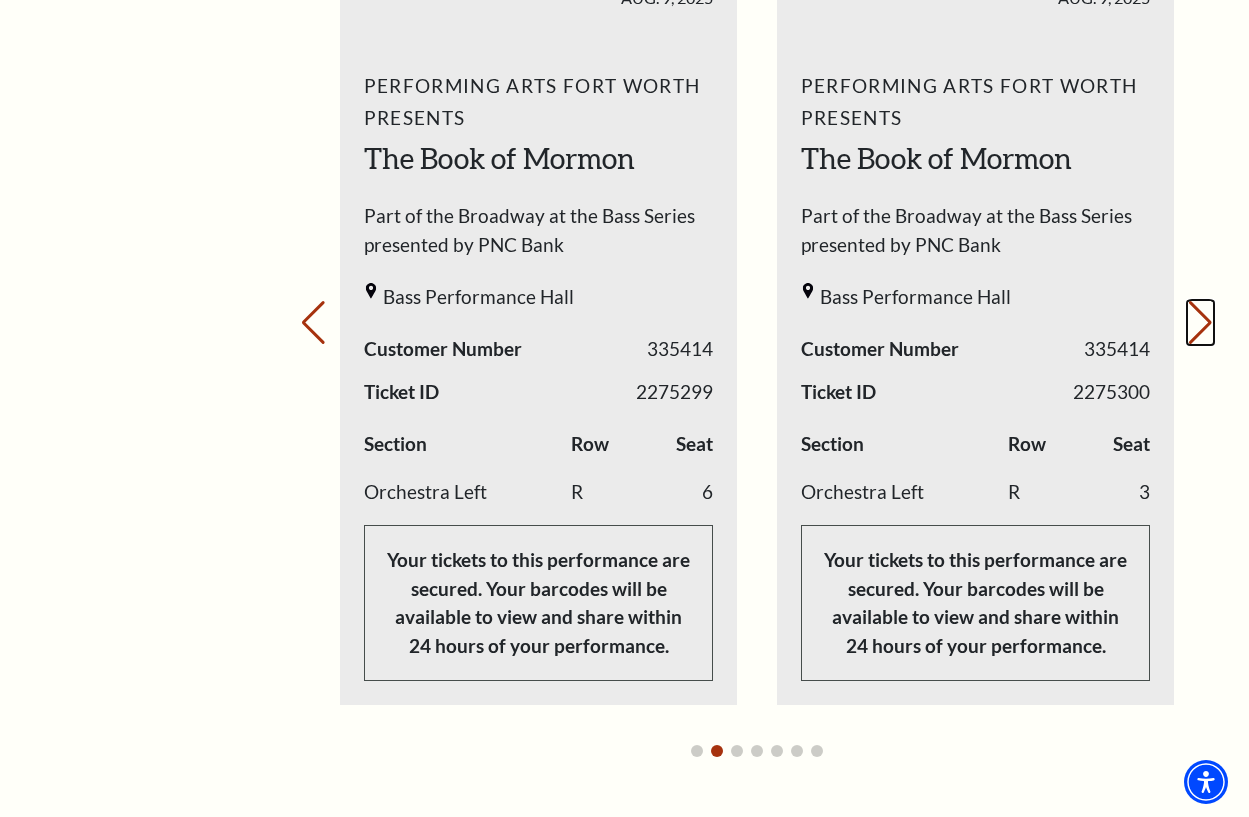 click on "Next slide." at bounding box center [1200, 323] 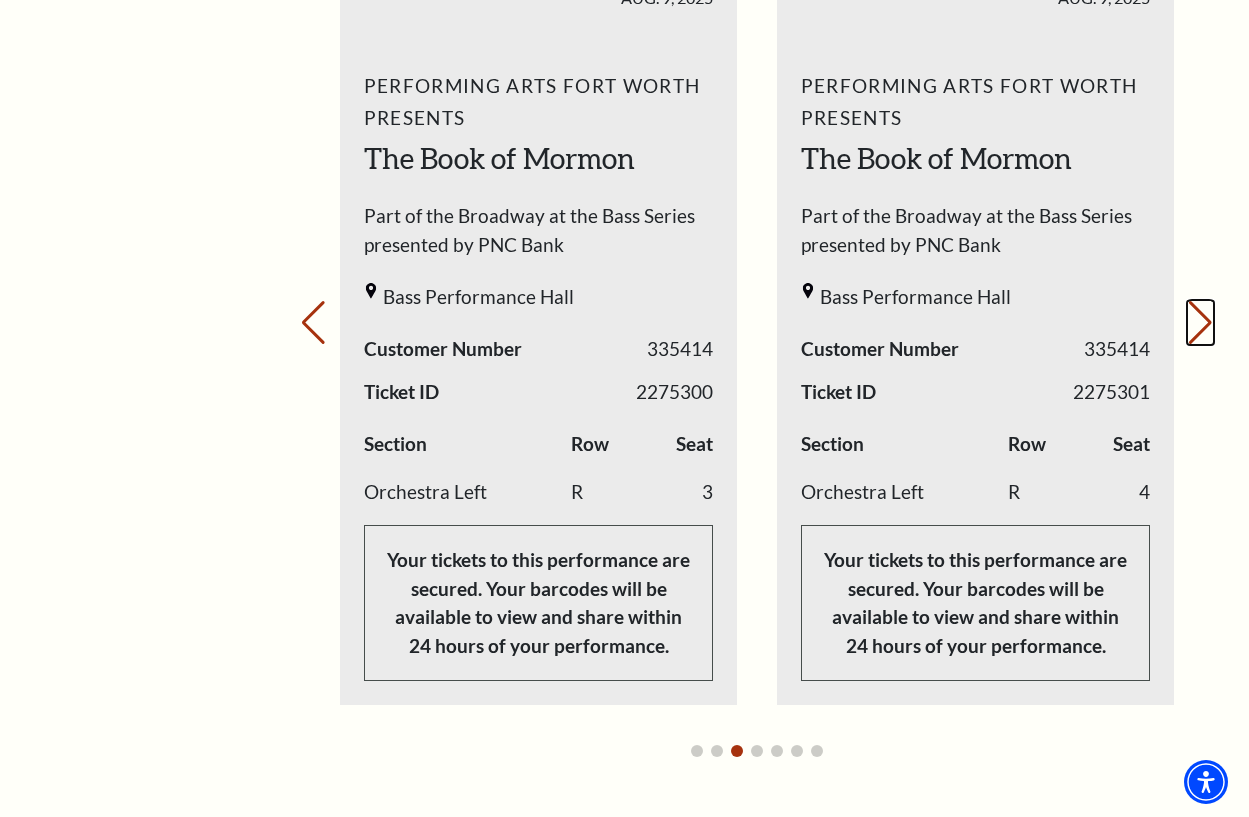 click on "Next slide." at bounding box center (1200, 323) 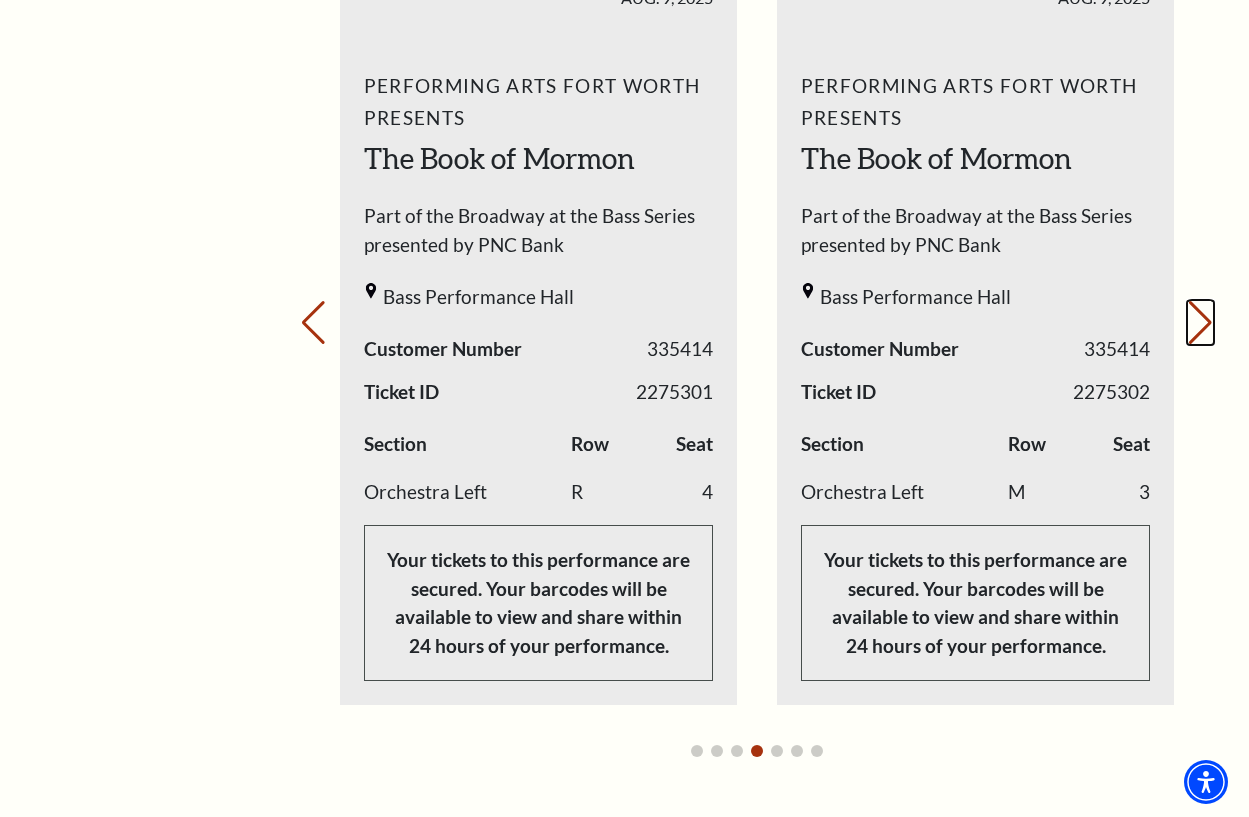 click on "Next slide." at bounding box center [1200, 323] 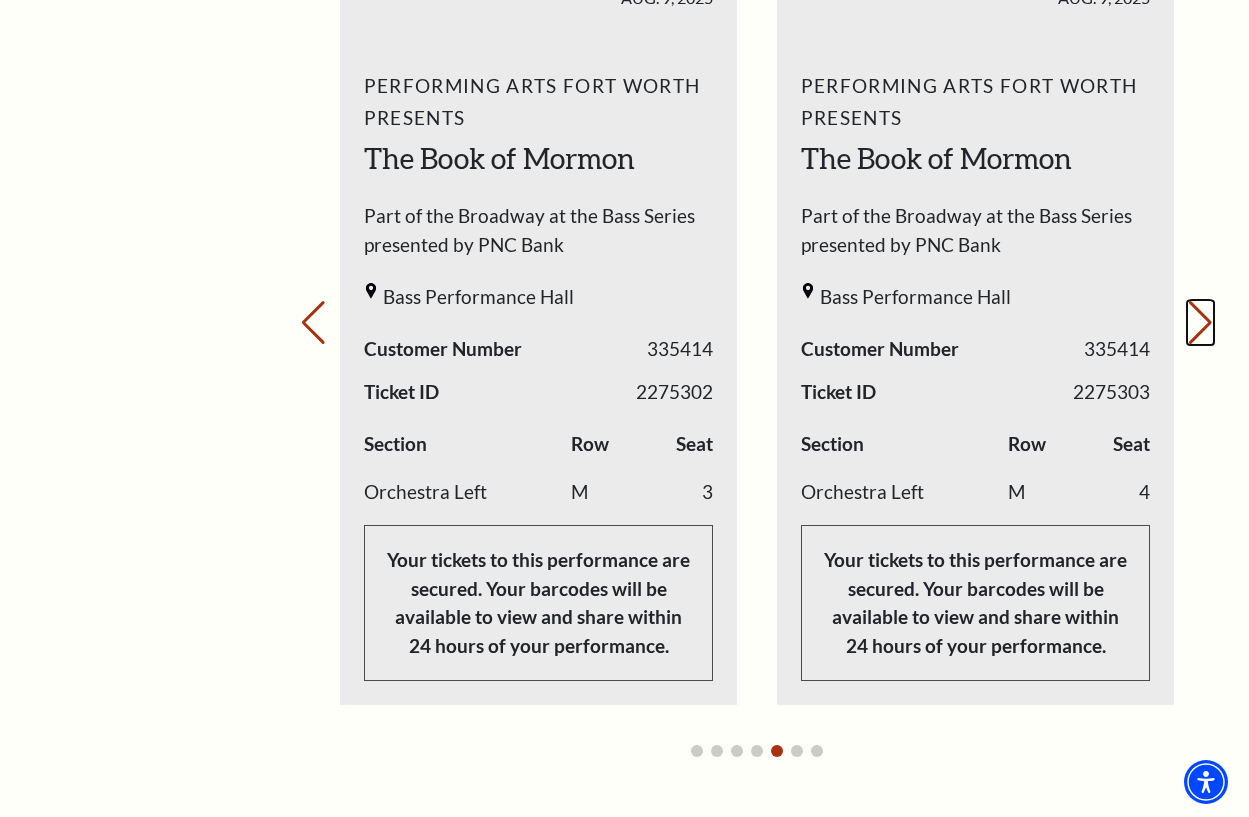 click on "Next slide." at bounding box center [1200, 323] 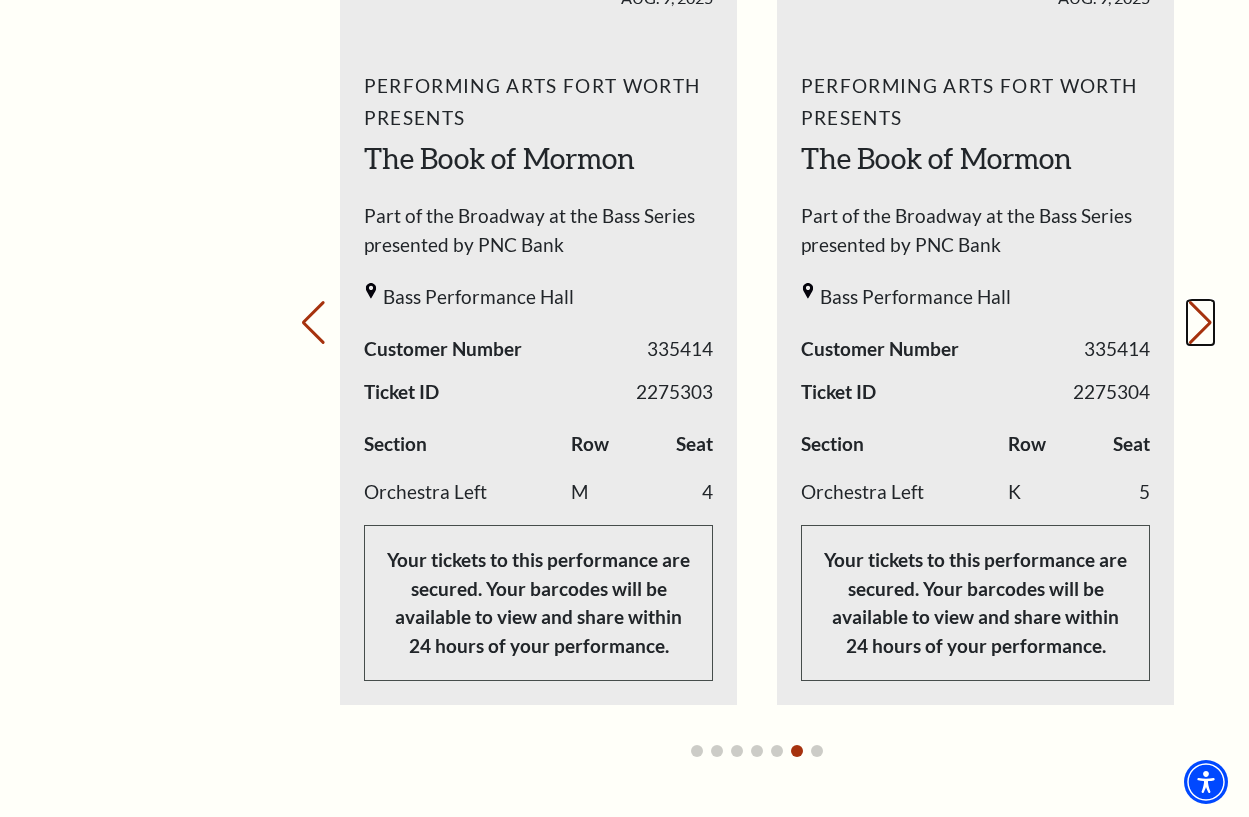 click on "Next slide." at bounding box center [1200, 323] 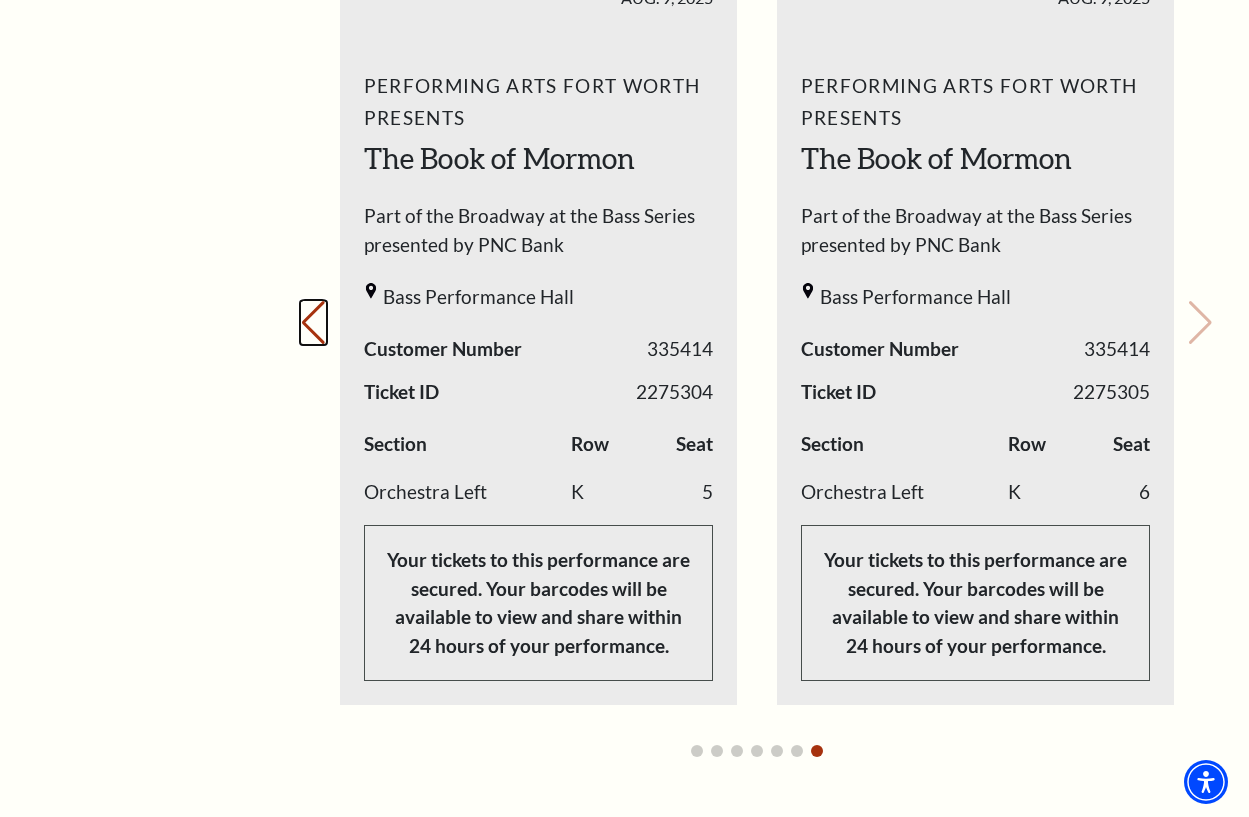 click on "Previous slide." at bounding box center (313, 323) 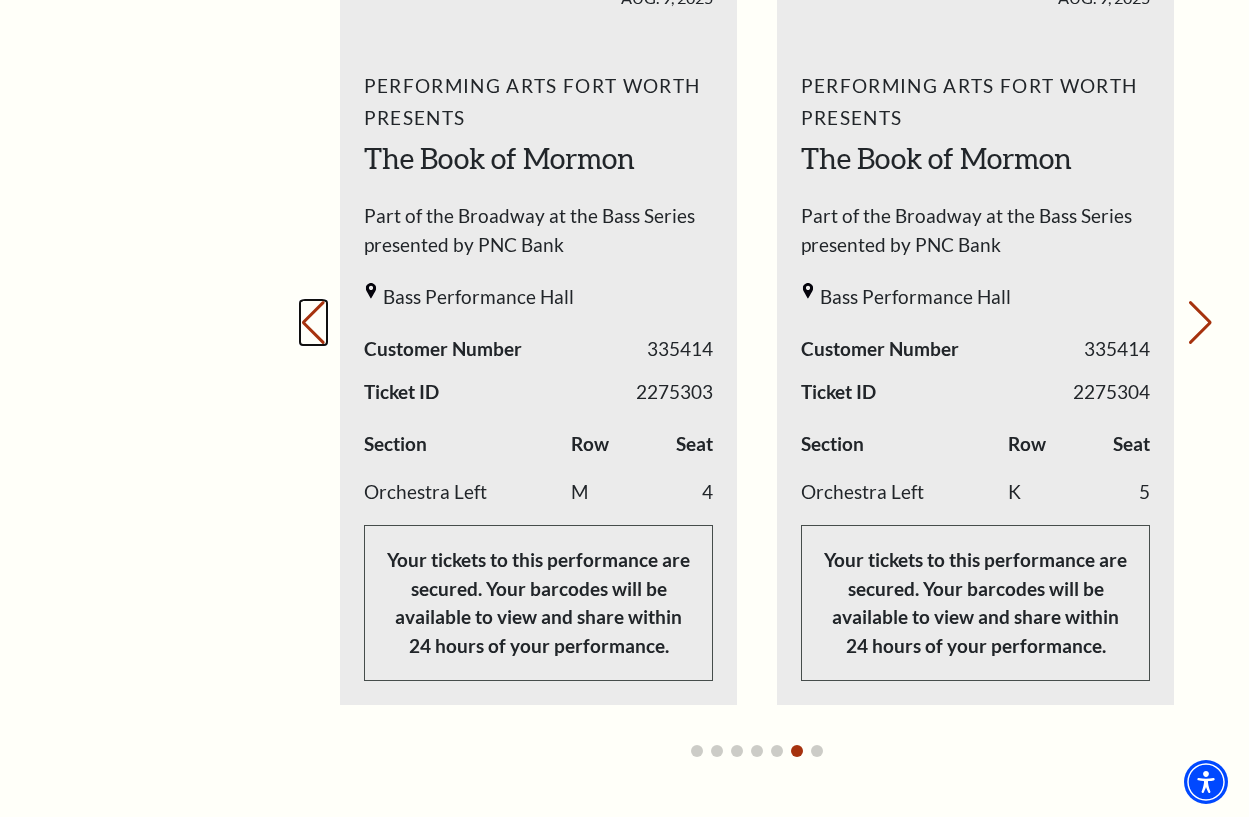 click on "Previous slide." at bounding box center (313, 323) 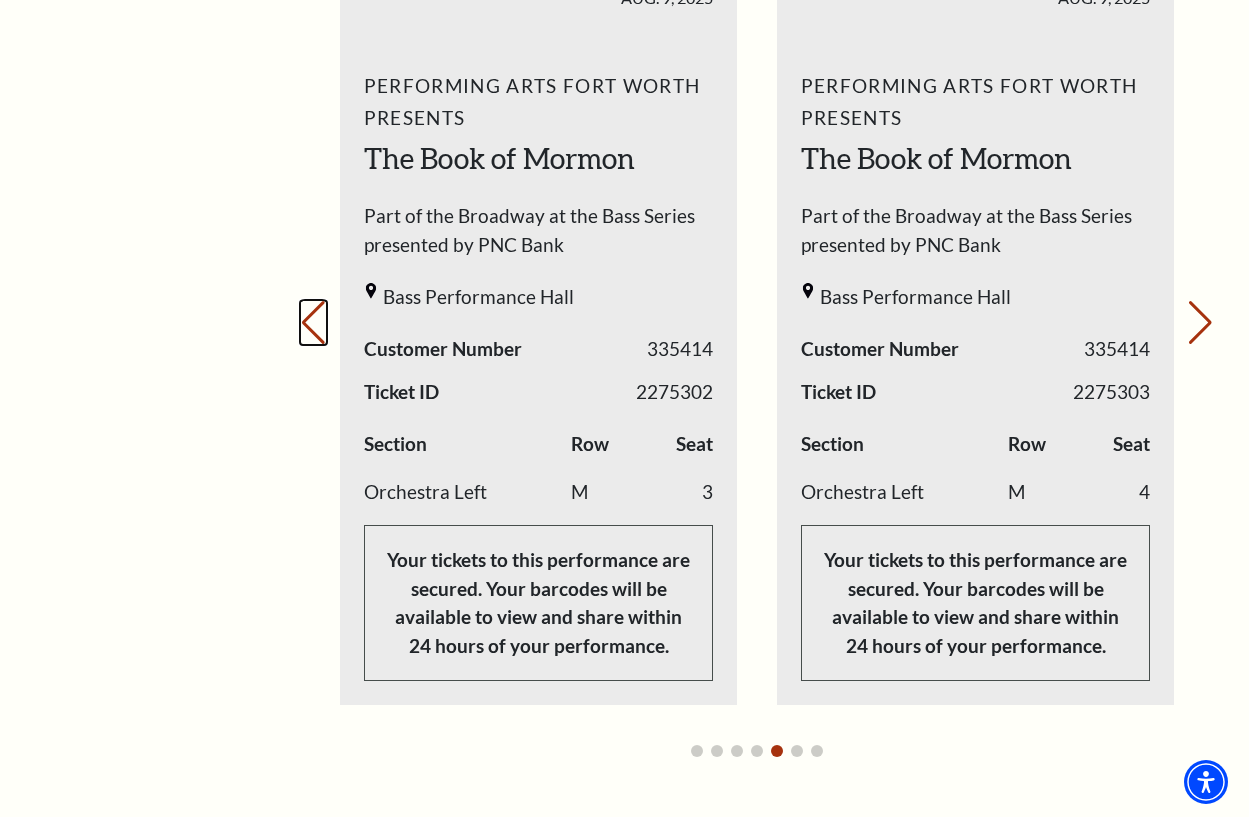click on "Previous slide." at bounding box center [313, 323] 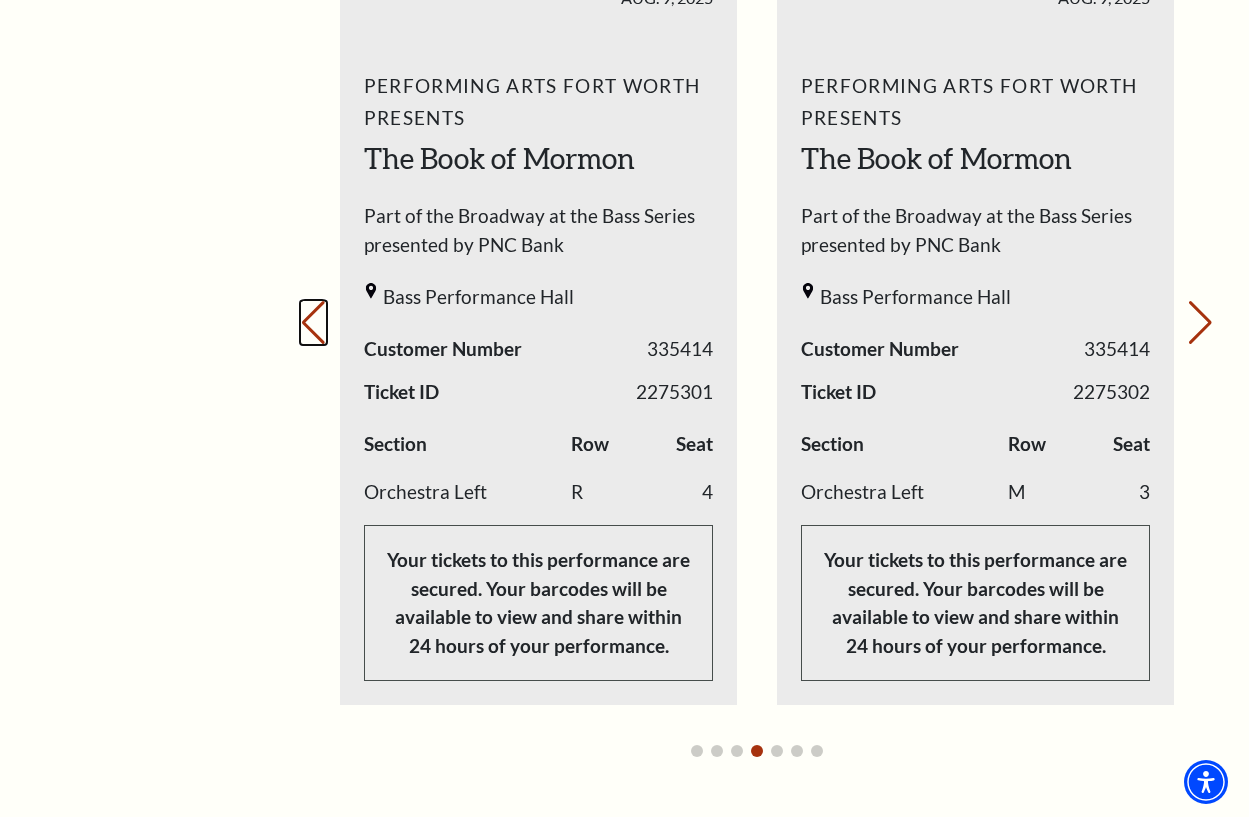 click on "Previous slide." at bounding box center (313, 323) 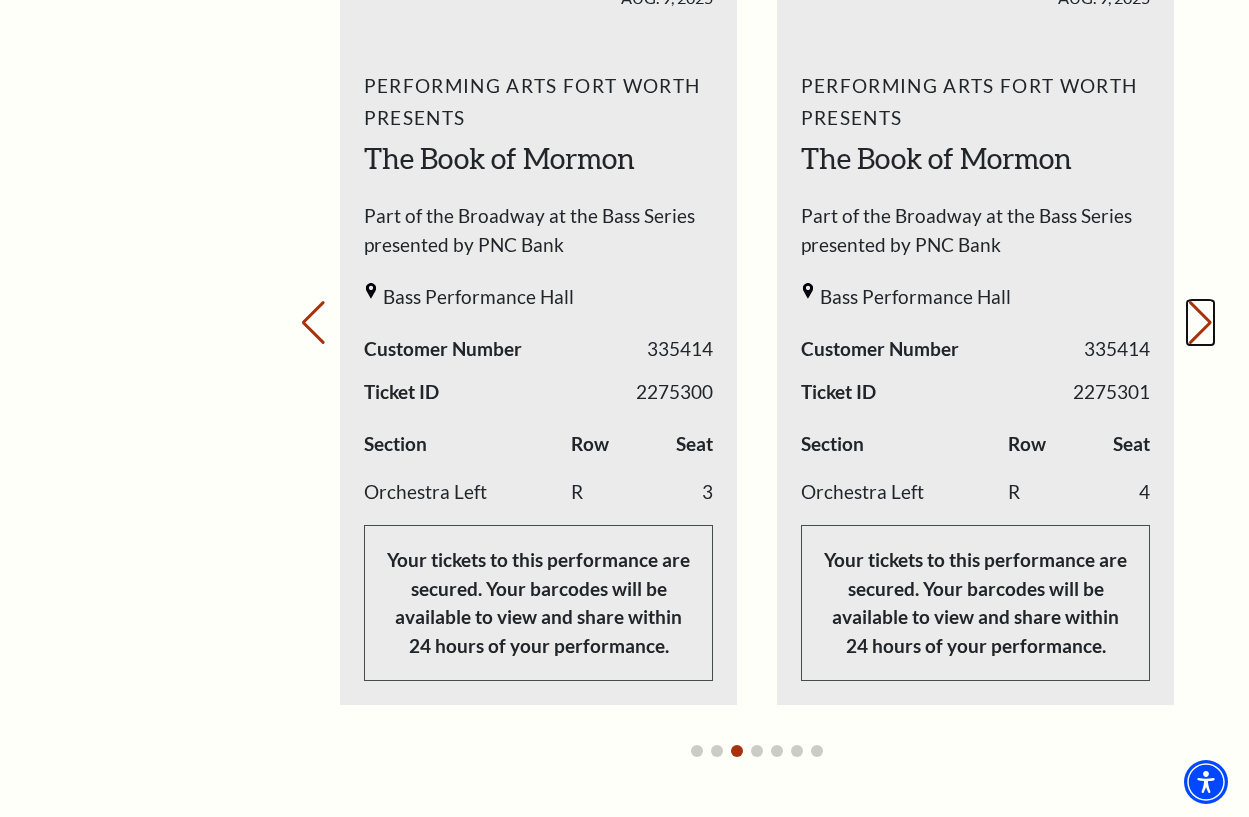 click on "Next slide." at bounding box center (1200, 323) 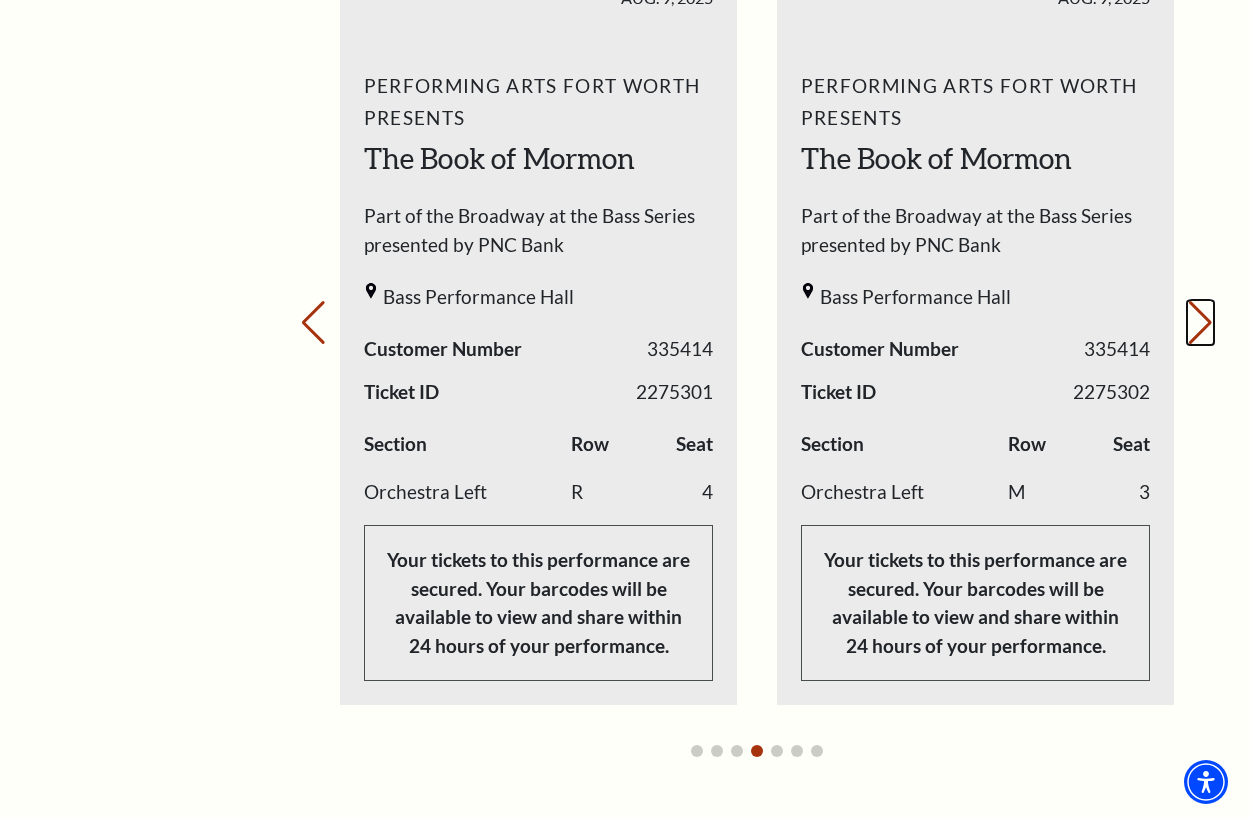 click on "Next slide." at bounding box center (1200, 323) 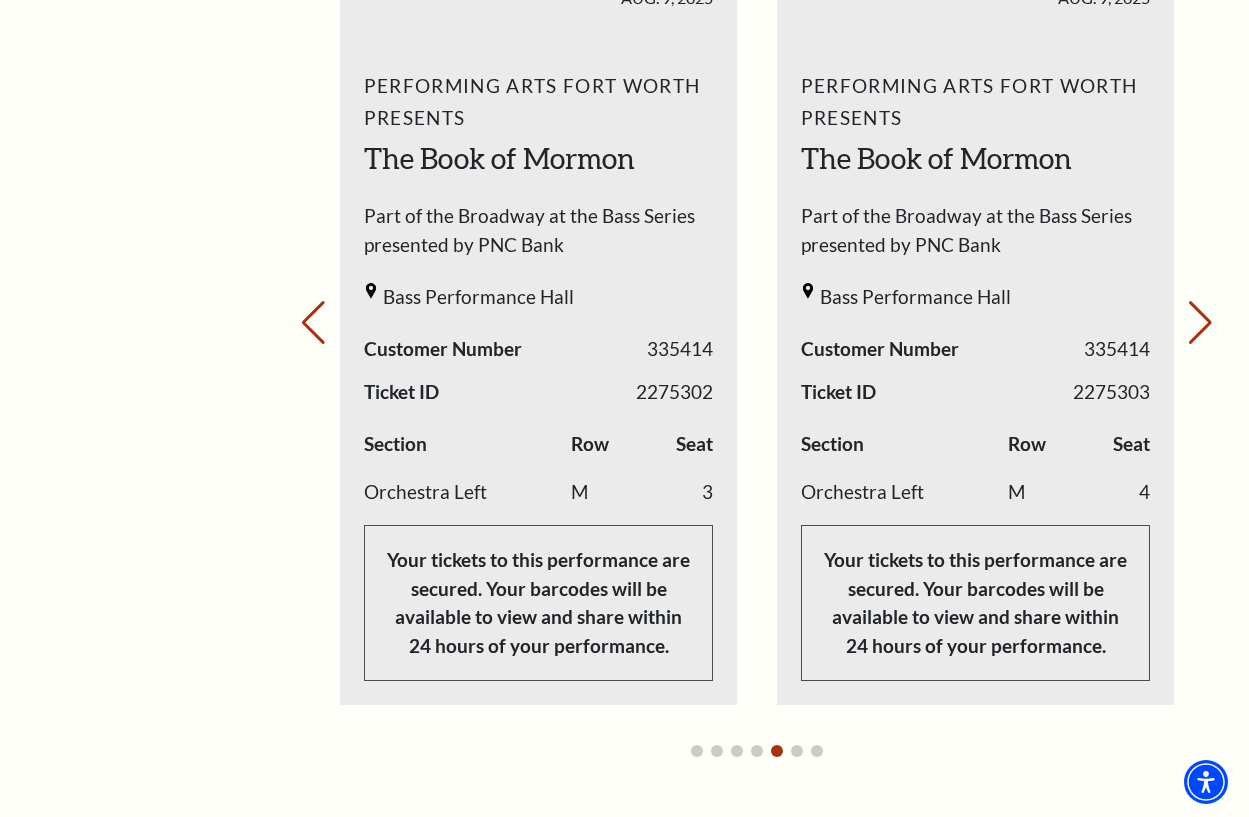 click on "Loading...
My Account
Hi [FIRST], Welcome back!
My Account Home
My Profile
Upcoming Performances
Past Performances
Season Tickets for the 2025-2026 Broadway at the Bass Season presented by PNC Bank are on sale now! The new season includes  Life of Pi ,  ,  ," at bounding box center [757, 437] 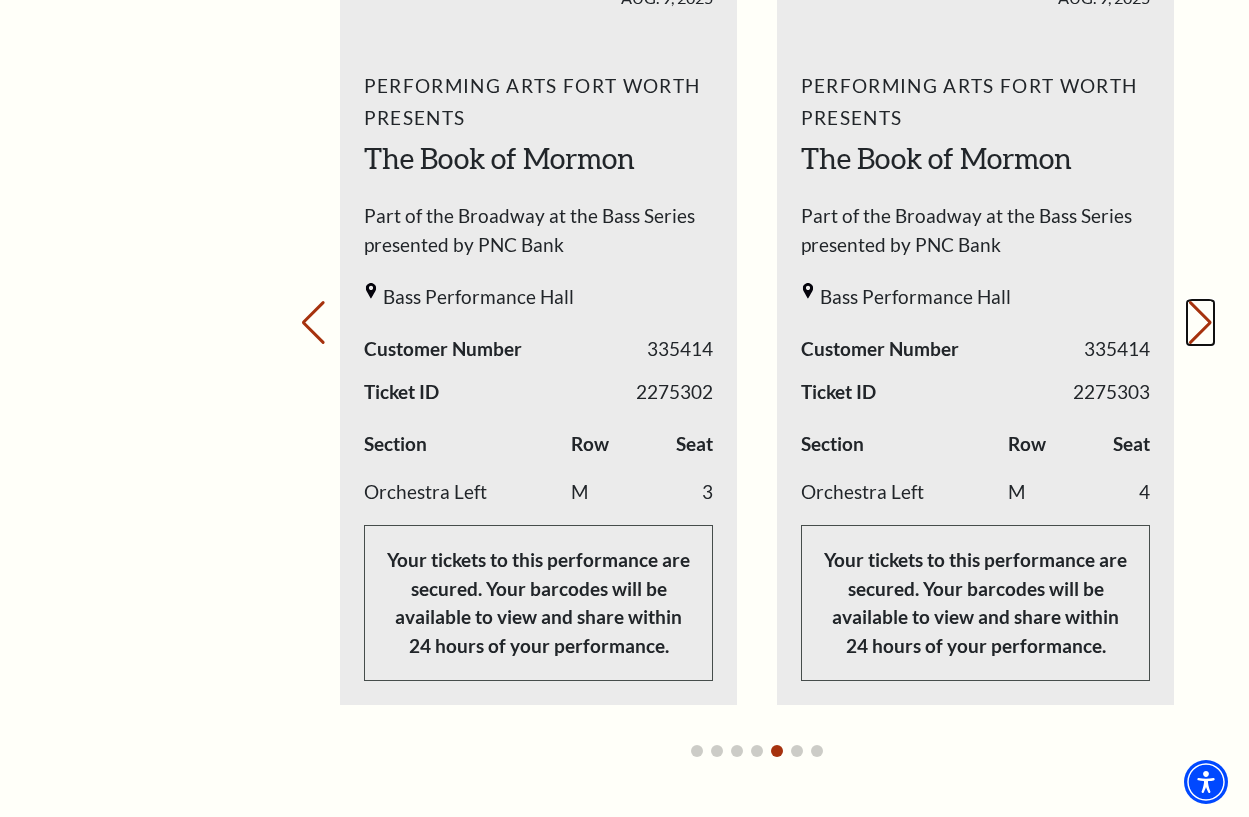 click on "Next slide." at bounding box center (1200, 323) 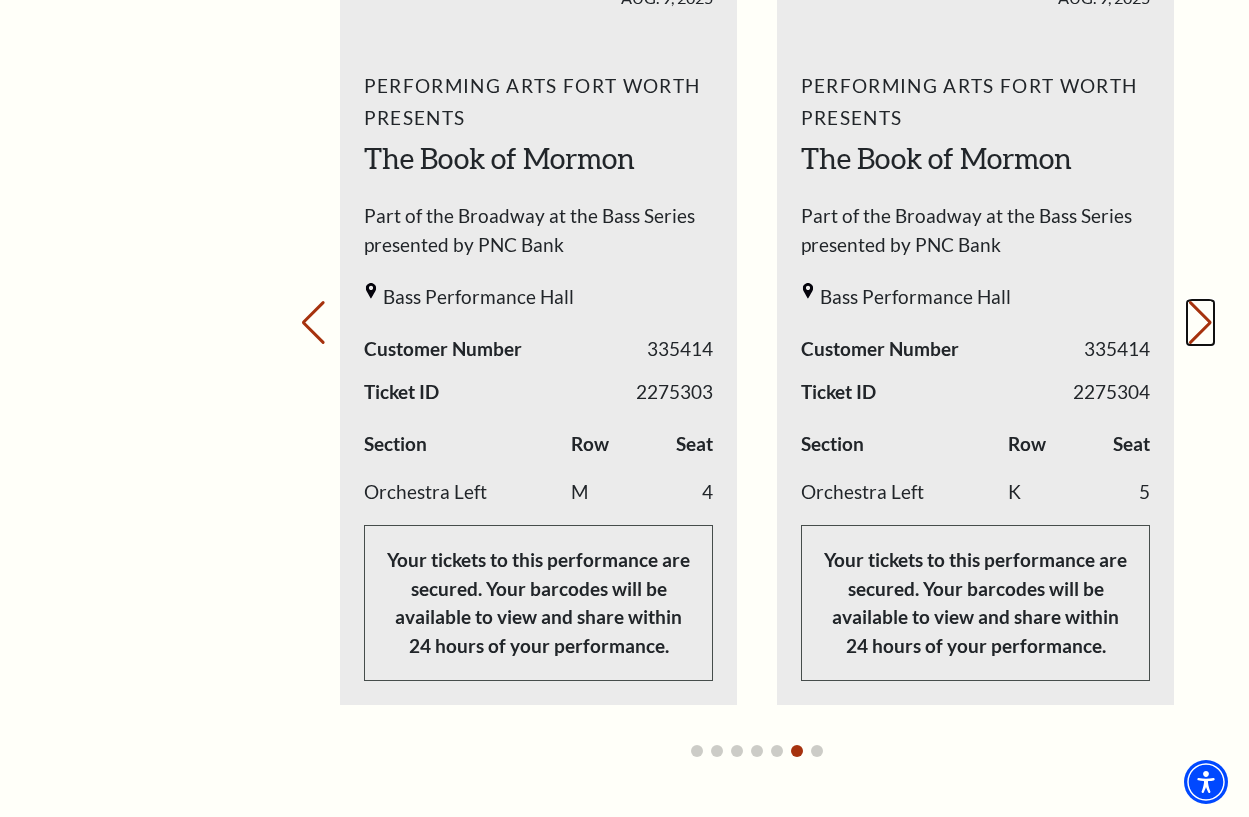 click on "Next slide." at bounding box center (1200, 323) 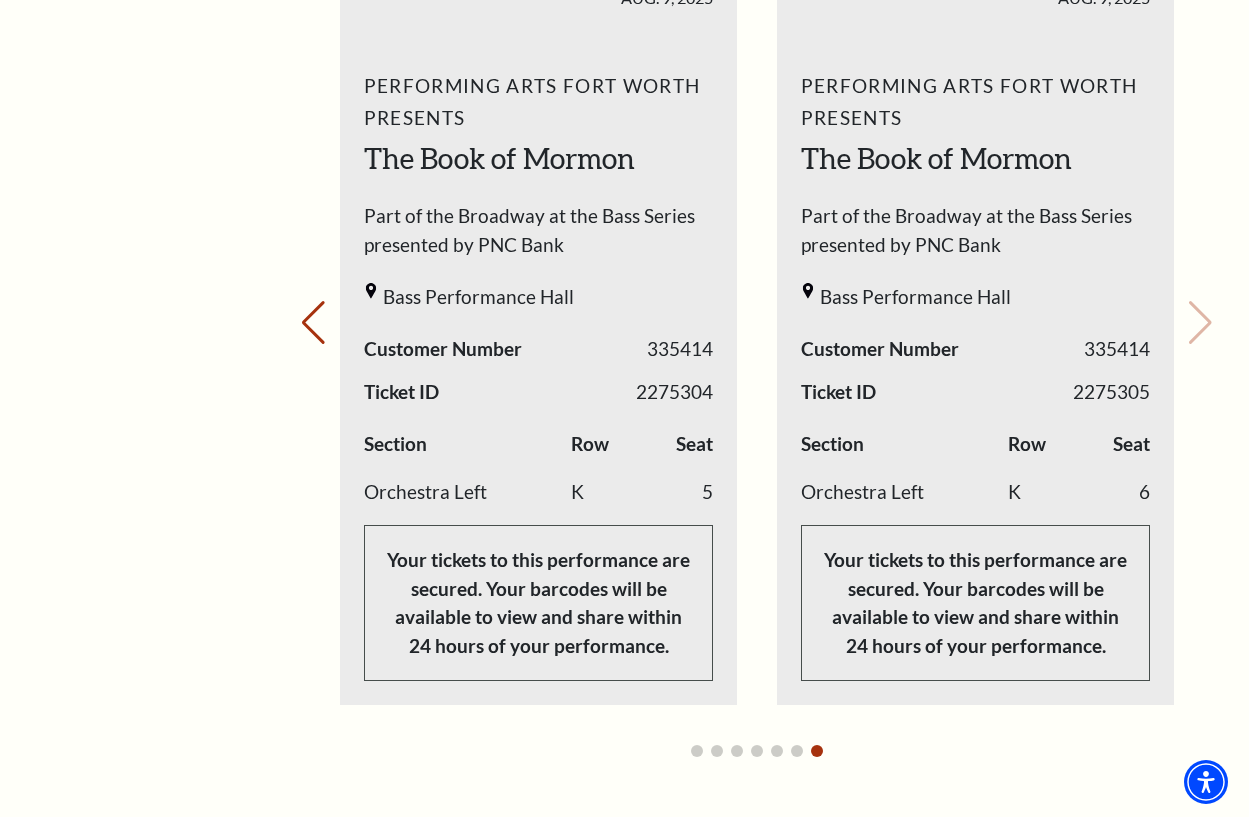click on "Your next show
Previous slide.
Next slide." at bounding box center (757, 295) 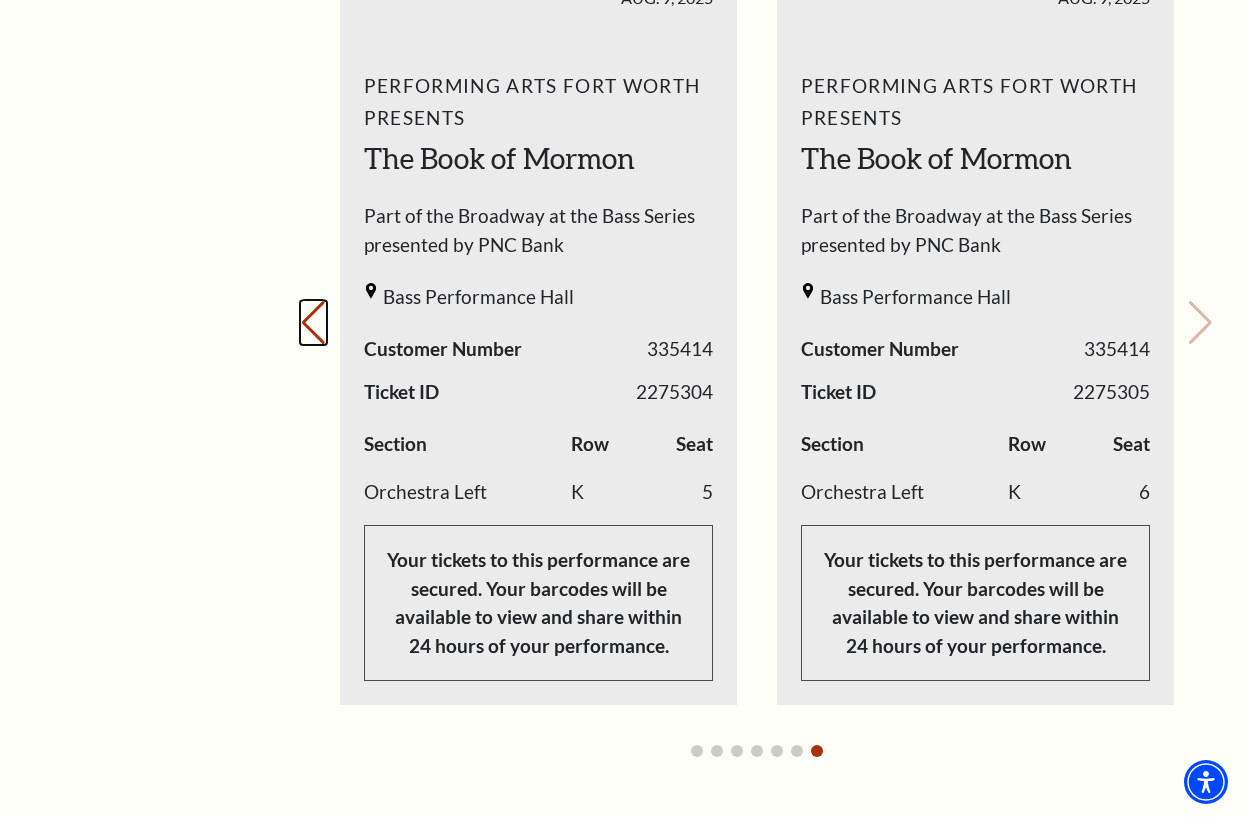click on "Previous slide." at bounding box center (313, 323) 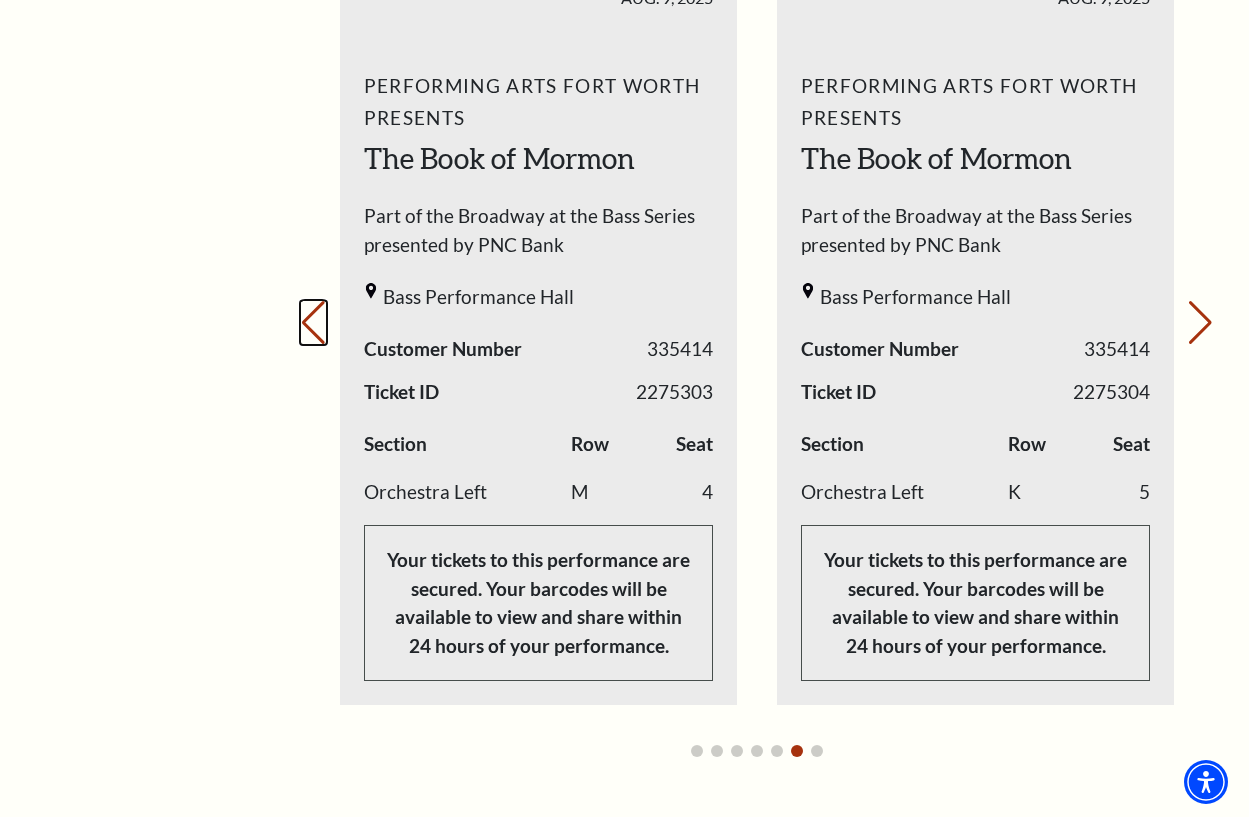 click on "Previous slide." at bounding box center (313, 323) 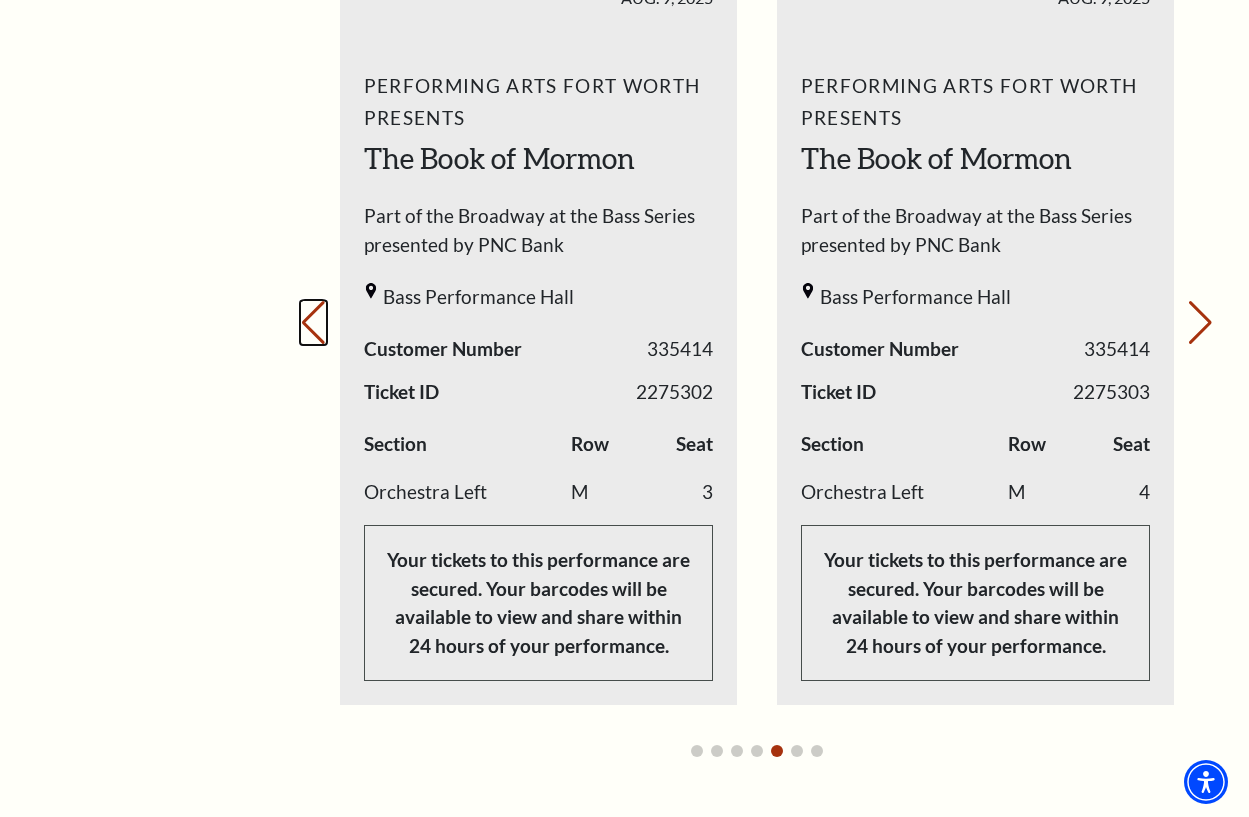 click on "Previous slide." at bounding box center (313, 323) 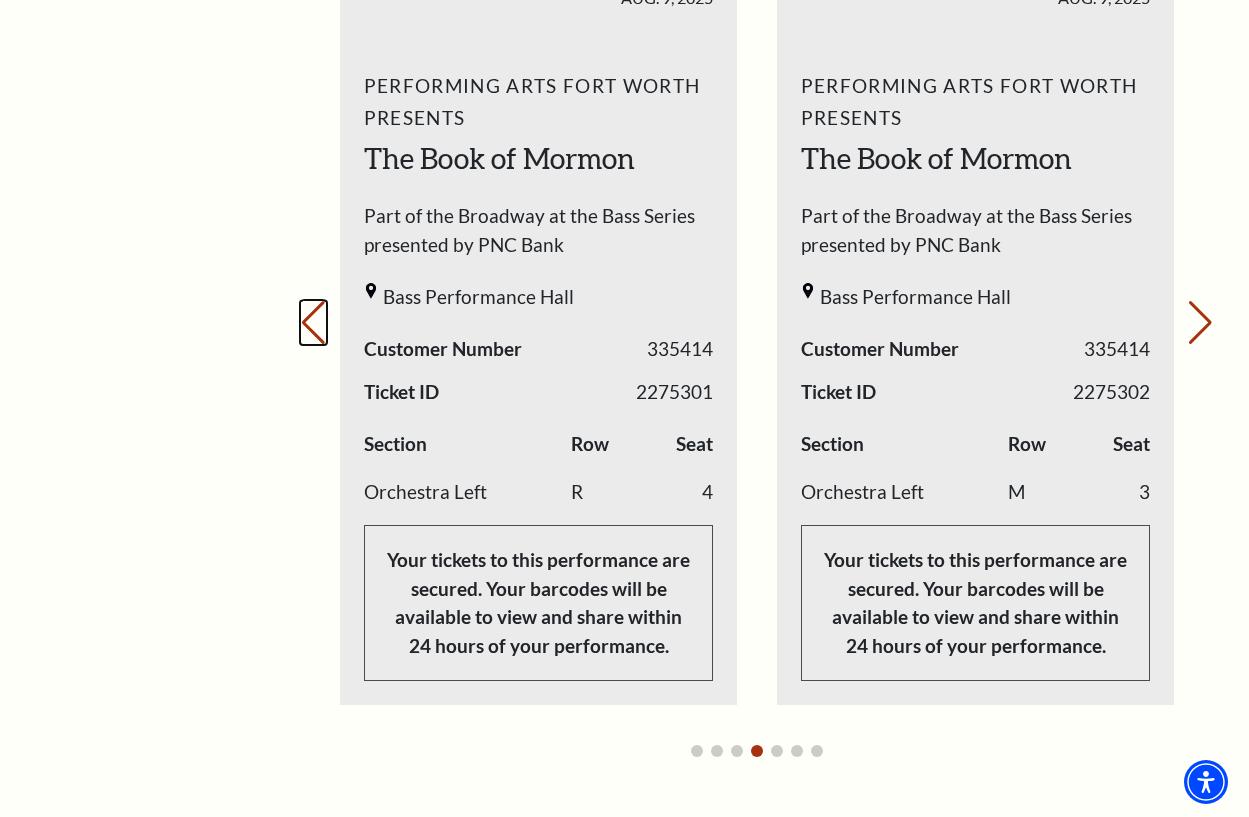 click on "Previous slide." at bounding box center [313, 323] 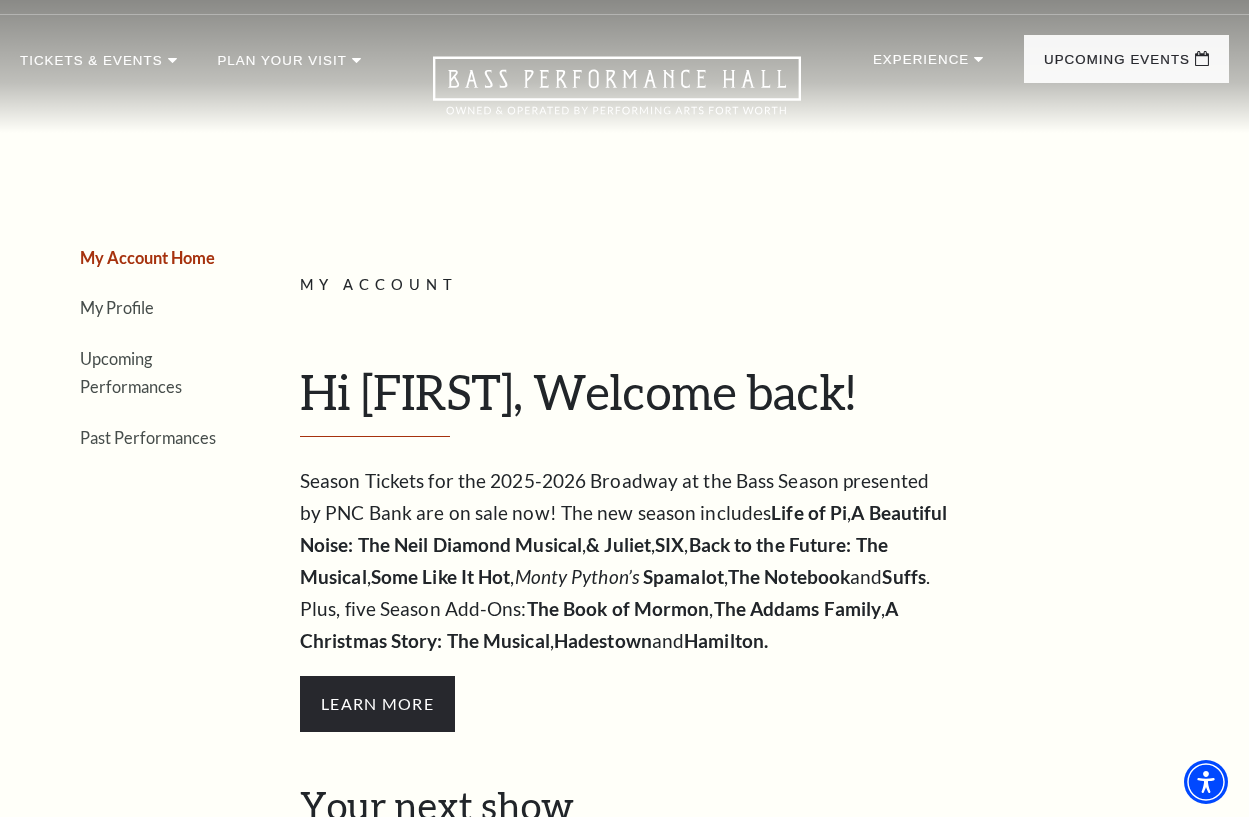 scroll, scrollTop: 0, scrollLeft: 0, axis: both 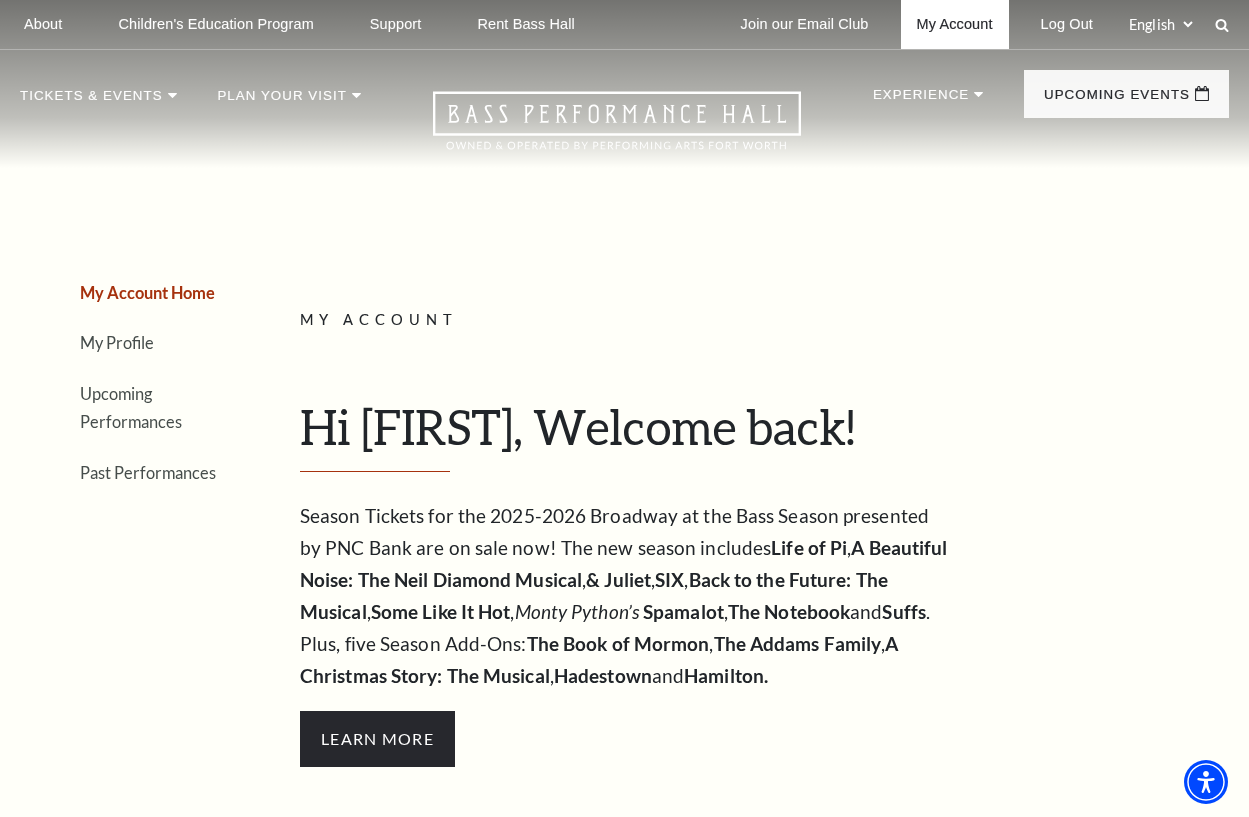 click on "My Account" at bounding box center [955, 24] 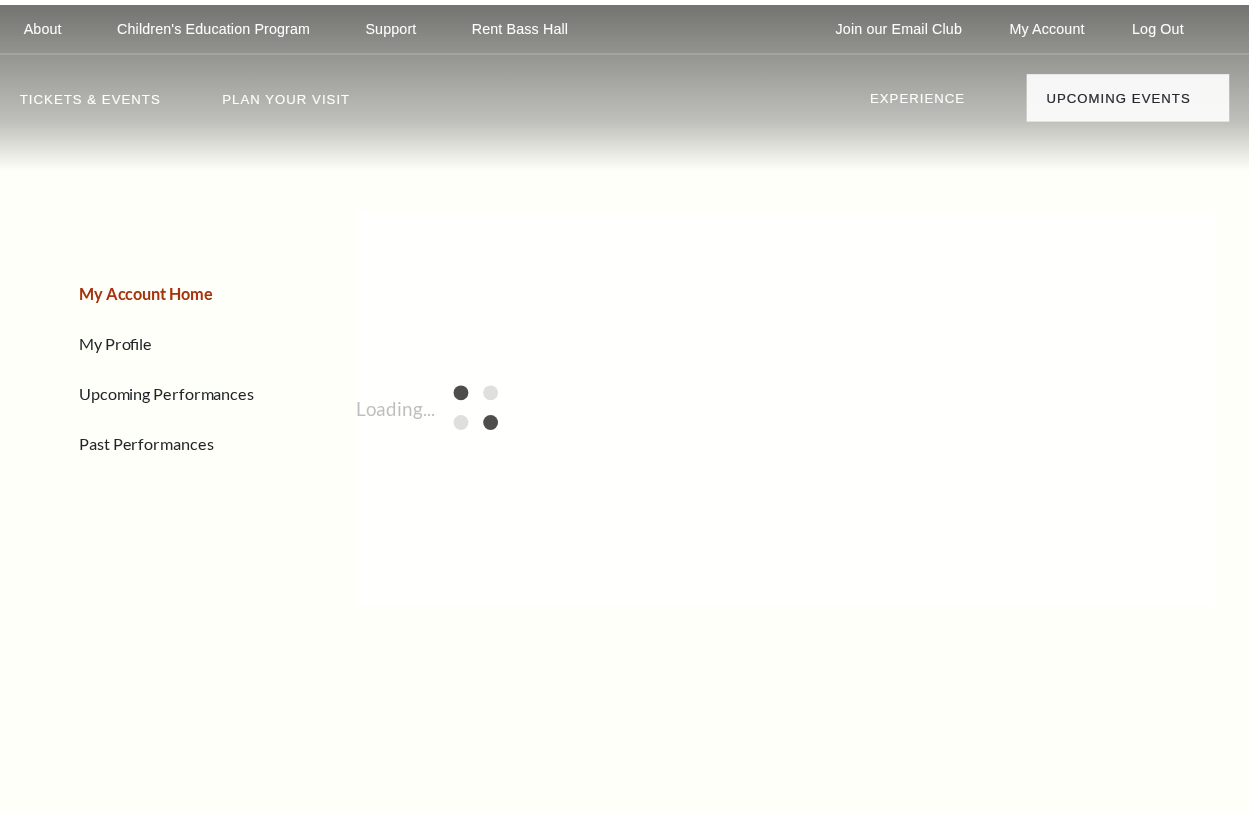 scroll, scrollTop: 0, scrollLeft: 0, axis: both 